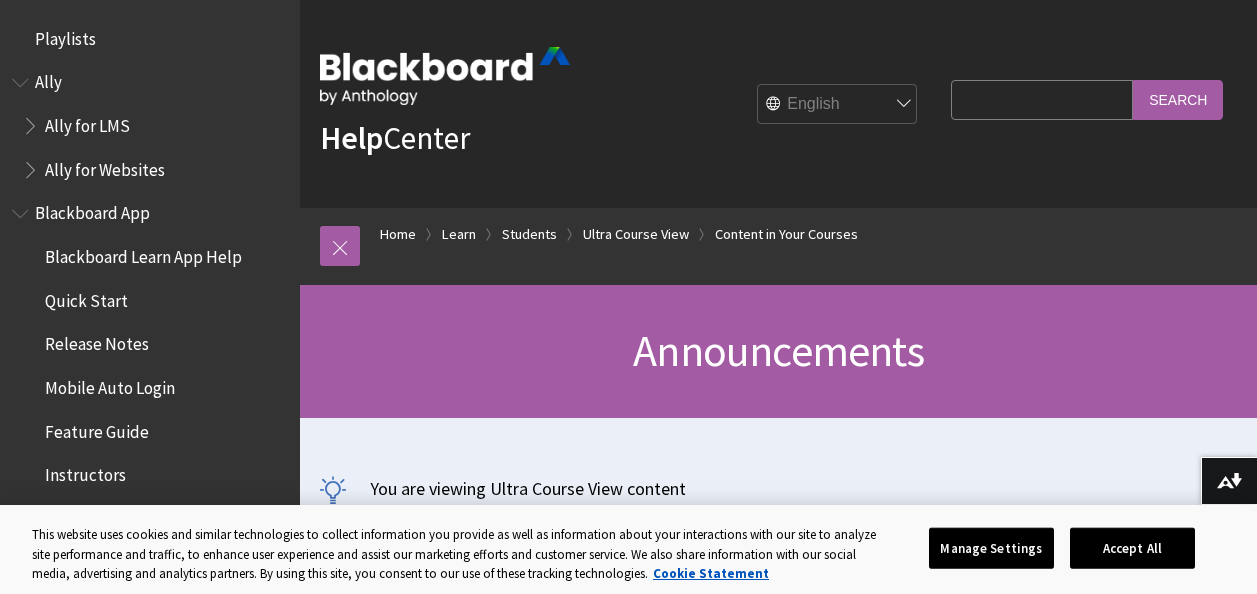scroll, scrollTop: 154, scrollLeft: 0, axis: vertical 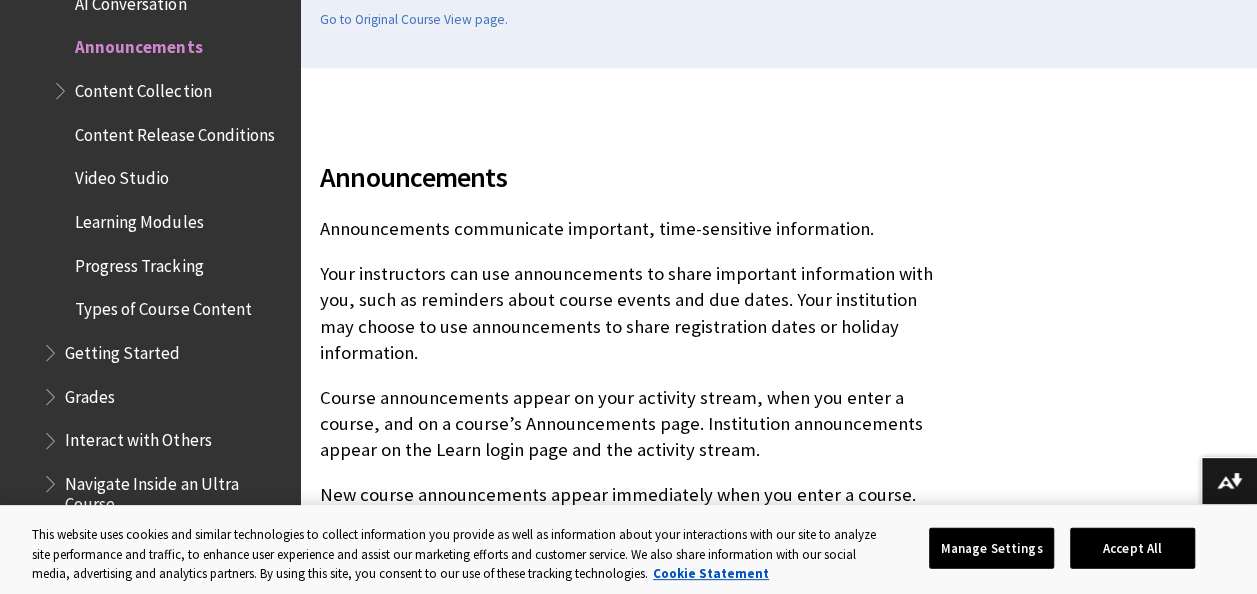 click on "Manage Settings" at bounding box center (991, 548) 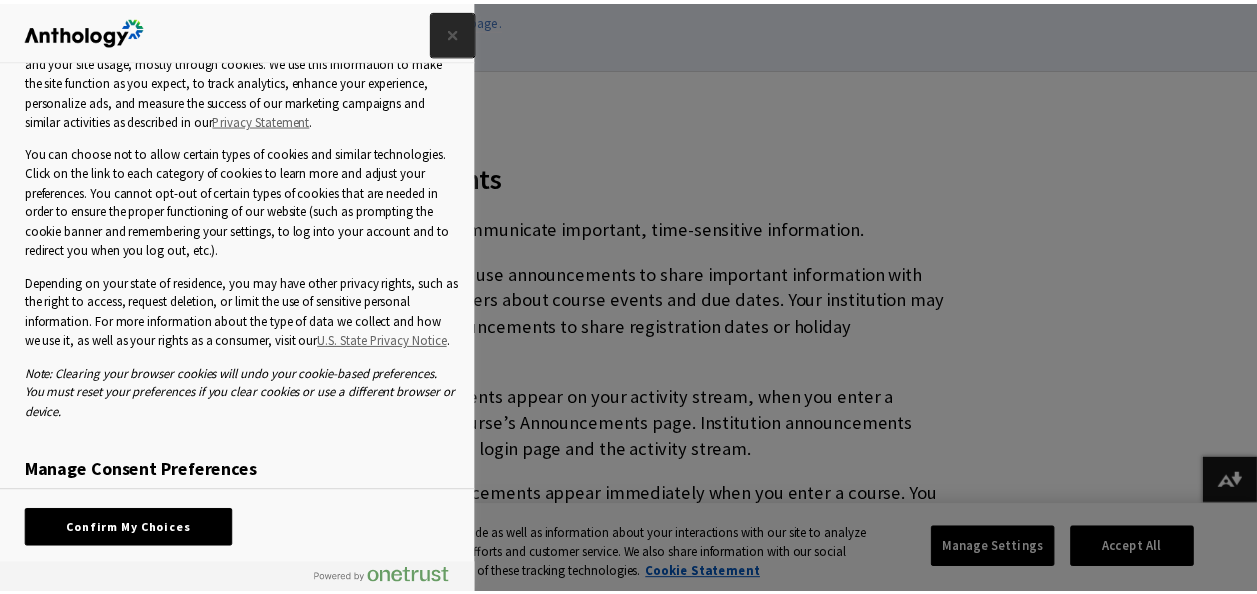 scroll, scrollTop: 120, scrollLeft: 0, axis: vertical 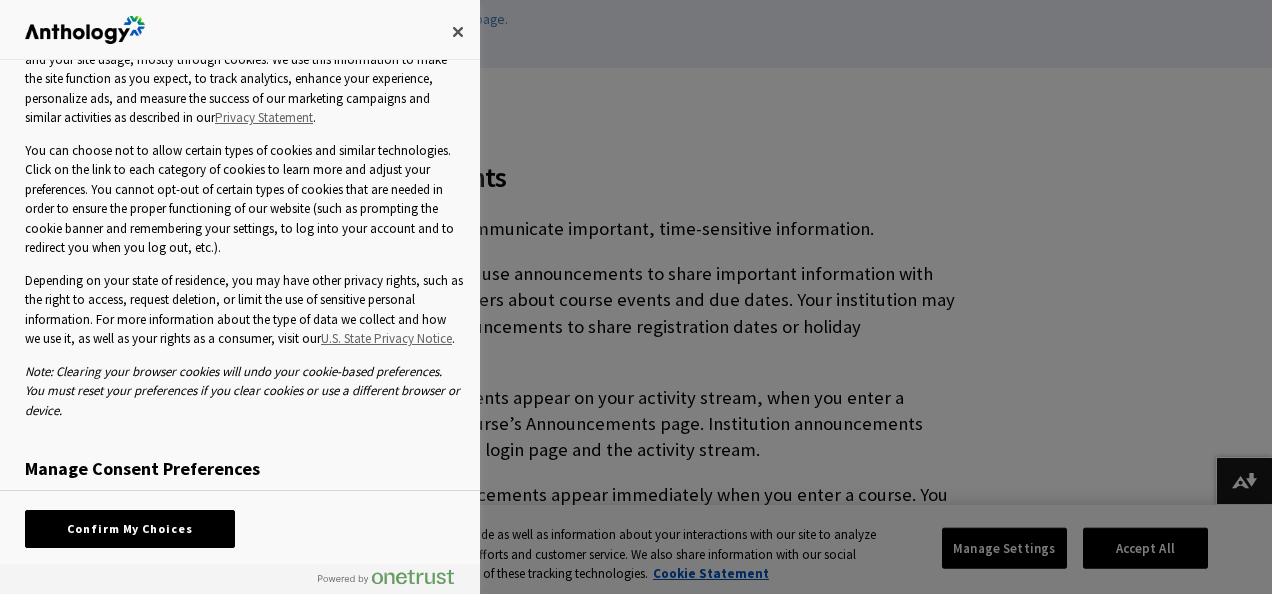 click on "Confirm My Choices" at bounding box center [130, 529] 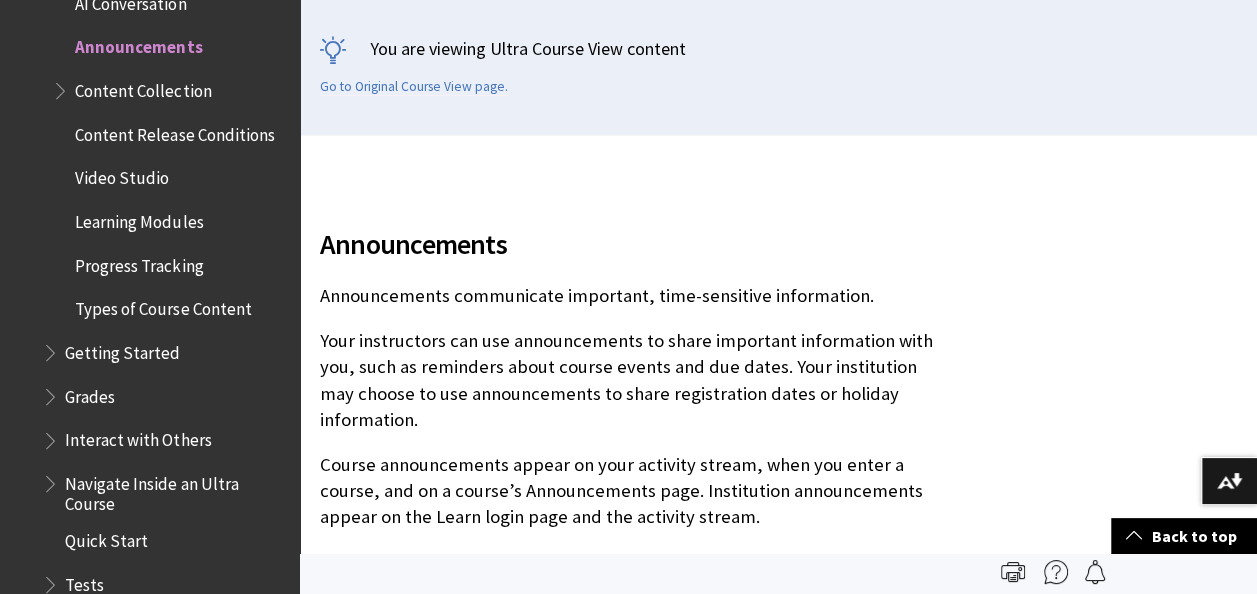scroll, scrollTop: 0, scrollLeft: 0, axis: both 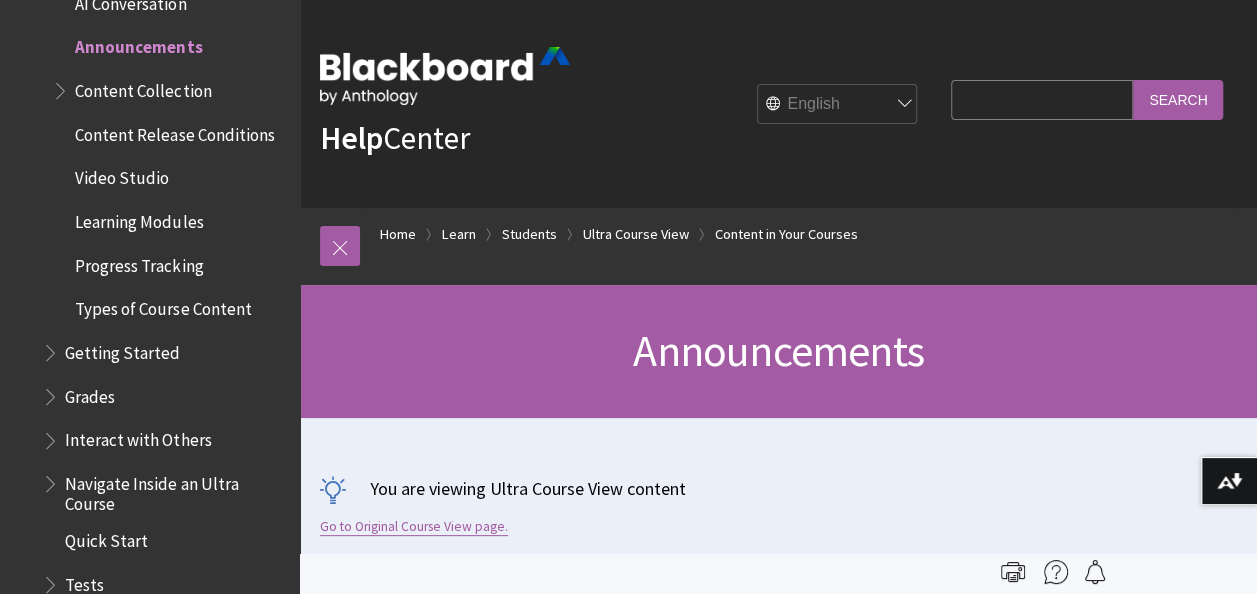 click on "Go to Original Course View page." at bounding box center (414, 527) 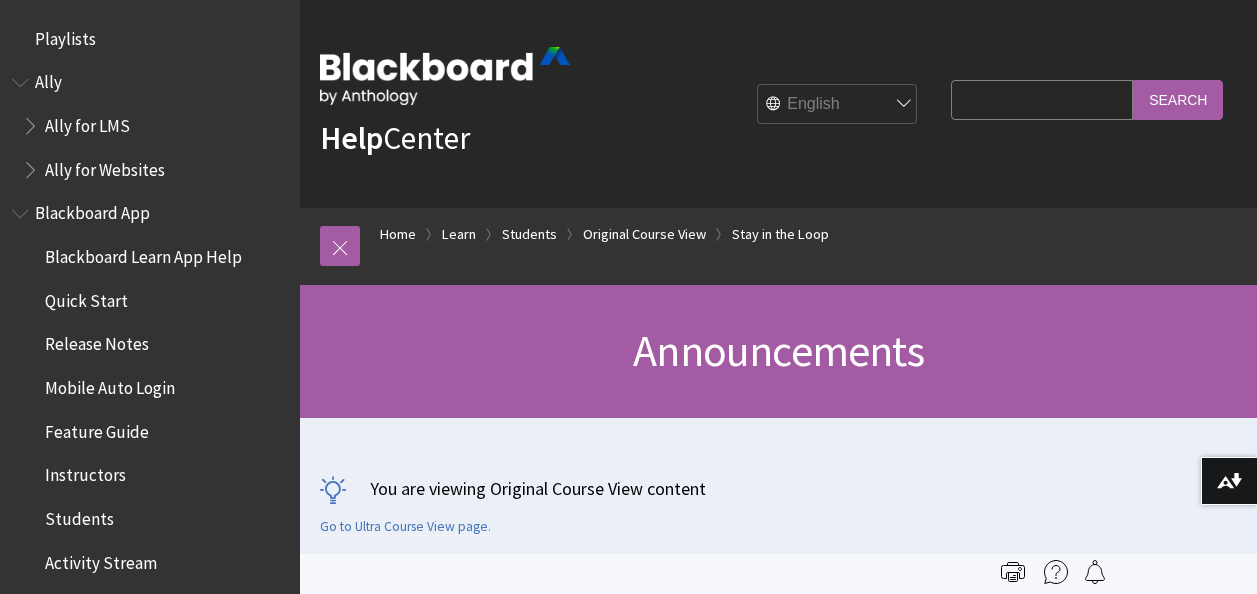 scroll, scrollTop: 0, scrollLeft: 0, axis: both 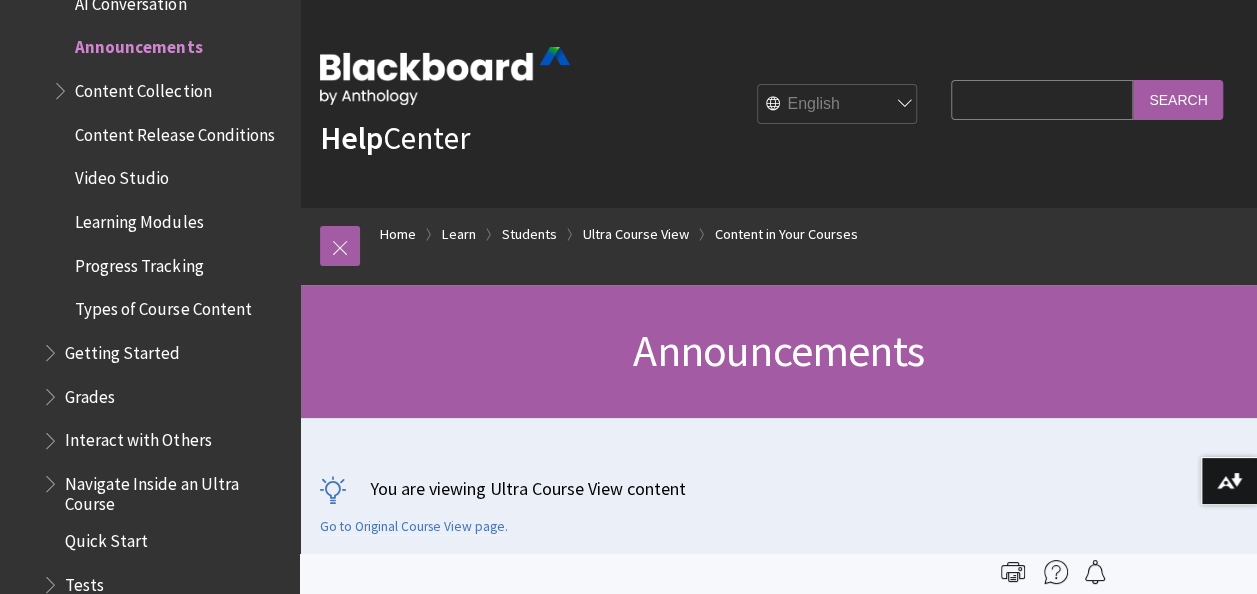 click on "Content Collection" at bounding box center [143, 87] 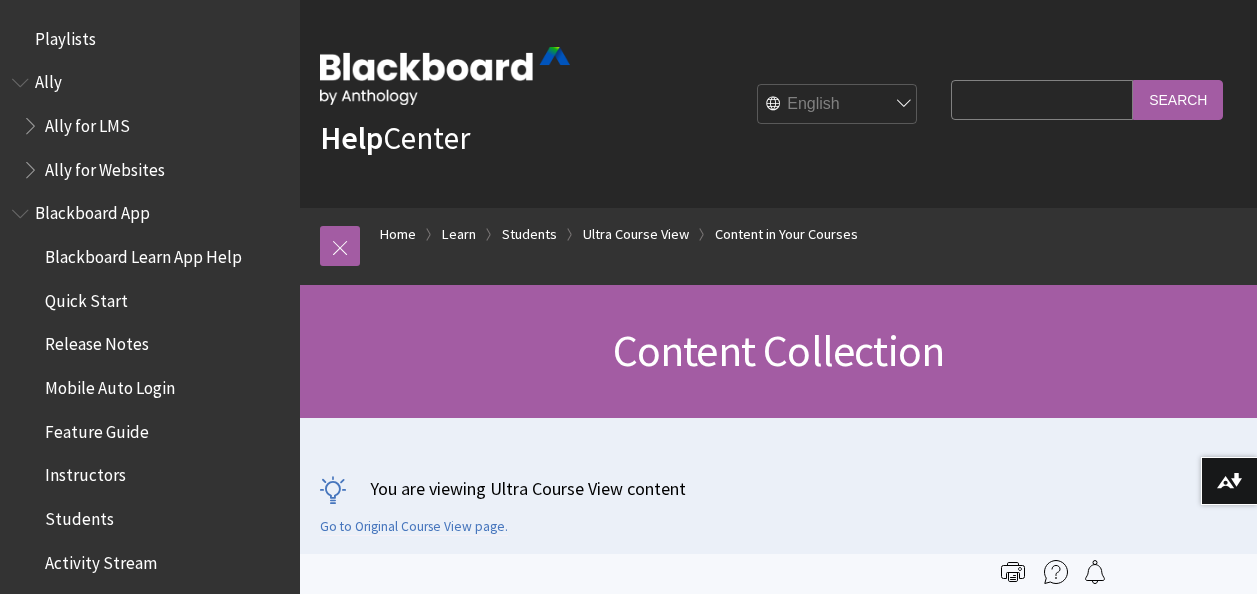 scroll, scrollTop: 0, scrollLeft: 0, axis: both 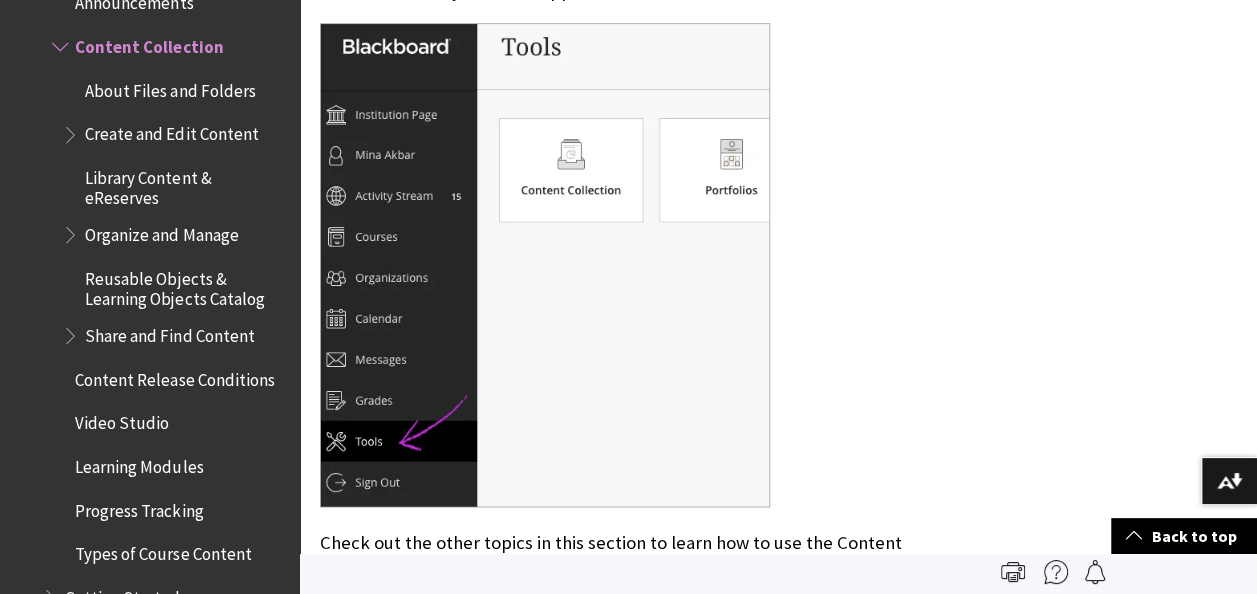 click on "About Files and Folders" at bounding box center (170, 87) 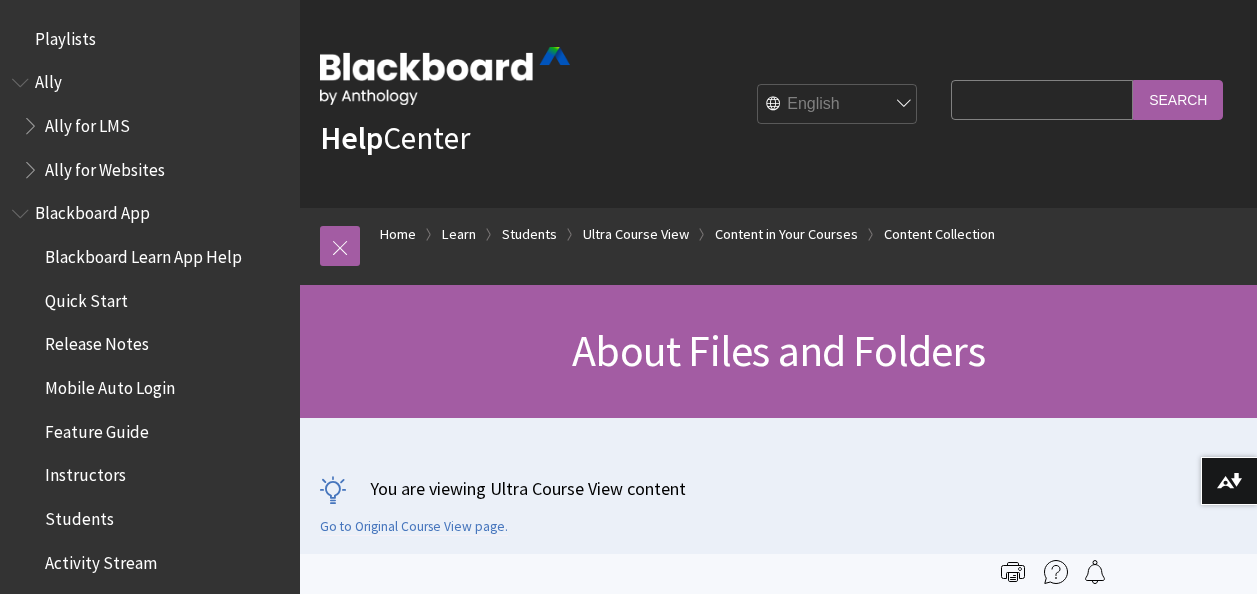 scroll, scrollTop: 0, scrollLeft: 0, axis: both 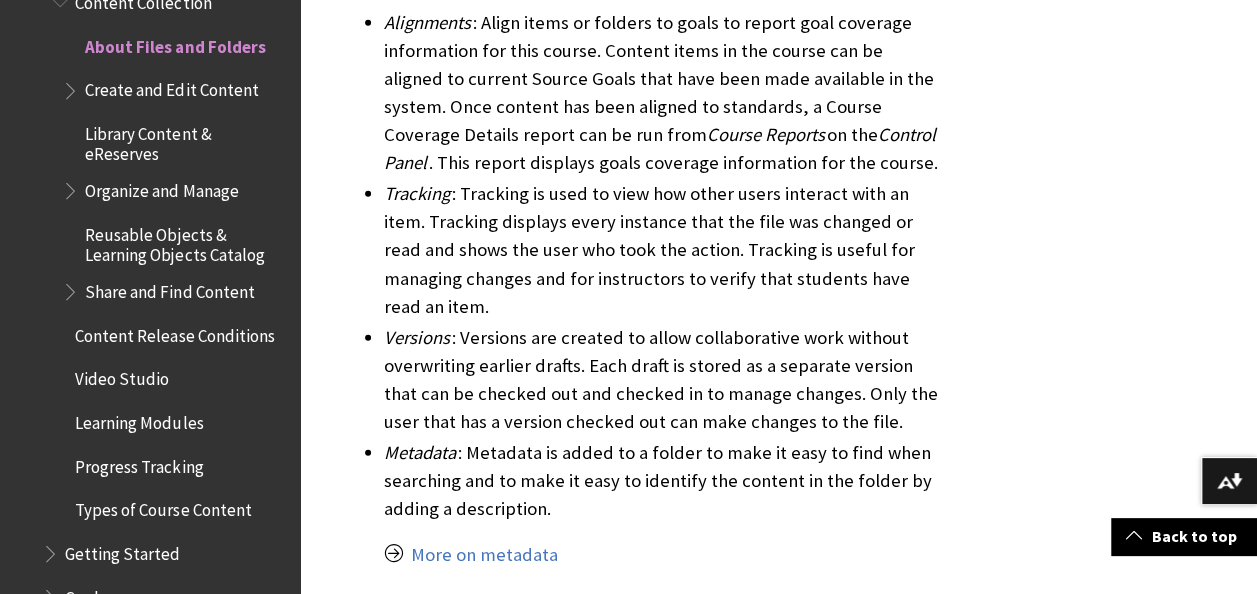 click on "Create and Edit Content" at bounding box center [171, 87] 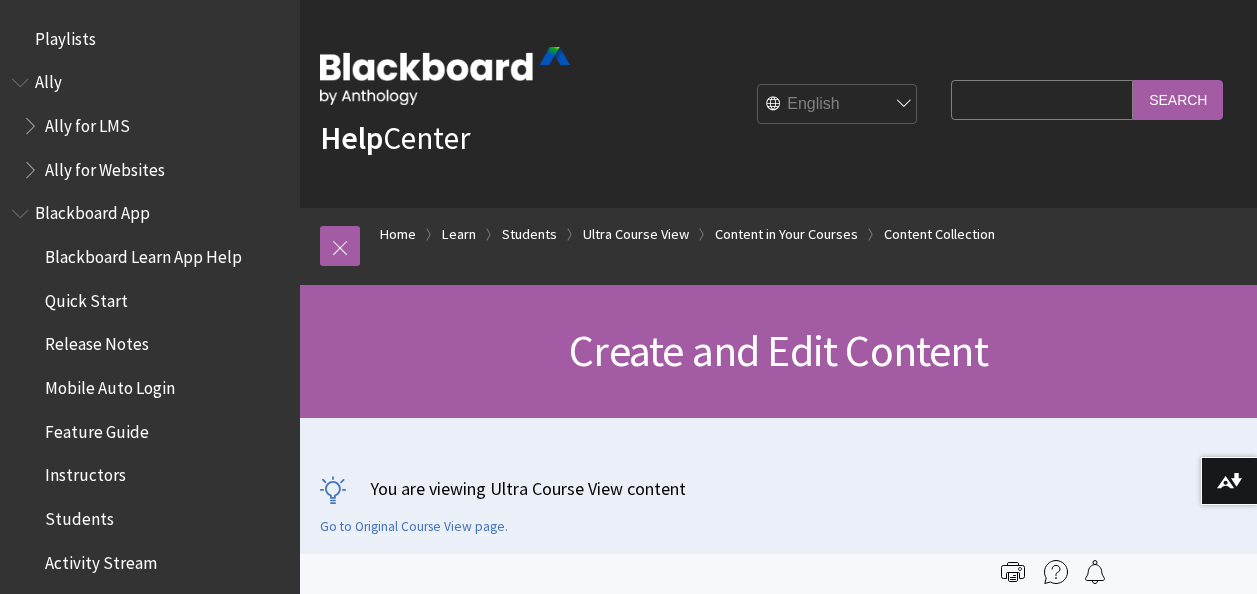 scroll, scrollTop: 0, scrollLeft: 0, axis: both 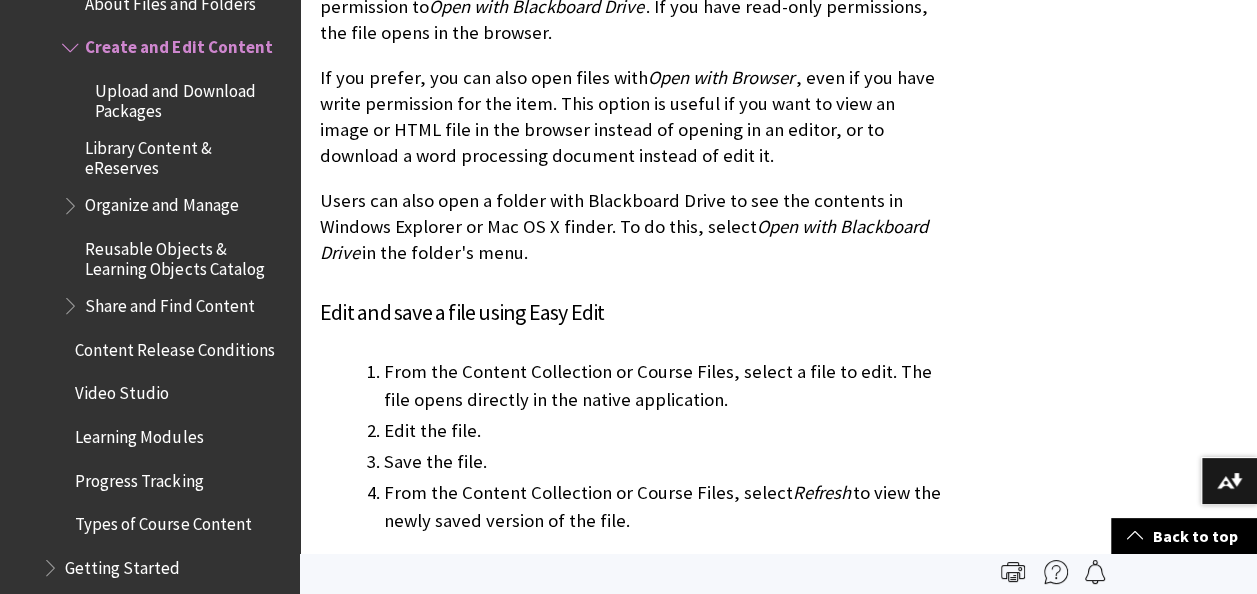click on "Upload and Download Packages" at bounding box center [190, 97] 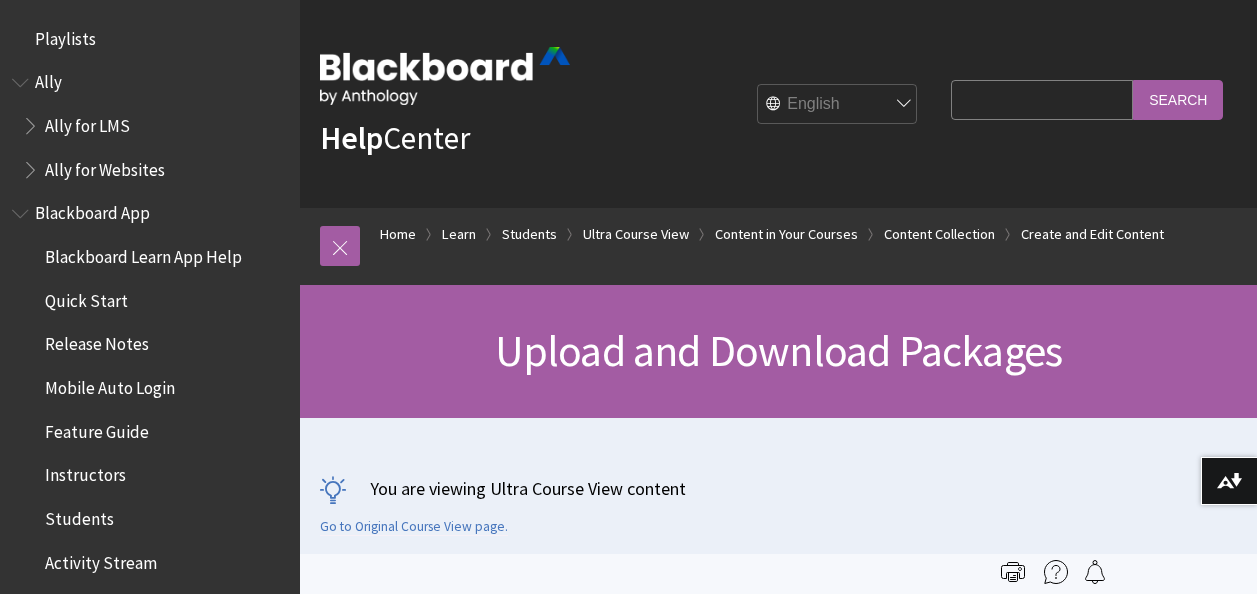 scroll, scrollTop: 0, scrollLeft: 0, axis: both 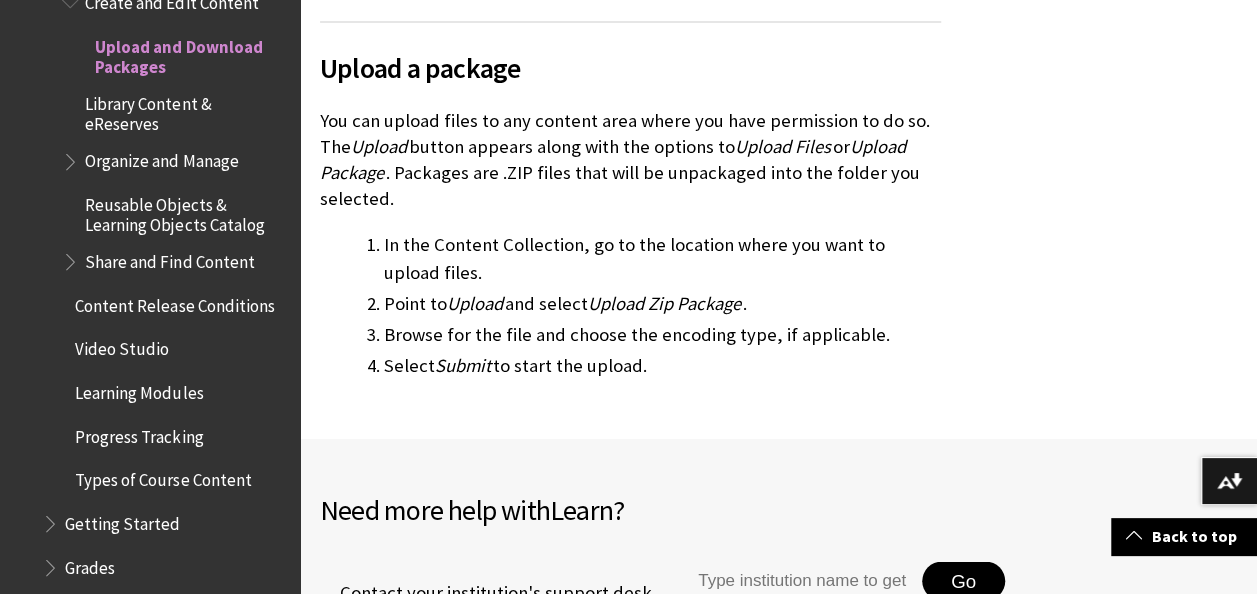 click on "Library Content & eReserves" at bounding box center (185, 110) 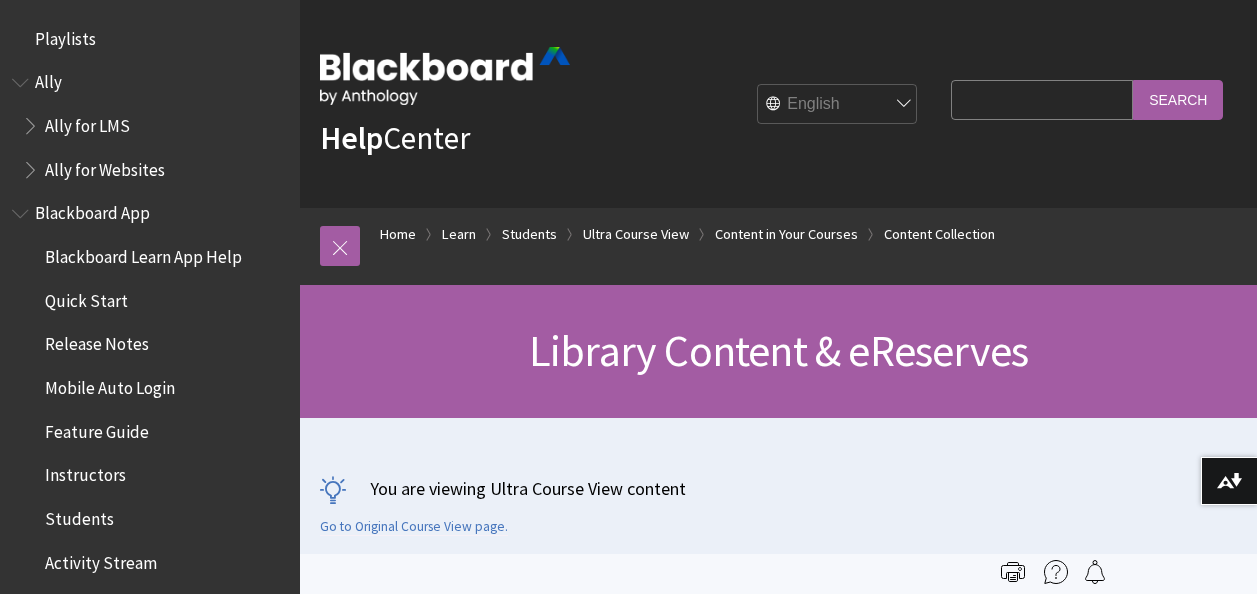 scroll, scrollTop: 0, scrollLeft: 0, axis: both 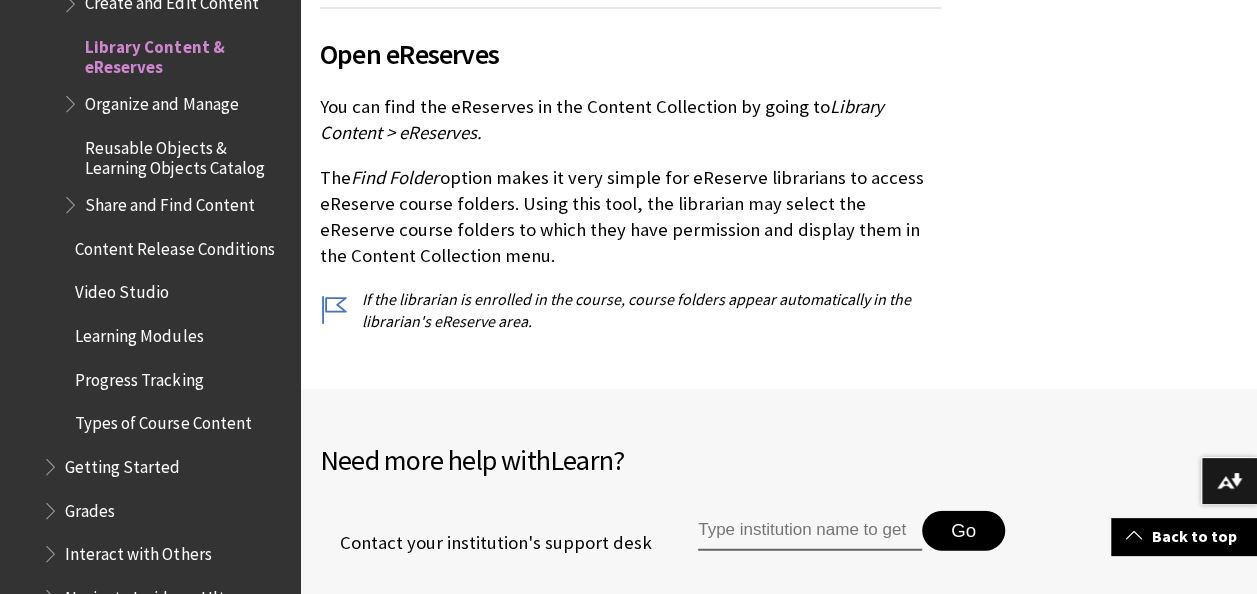 click on "Organize and Manage" at bounding box center (161, 100) 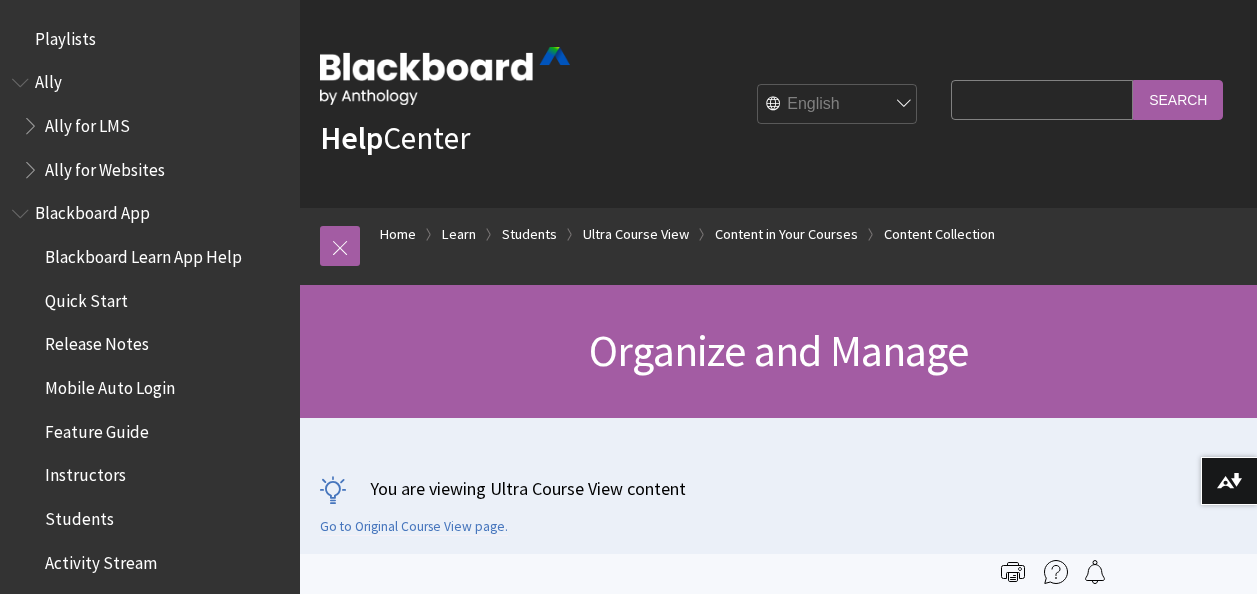 scroll, scrollTop: 0, scrollLeft: 0, axis: both 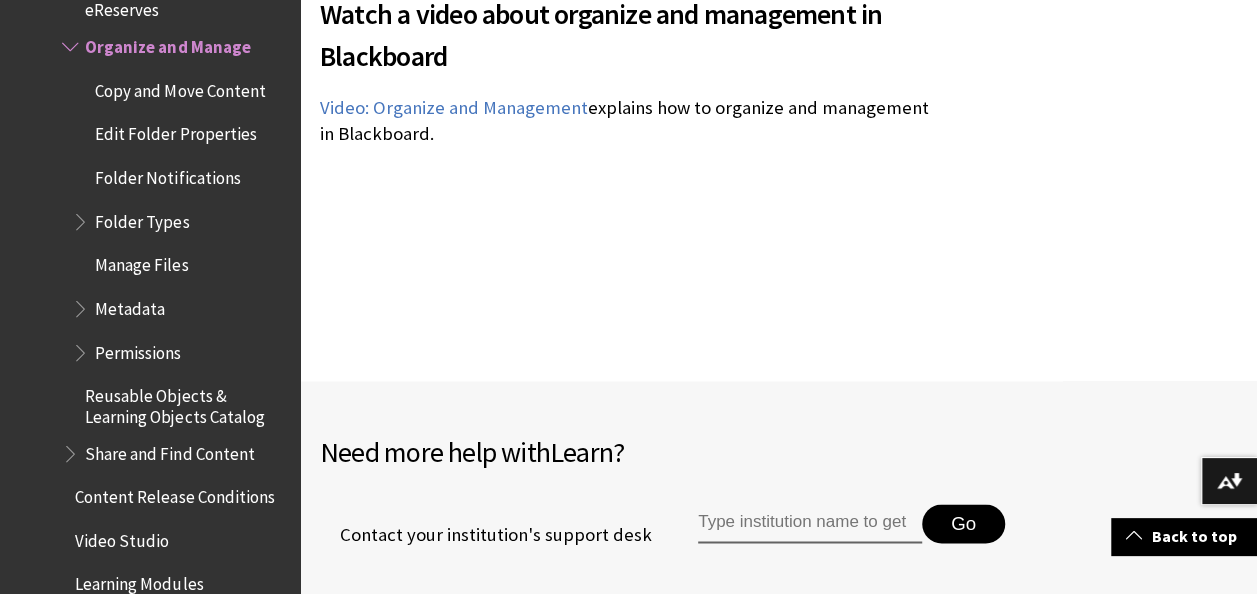 click on "Copy and Move Content" at bounding box center (180, 87) 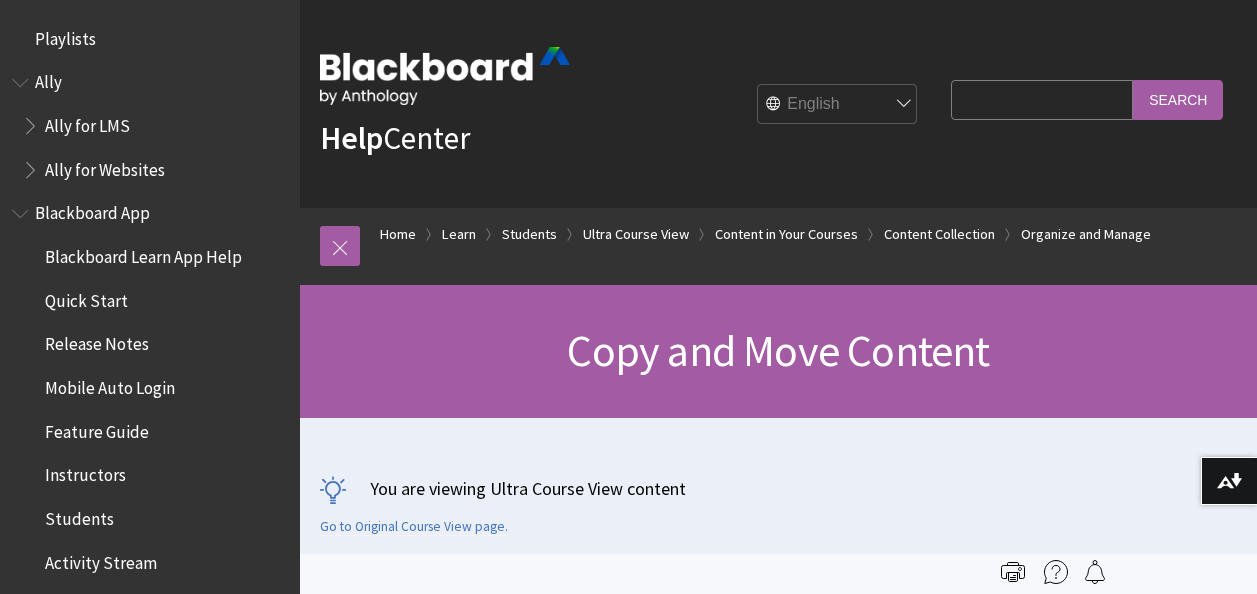 scroll, scrollTop: 0, scrollLeft: 0, axis: both 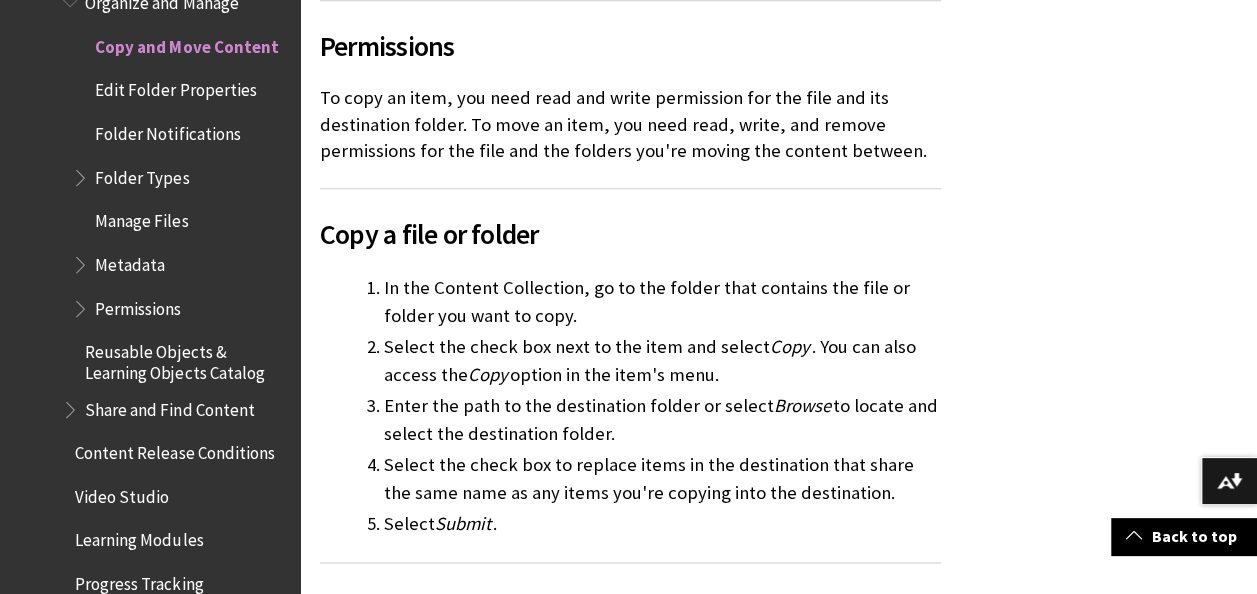 click on "Edit Folder Properties" at bounding box center [175, 87] 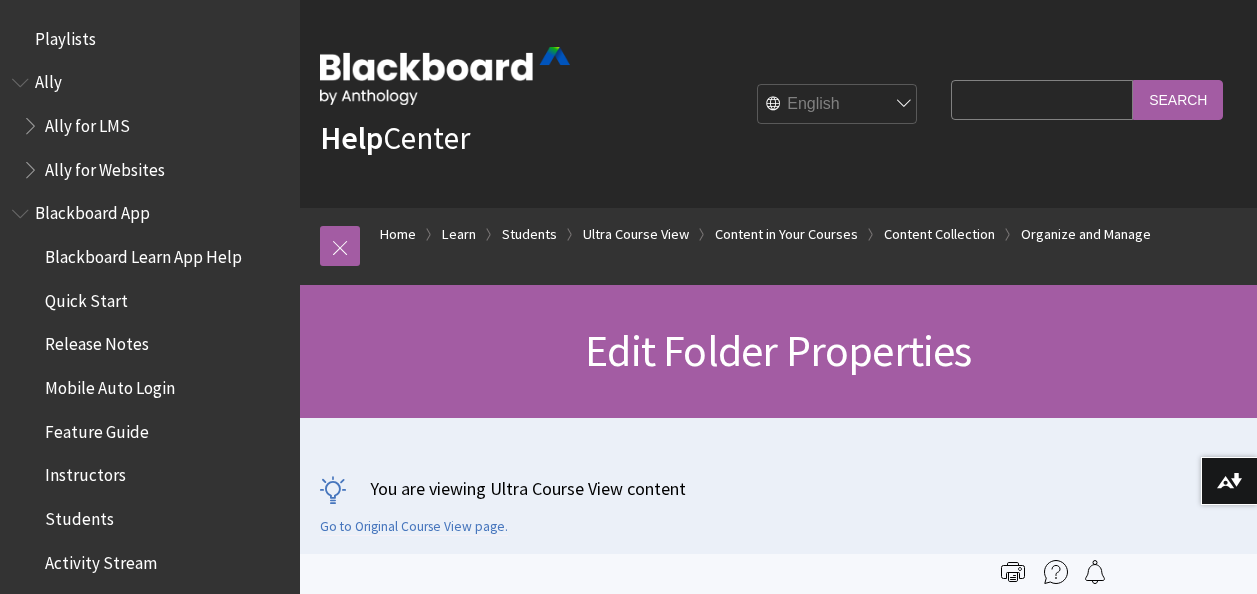 scroll, scrollTop: 0, scrollLeft: 0, axis: both 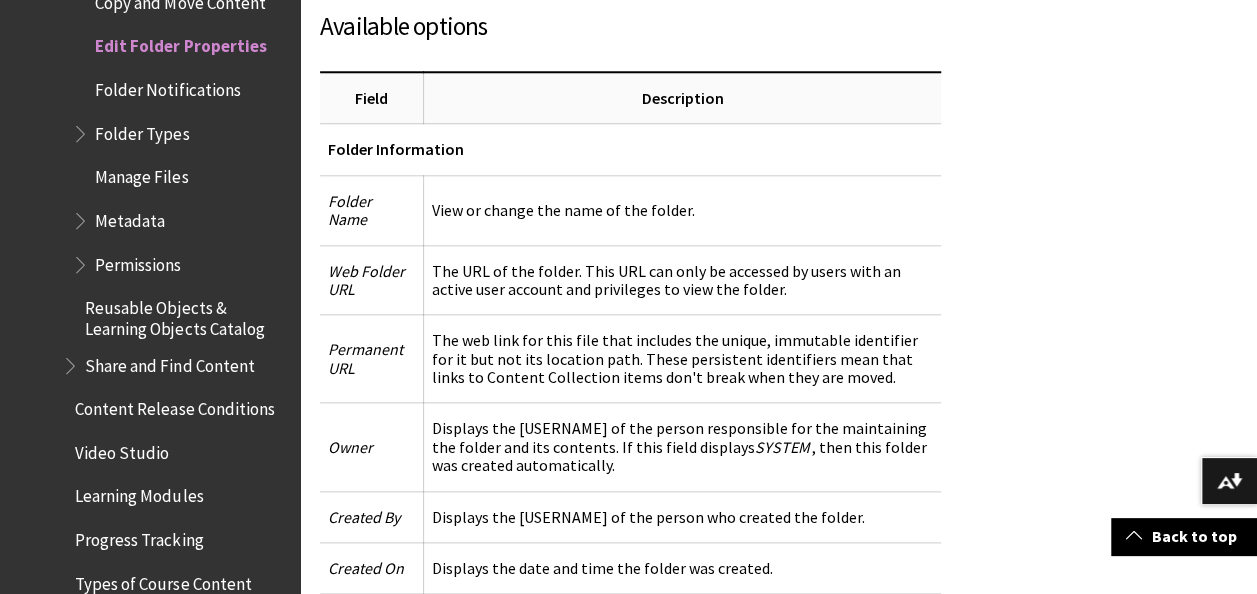 click on "Folder Notifications" at bounding box center [167, 86] 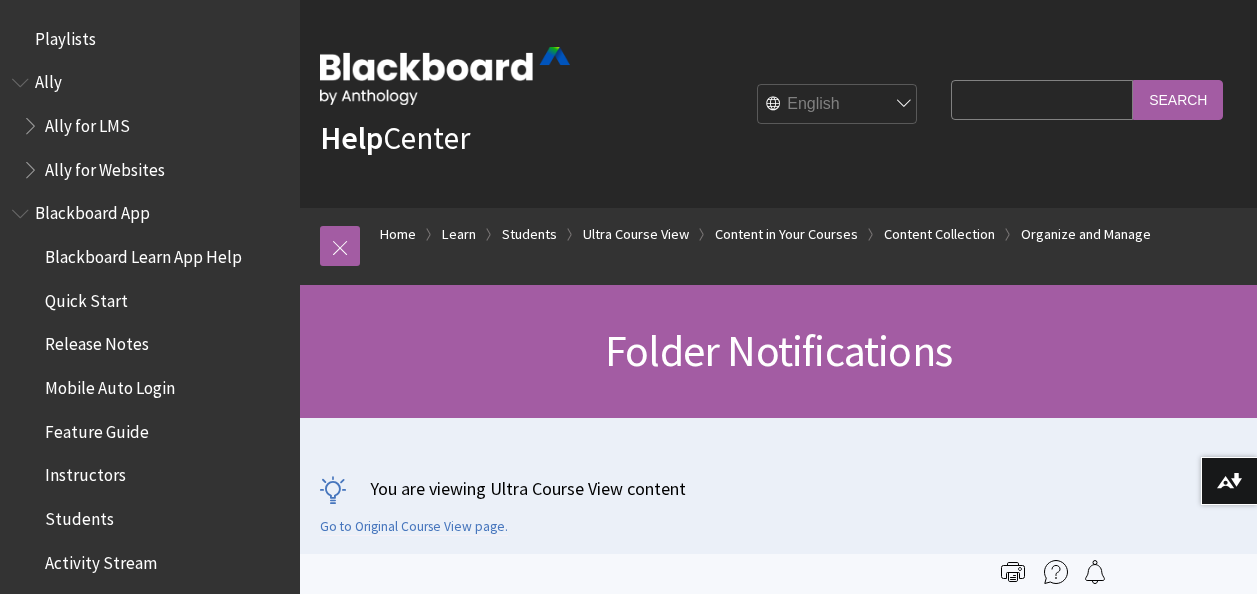 scroll, scrollTop: 0, scrollLeft: 0, axis: both 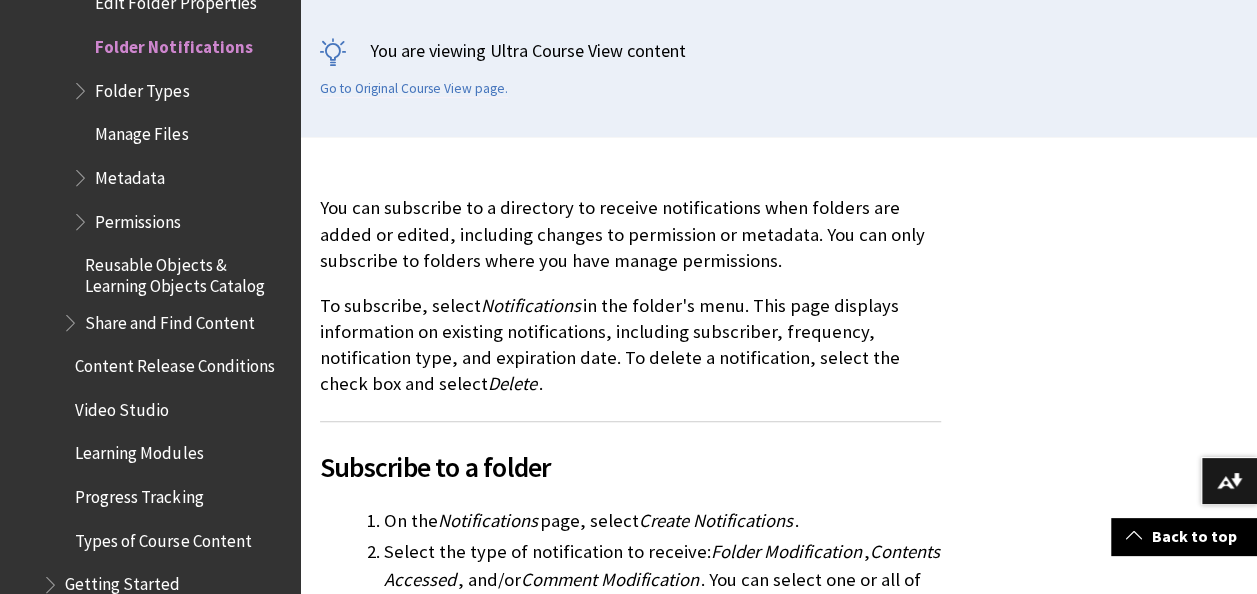 click on "Folder Types" at bounding box center [142, 87] 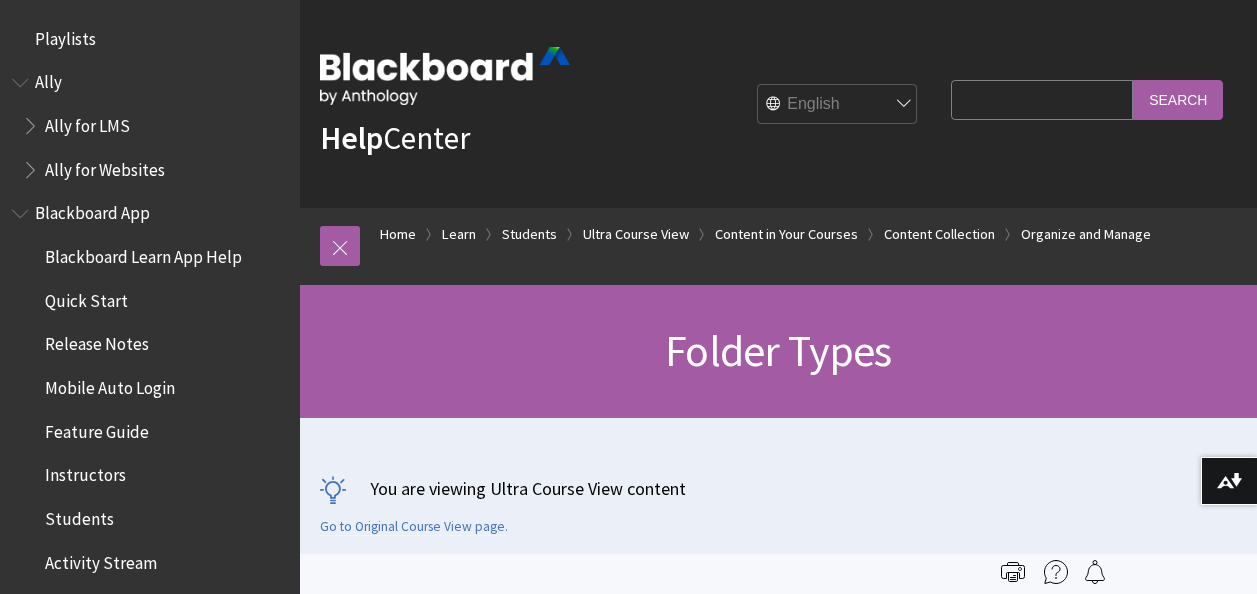 scroll, scrollTop: 0, scrollLeft: 0, axis: both 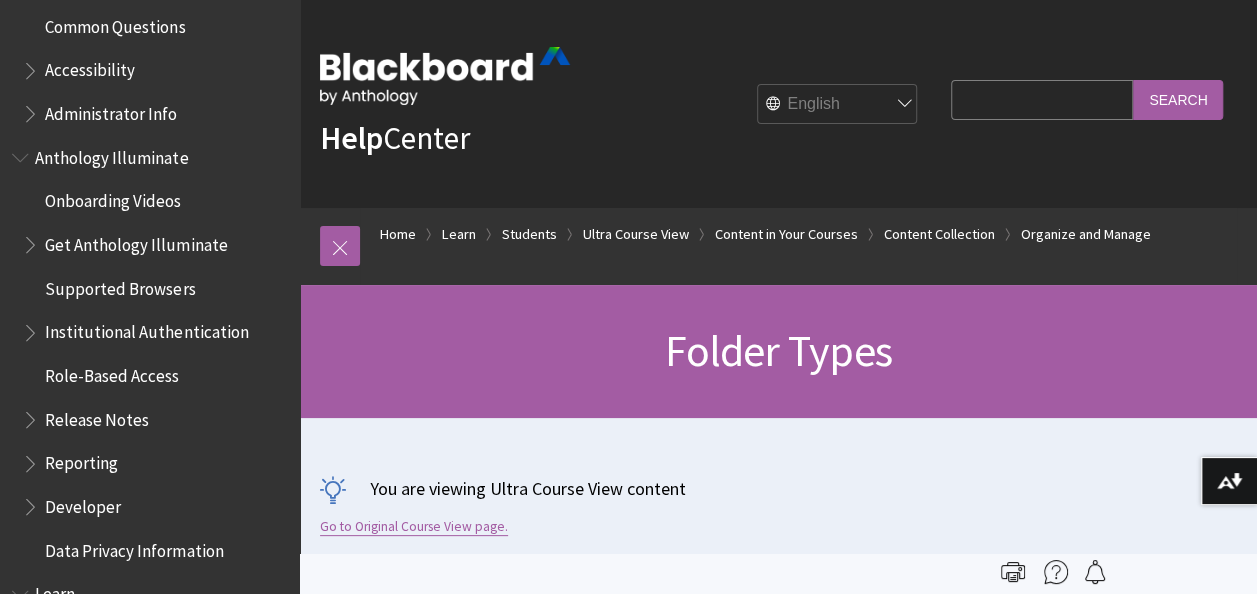 click on "Go to Original Course View page." at bounding box center [414, 527] 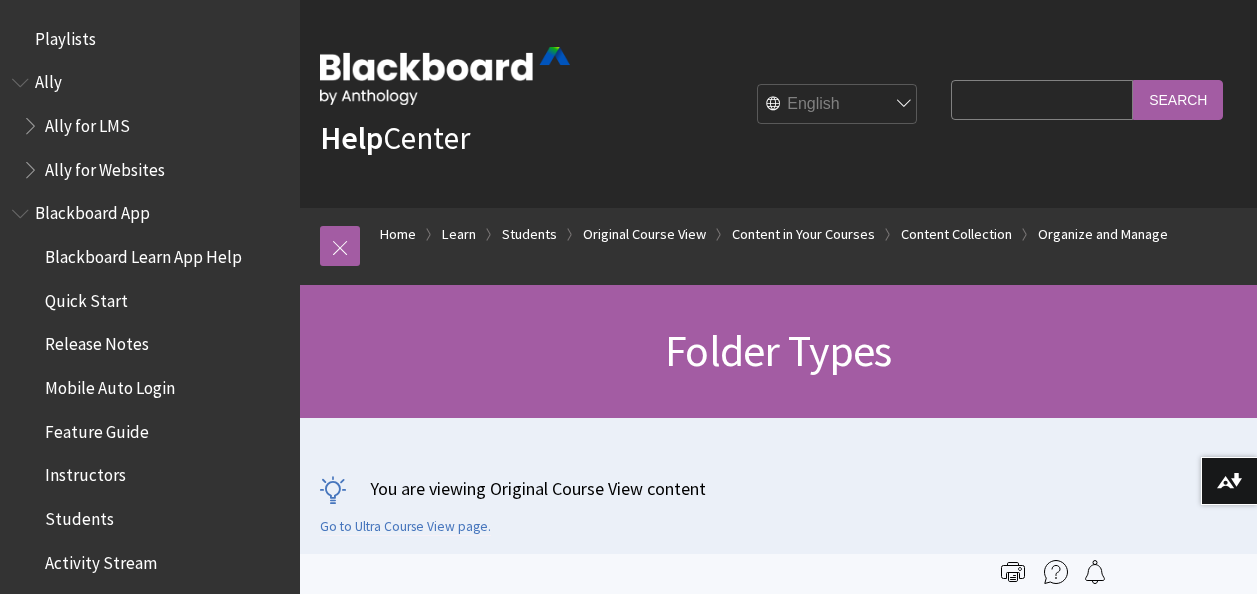scroll, scrollTop: 0, scrollLeft: 0, axis: both 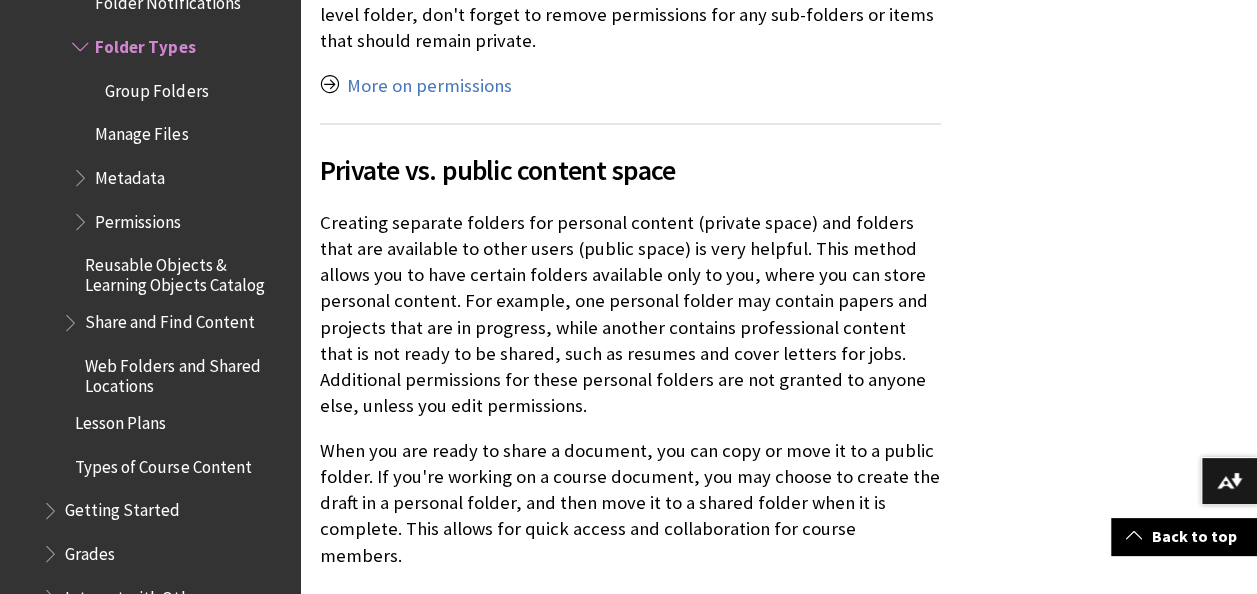 click on "When you are ready to share a document, you can copy or move it to a public folder. If you're working on a course document, you may choose to create the draft in a personal folder, and then move it to a shared folder when it is complete. This allows for quick access and collaboration for course members." at bounding box center (630, 502) 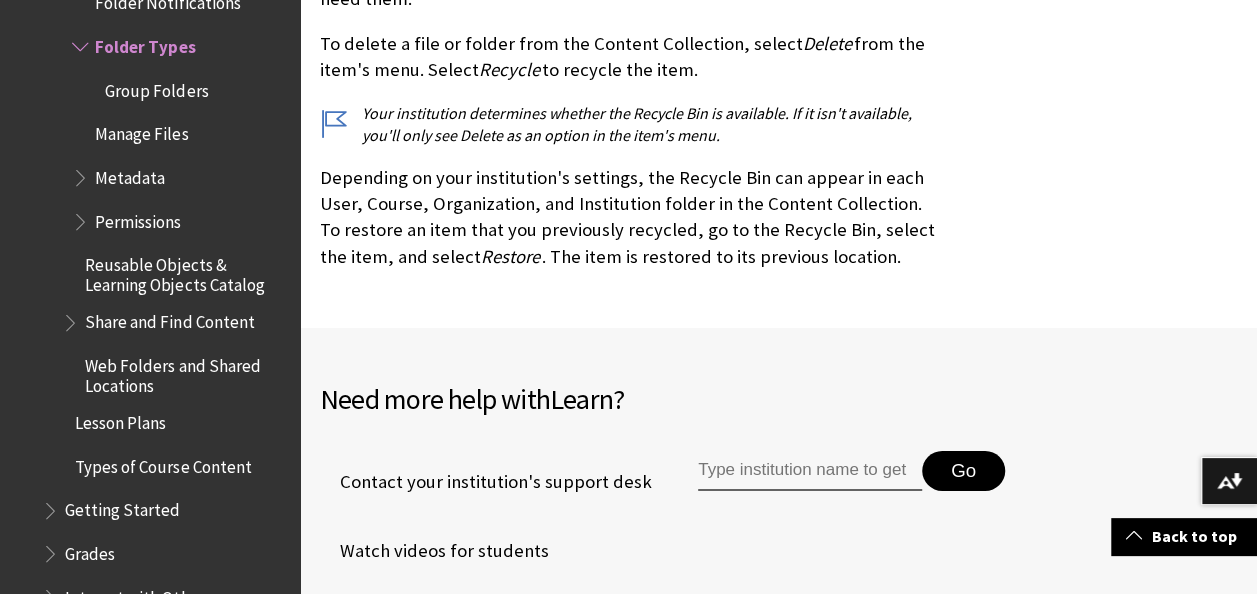 scroll, scrollTop: 2992, scrollLeft: 0, axis: vertical 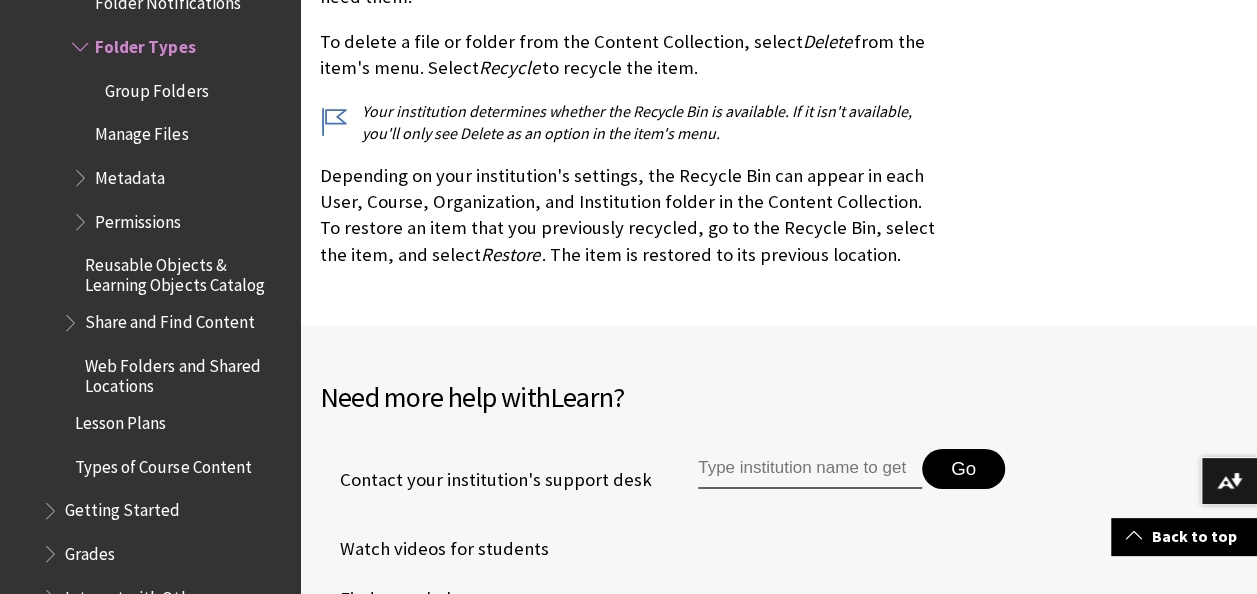 click on "Group Folders" at bounding box center [156, 87] 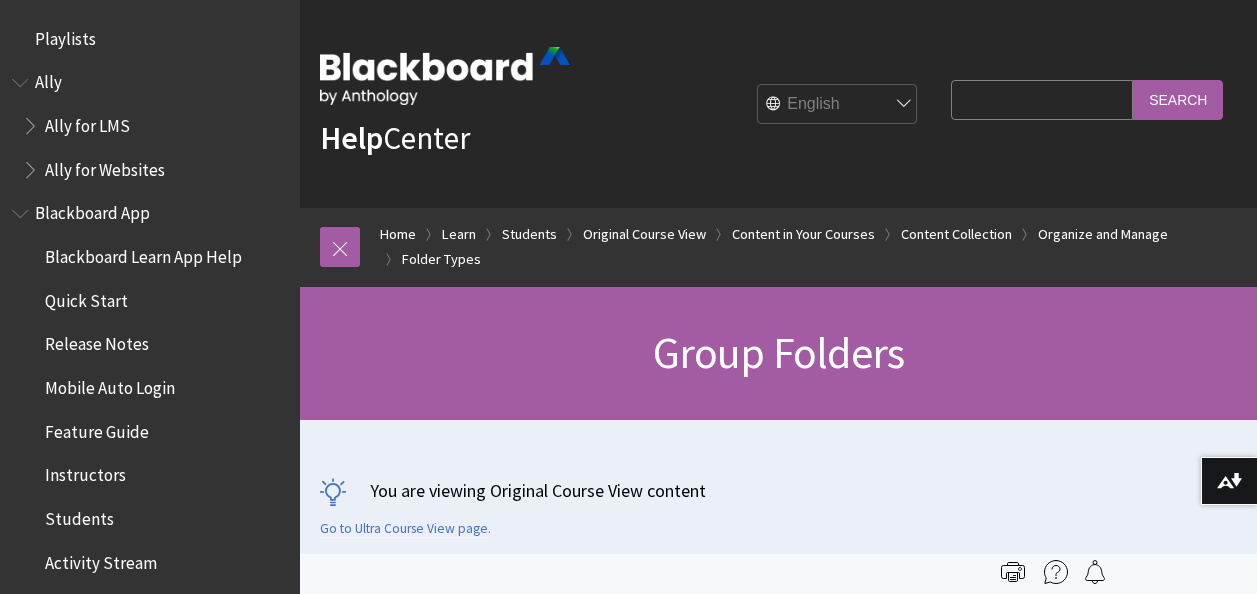 scroll, scrollTop: 0, scrollLeft: 0, axis: both 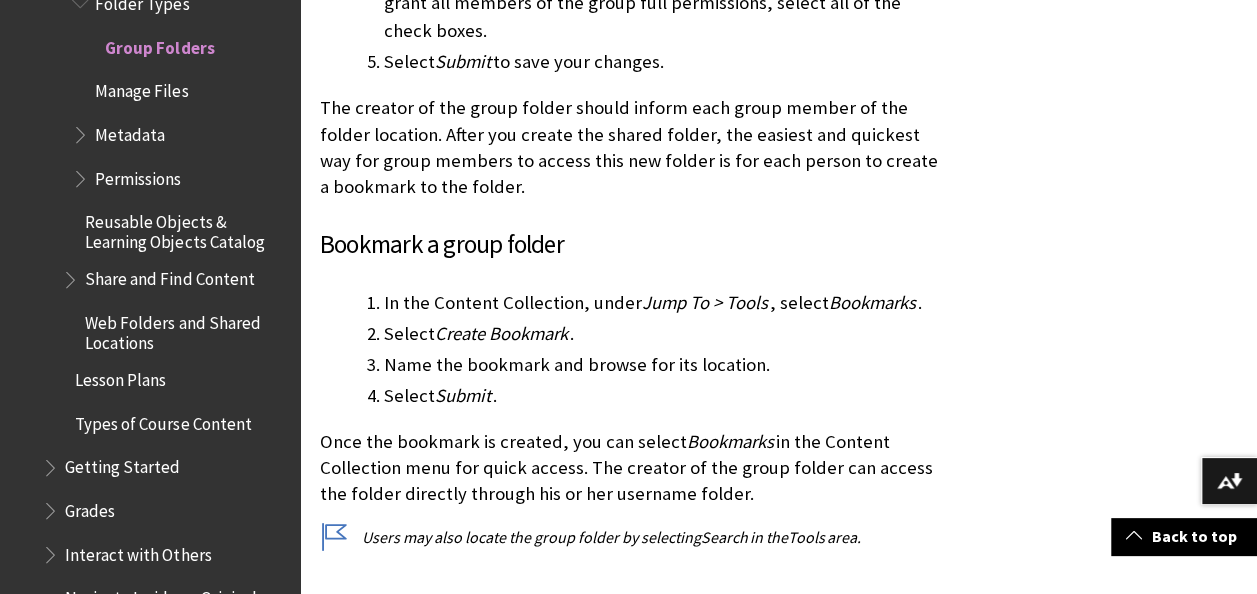 click on "Manage Files" at bounding box center [141, 88] 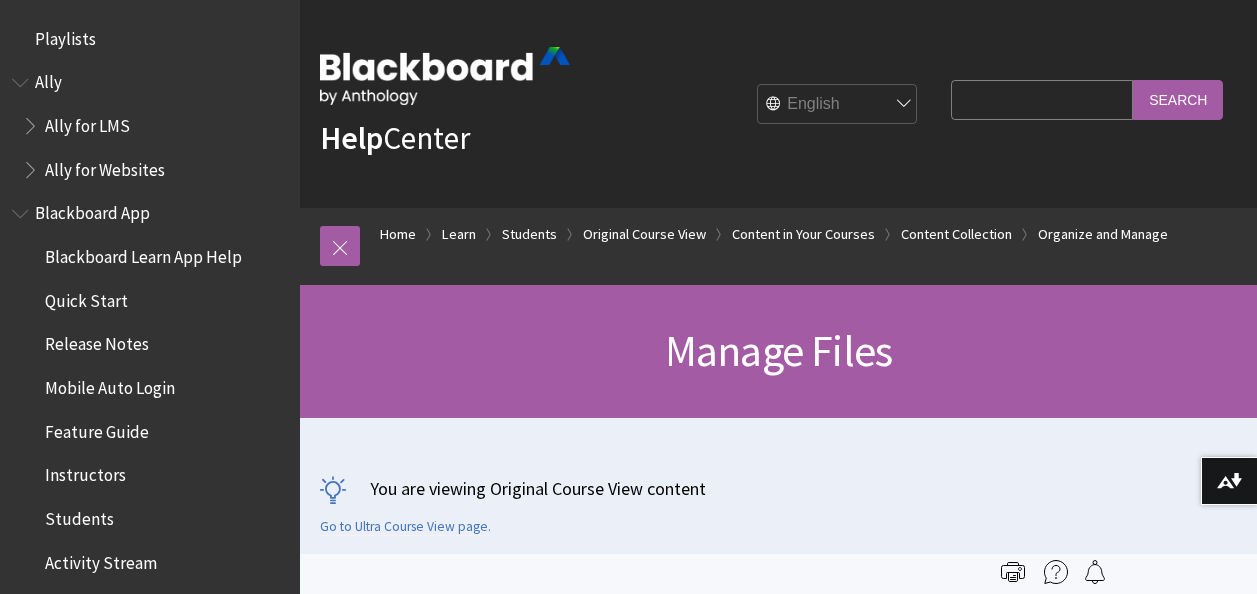 scroll, scrollTop: 0, scrollLeft: 0, axis: both 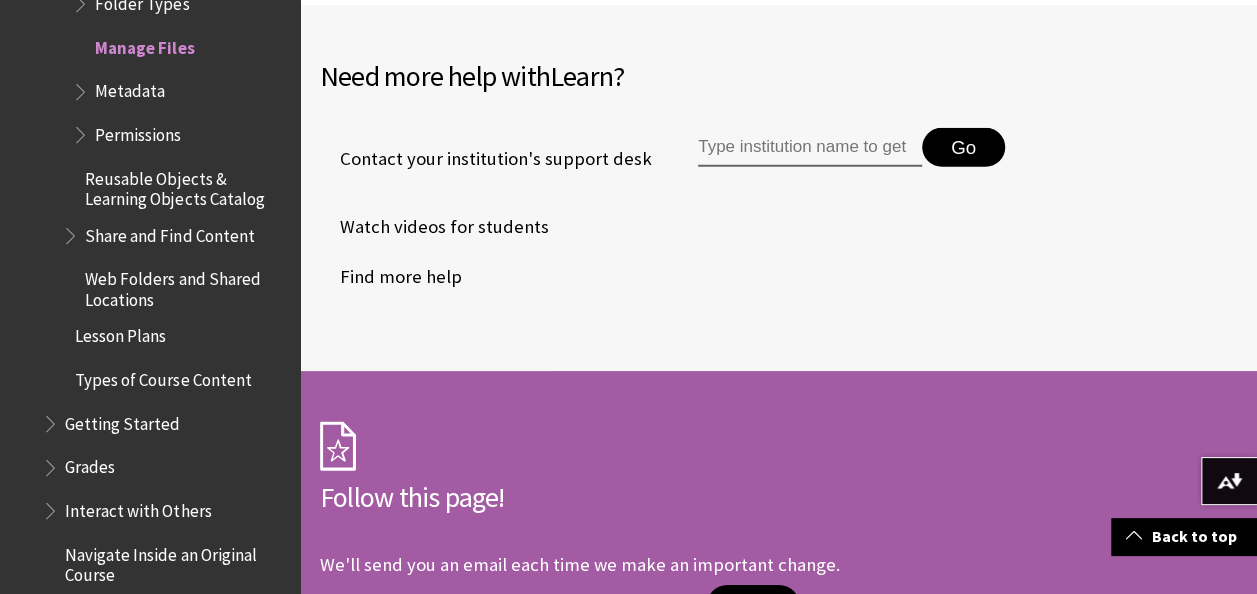 click on "Metadata" at bounding box center [130, 88] 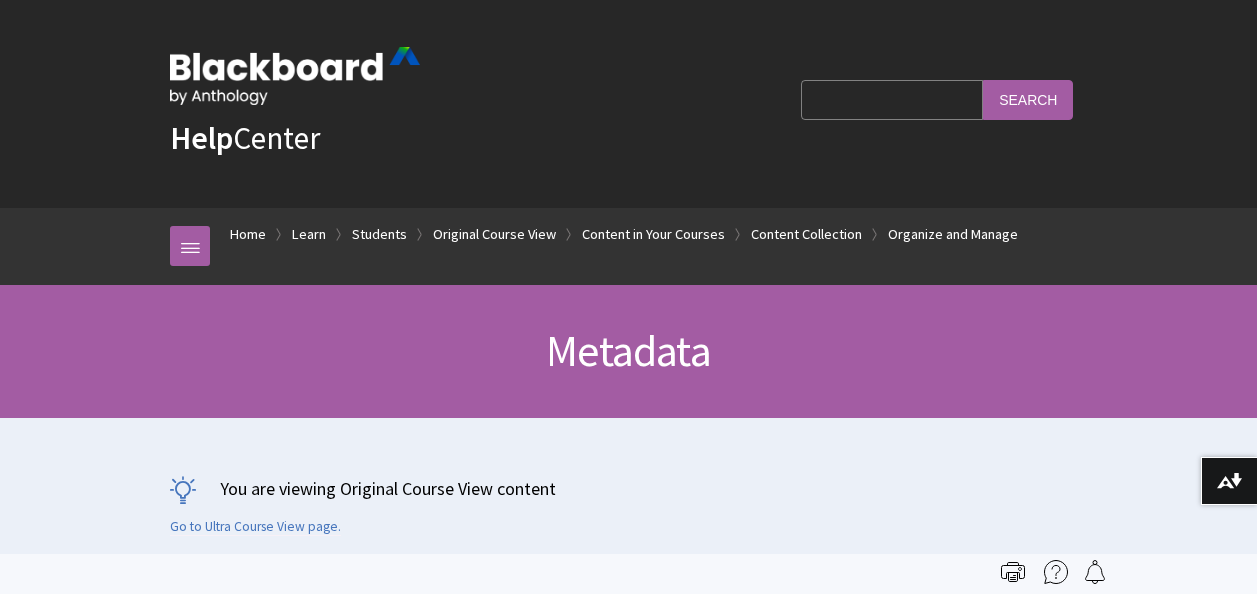 scroll, scrollTop: 0, scrollLeft: 0, axis: both 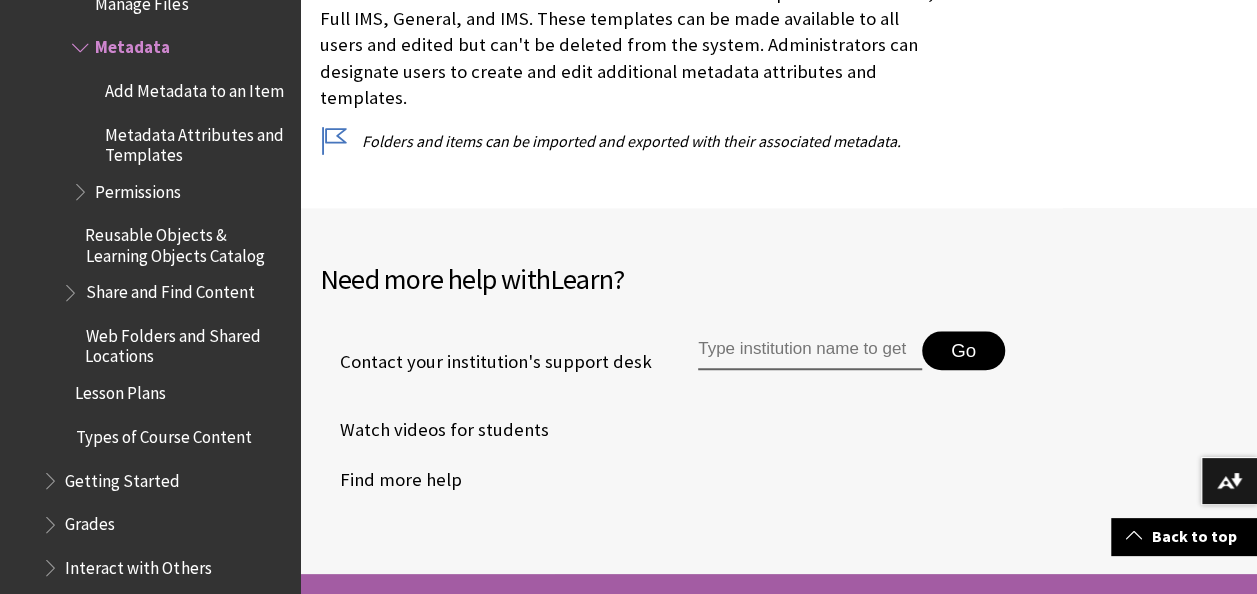 click on "Add Metadata to an Item" at bounding box center (194, 87) 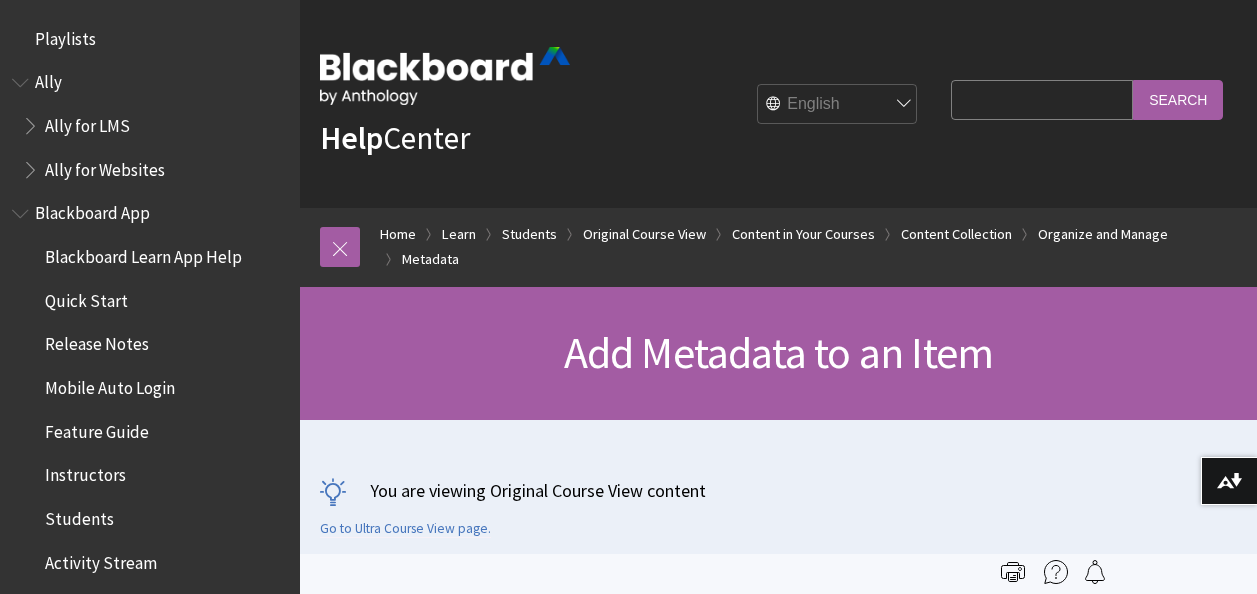 scroll, scrollTop: 0, scrollLeft: 0, axis: both 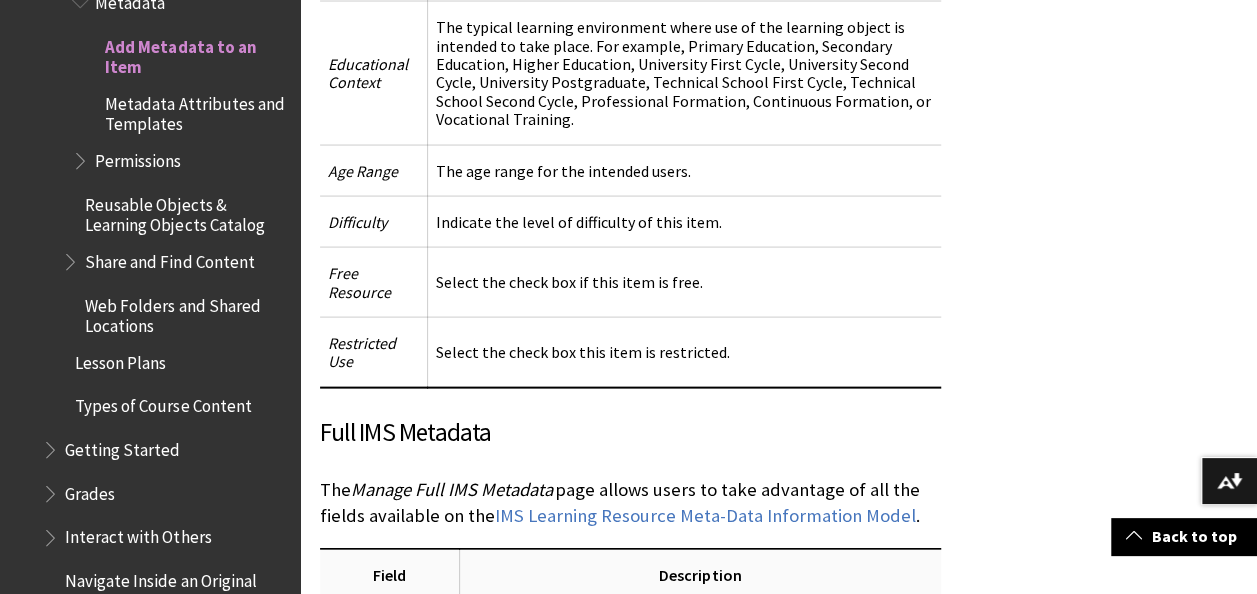 click on "Metadata Attributes and Templates" at bounding box center [195, 110] 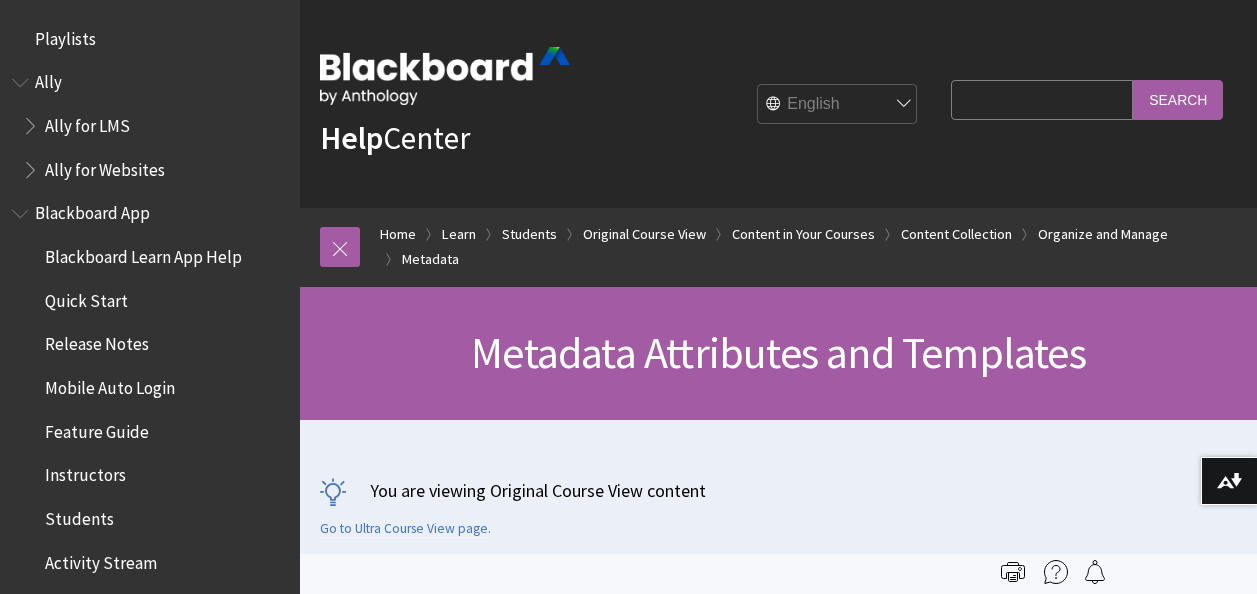 scroll, scrollTop: 0, scrollLeft: 0, axis: both 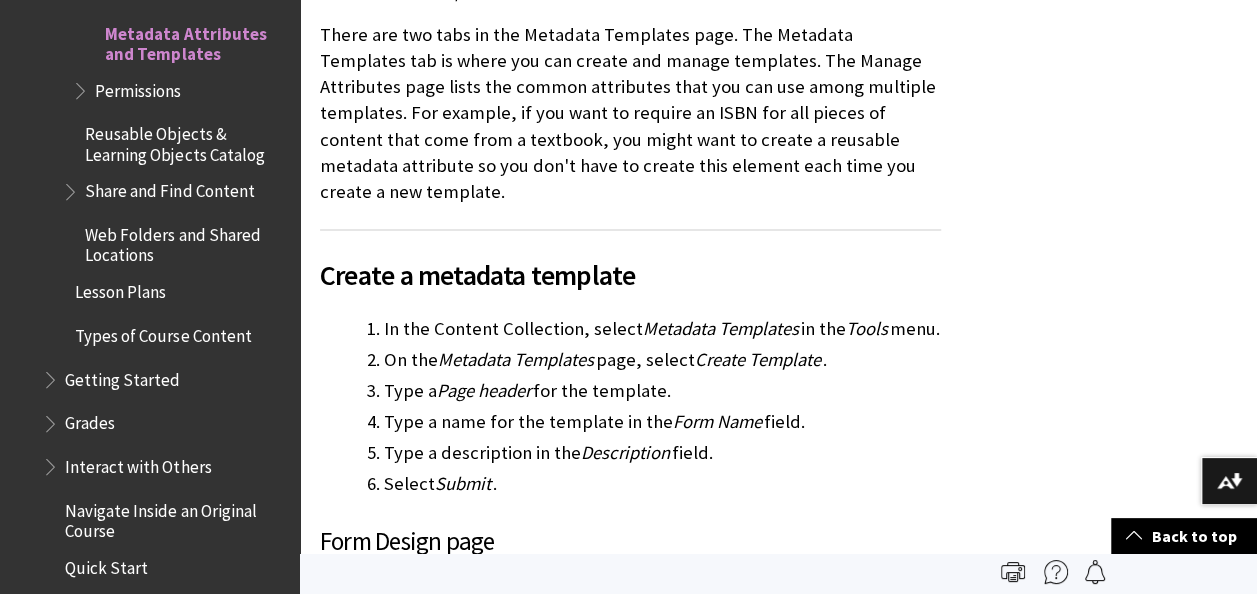 click on "Permissions" at bounding box center [138, 87] 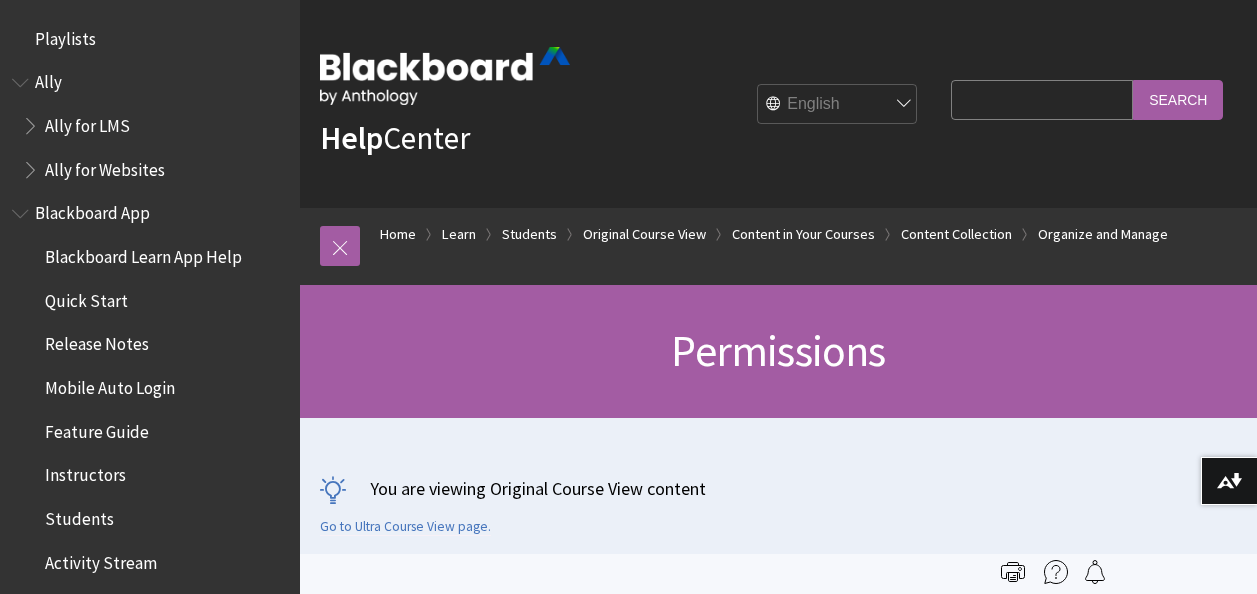 scroll, scrollTop: 0, scrollLeft: 0, axis: both 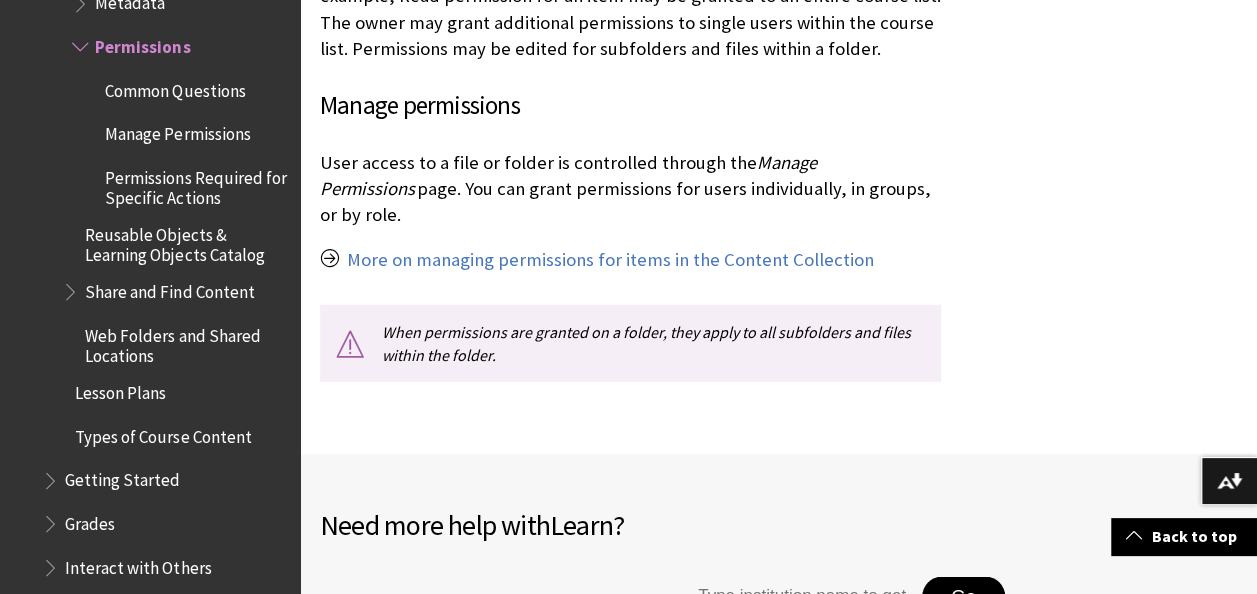 click on "Common Questions" at bounding box center [175, 87] 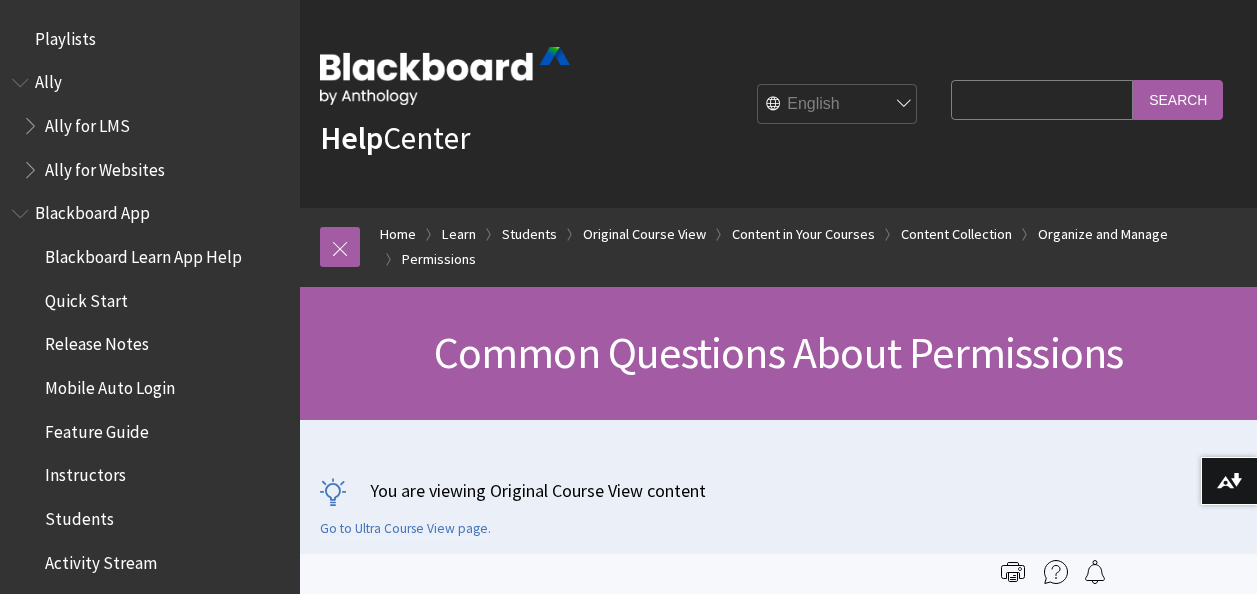 scroll, scrollTop: 142, scrollLeft: 0, axis: vertical 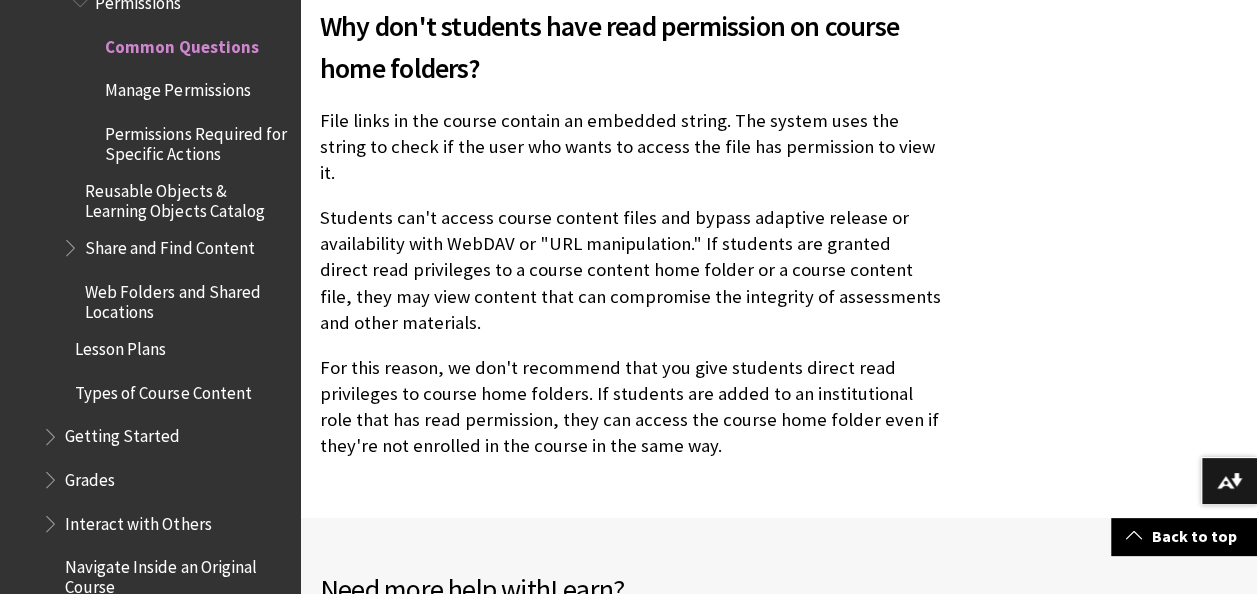 click on "Manage Permissions" at bounding box center (177, 87) 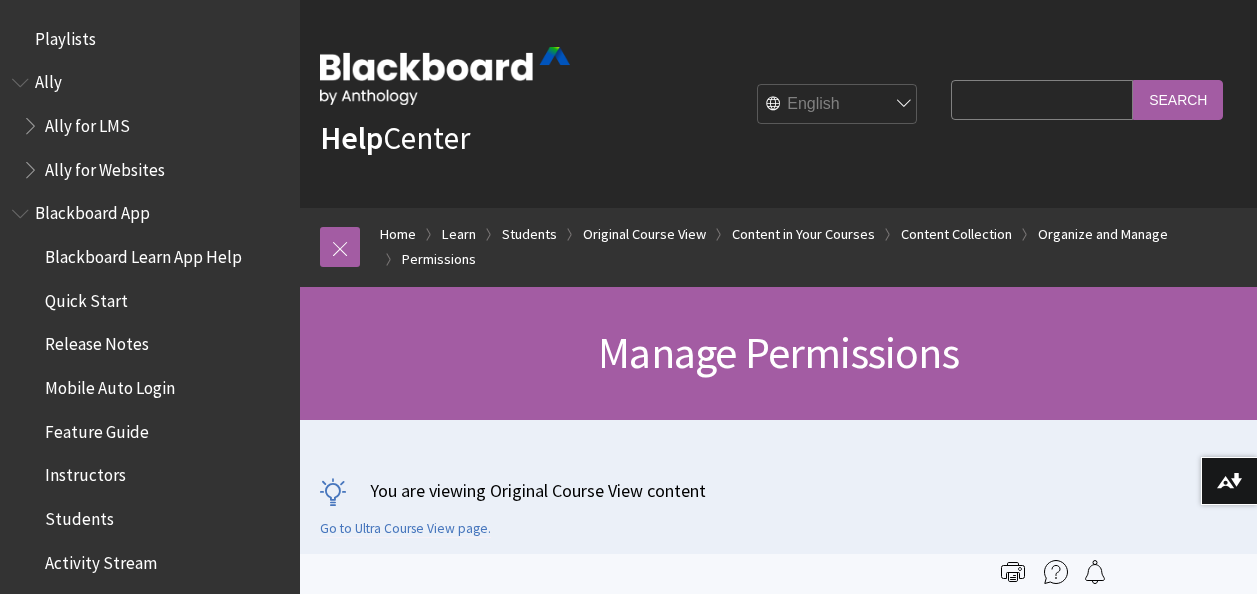 scroll, scrollTop: 0, scrollLeft: 0, axis: both 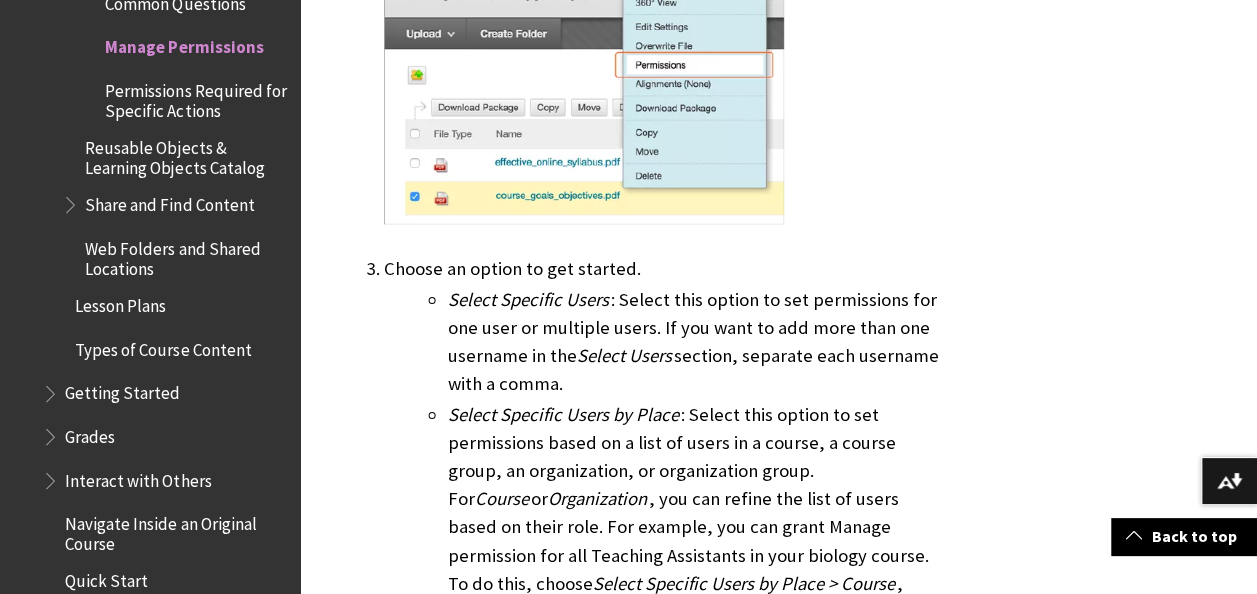 click on "Permissions Required for Specific Actions" at bounding box center [195, 97] 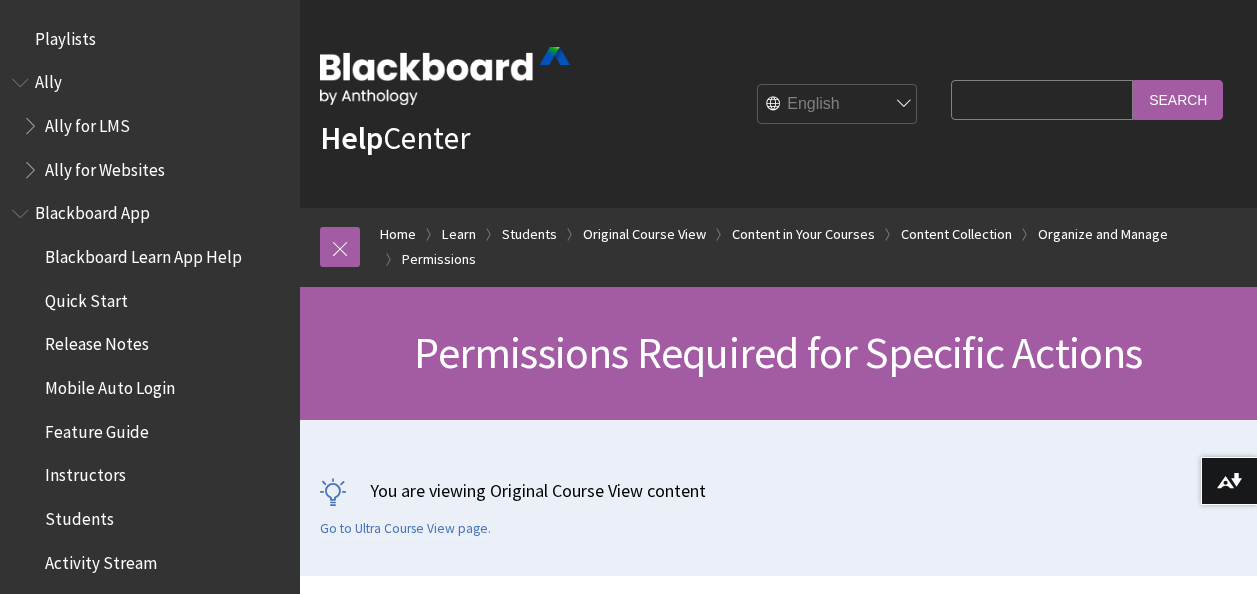 scroll, scrollTop: 199, scrollLeft: 0, axis: vertical 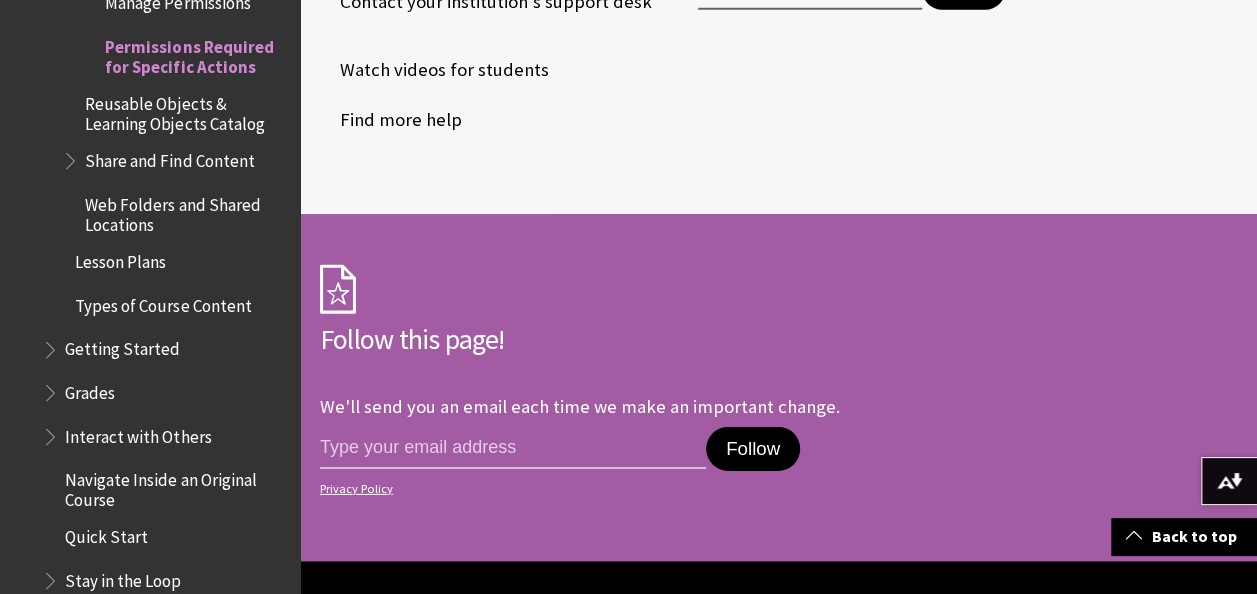 click on "Reusable Objects & Learning Objects Catalog" at bounding box center [185, 110] 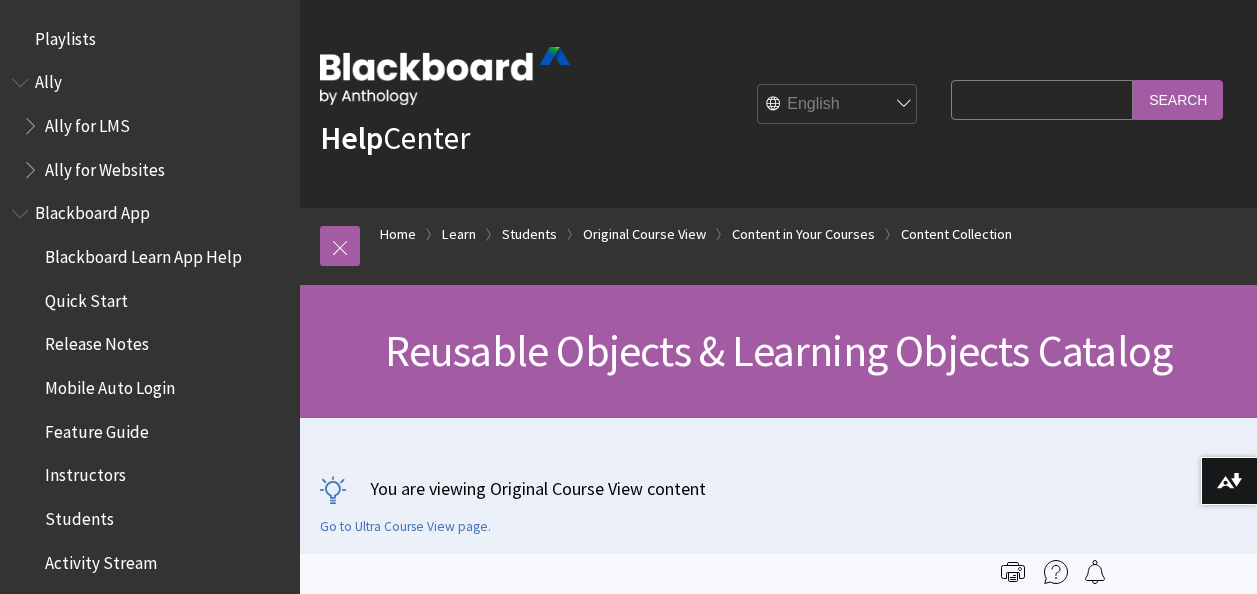 scroll, scrollTop: 38, scrollLeft: 0, axis: vertical 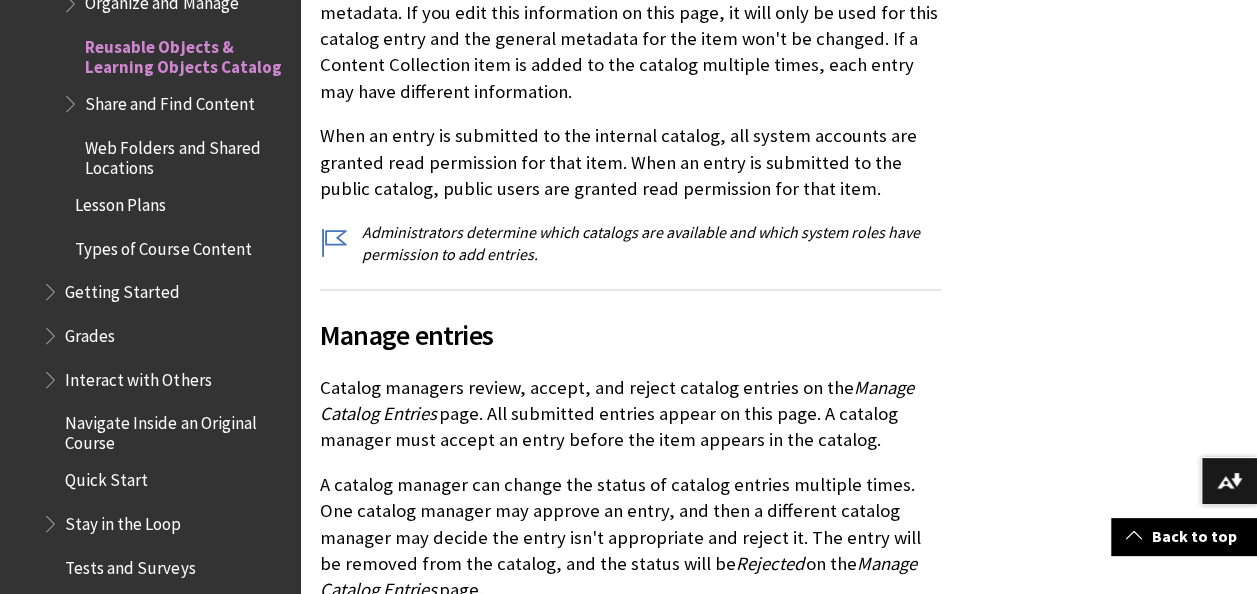 click on "Share and Find Content" at bounding box center (169, 100) 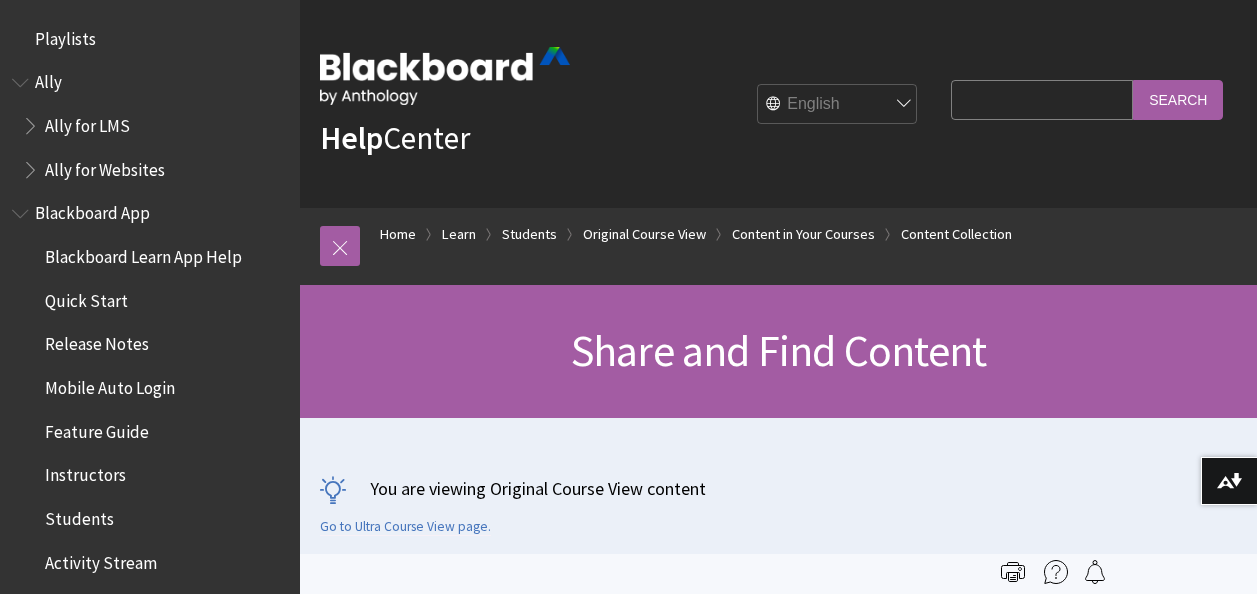 scroll, scrollTop: 0, scrollLeft: 0, axis: both 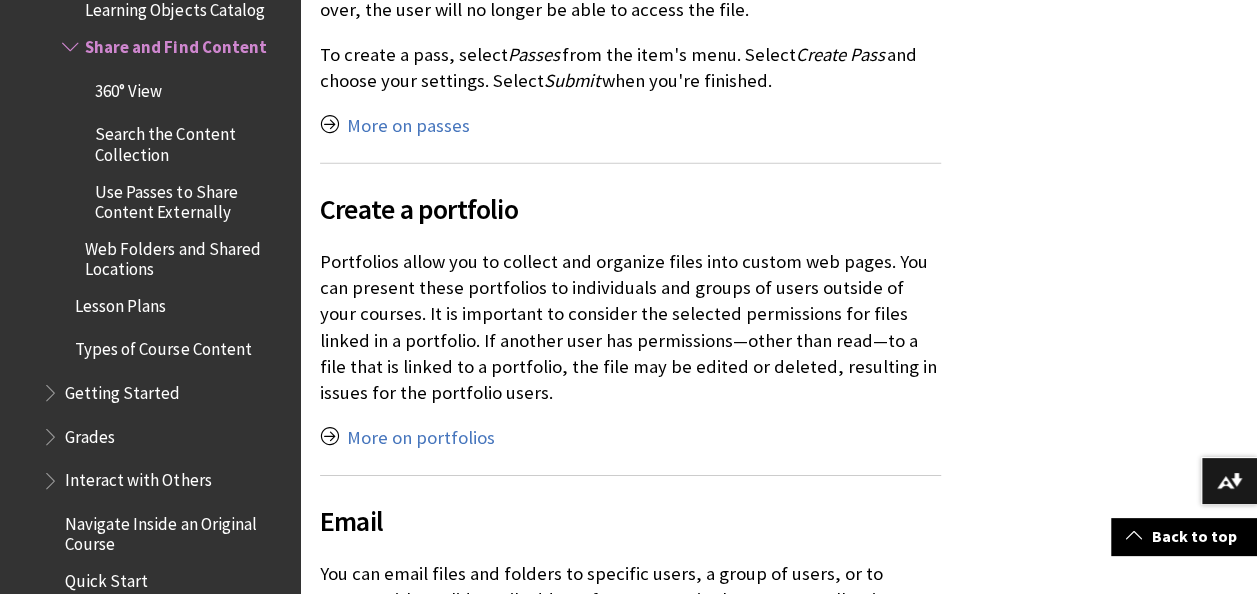 click on "360° View" at bounding box center (128, 87) 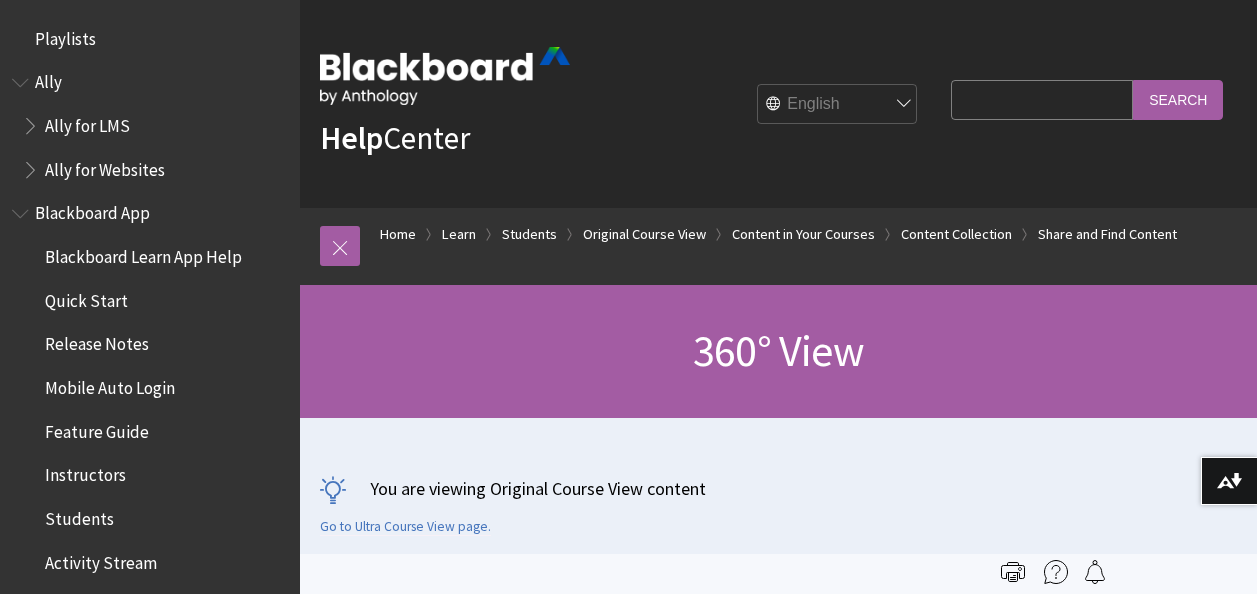 scroll, scrollTop: 0, scrollLeft: 0, axis: both 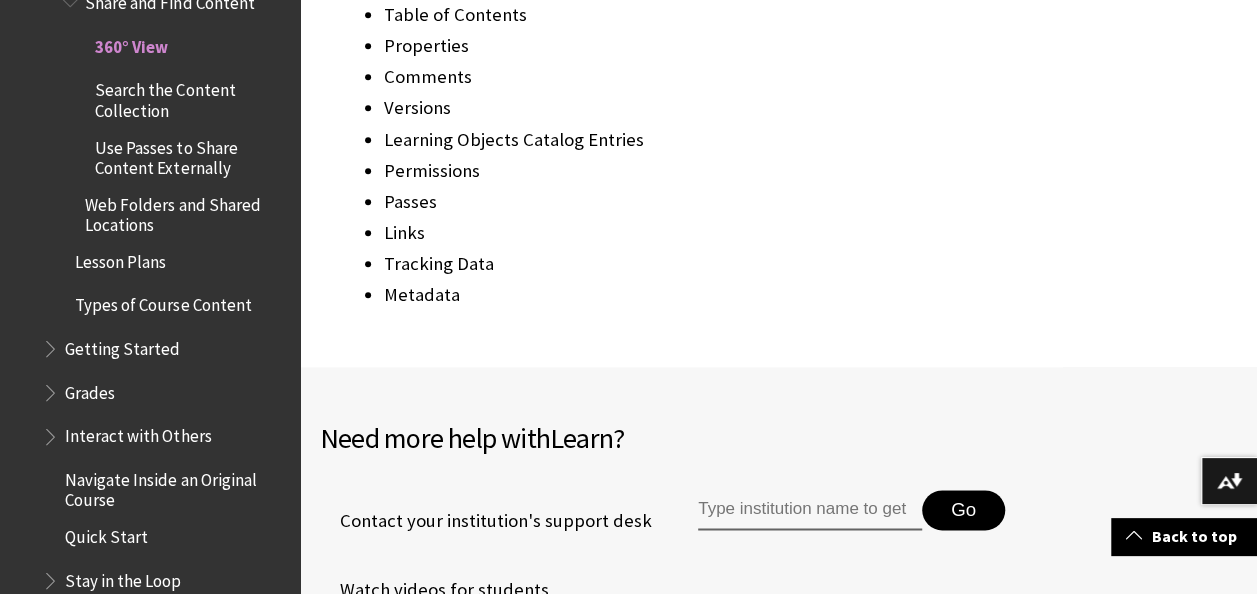 click on "Search the Content Collection" at bounding box center (190, 97) 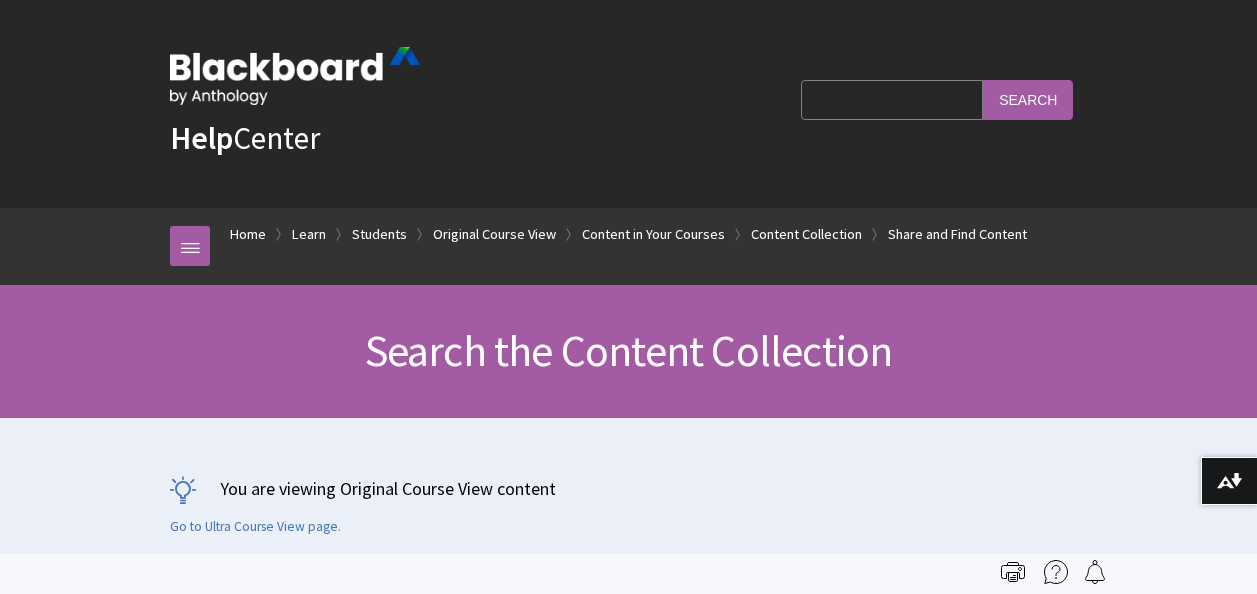 scroll, scrollTop: 0, scrollLeft: 0, axis: both 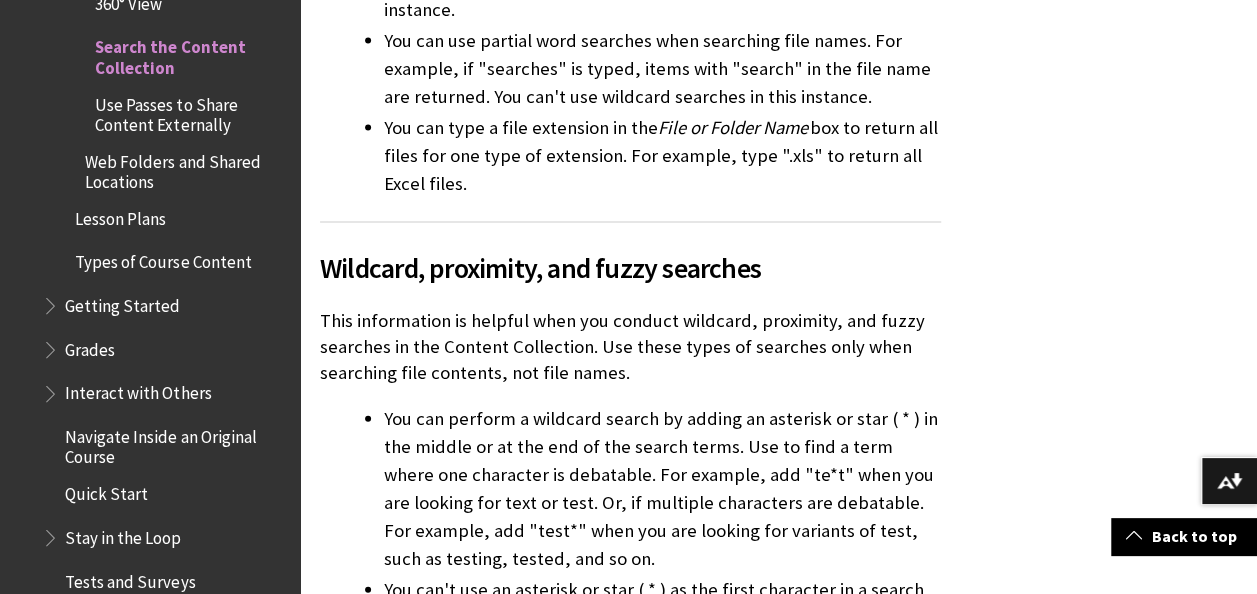 click on "Use Passes to Share Content Externally" at bounding box center [190, 111] 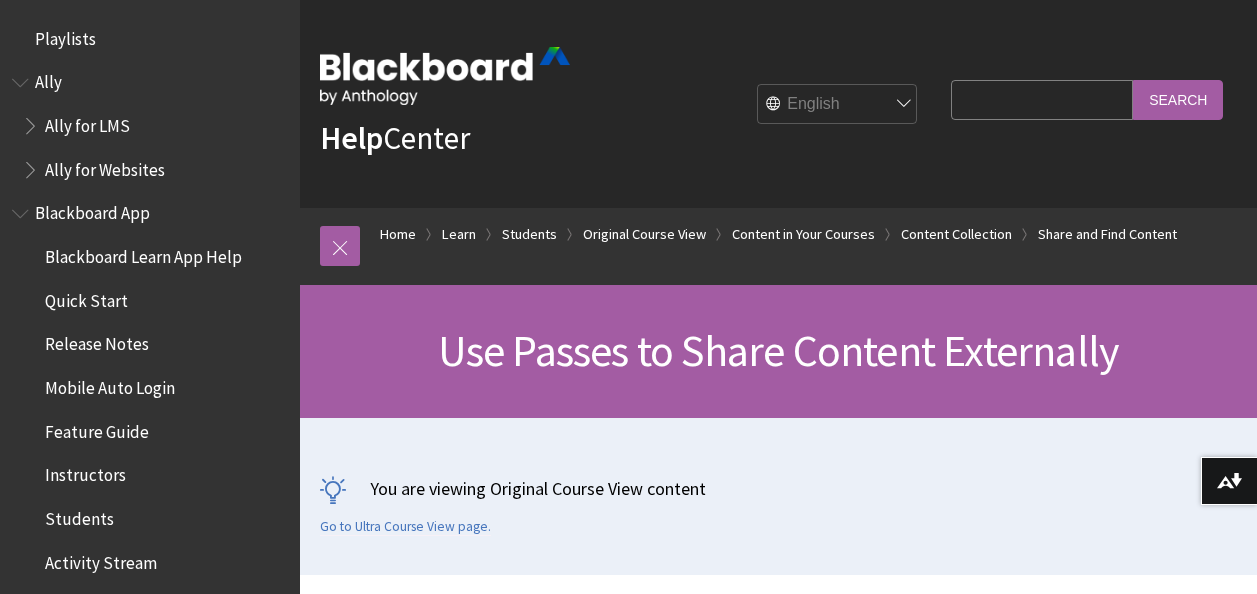 scroll, scrollTop: 242, scrollLeft: 0, axis: vertical 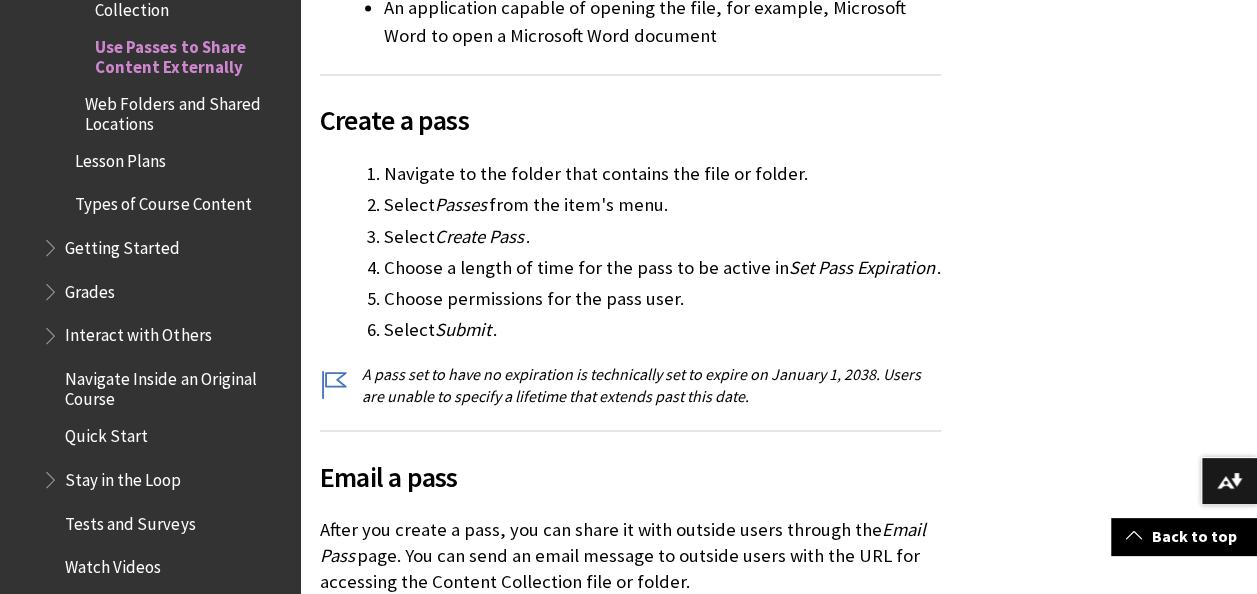 click on "Web Folders and Shared Locations" at bounding box center [185, 110] 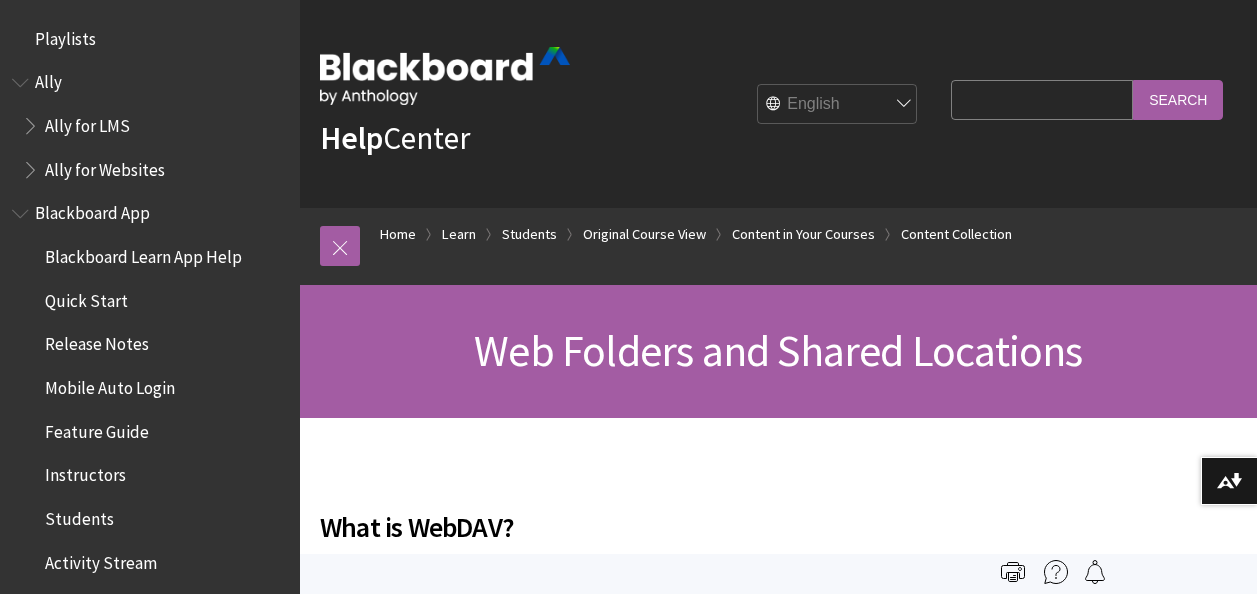 scroll, scrollTop: 118, scrollLeft: 0, axis: vertical 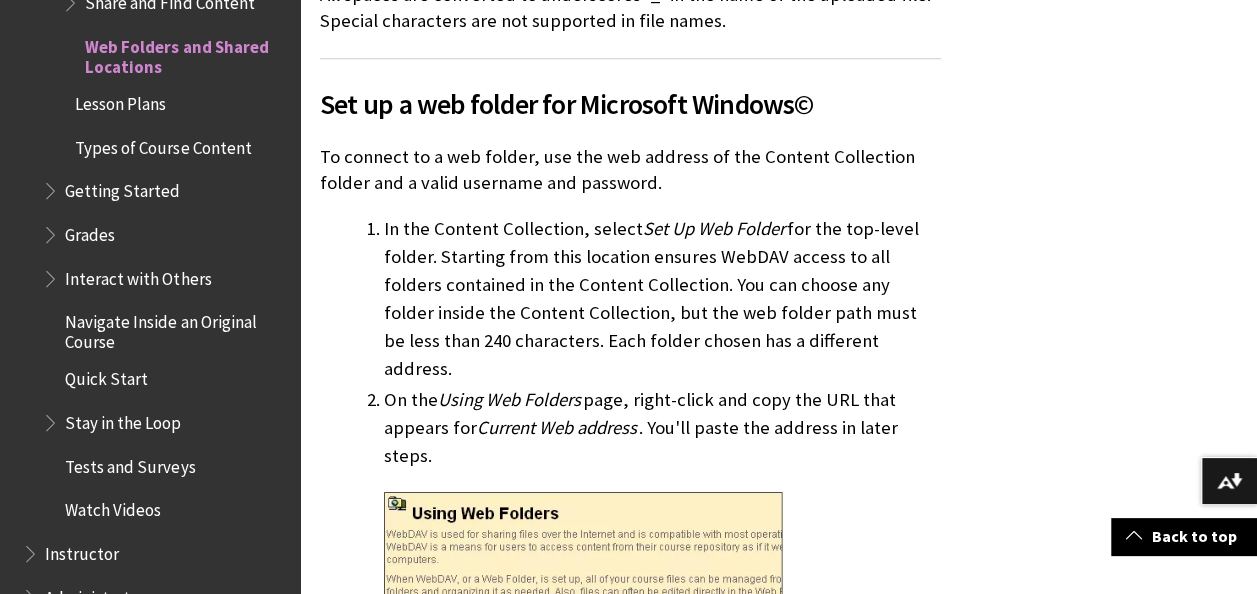 click on "Lesson Plans" at bounding box center [170, 104] 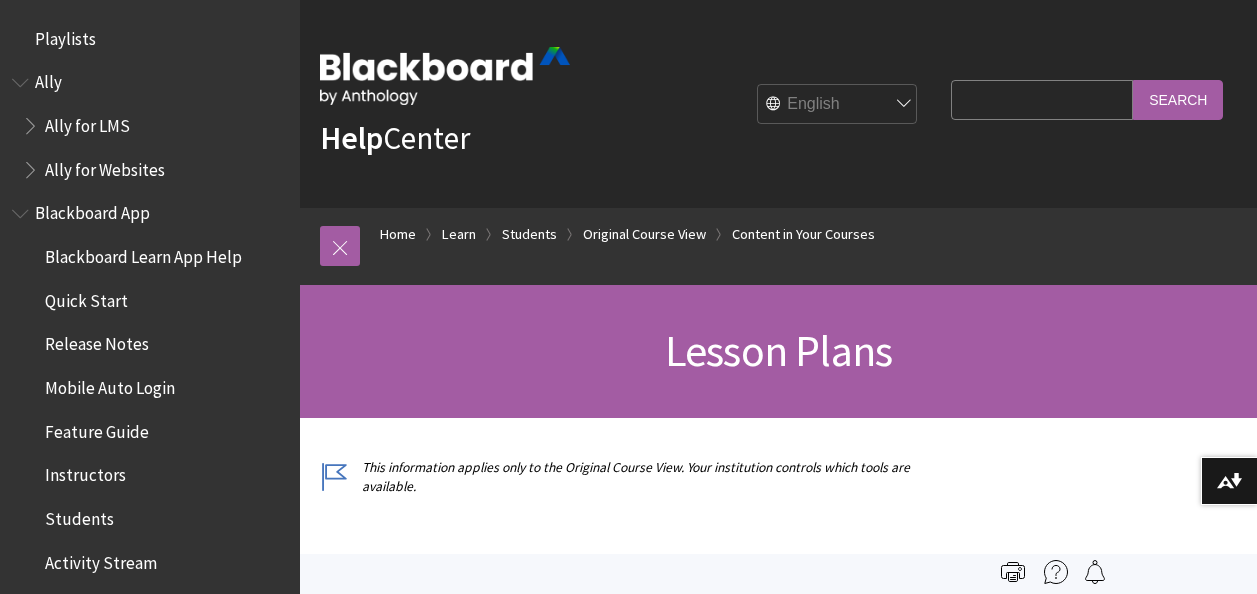 scroll, scrollTop: 0, scrollLeft: 0, axis: both 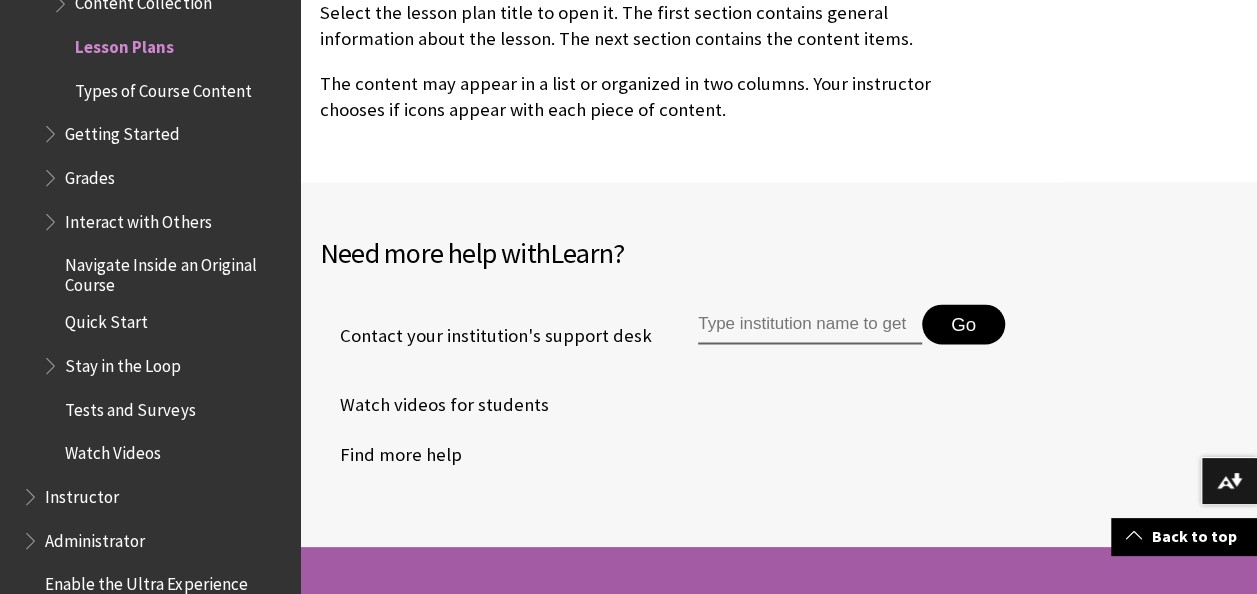 click on "Types of Course Content" at bounding box center (163, 87) 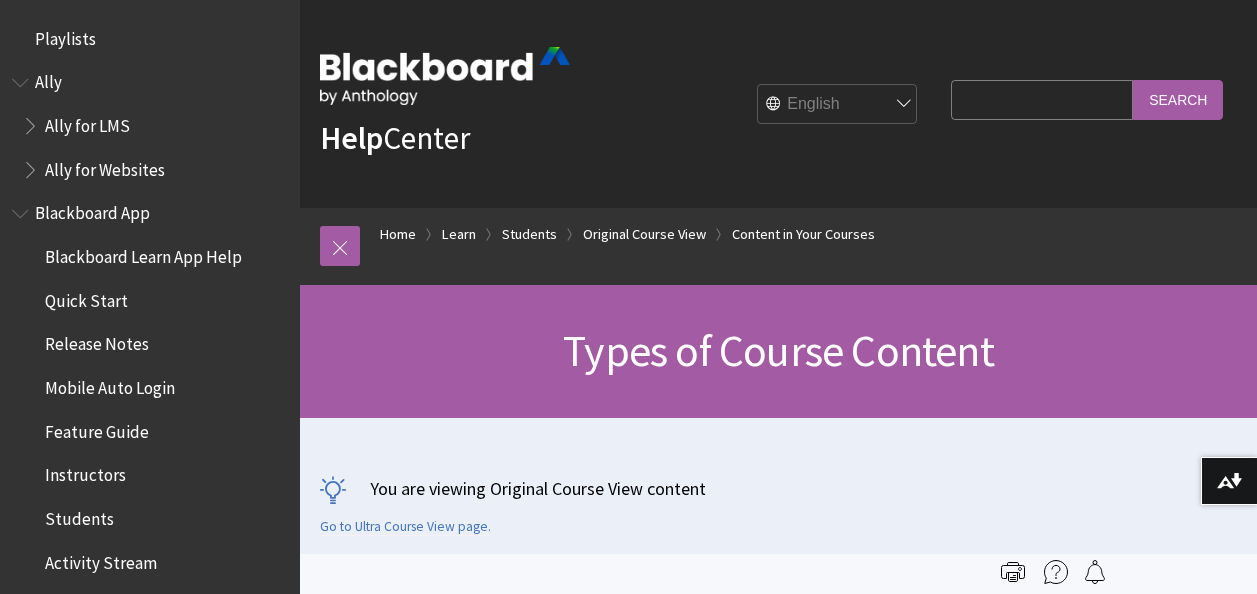 scroll, scrollTop: 3, scrollLeft: 0, axis: vertical 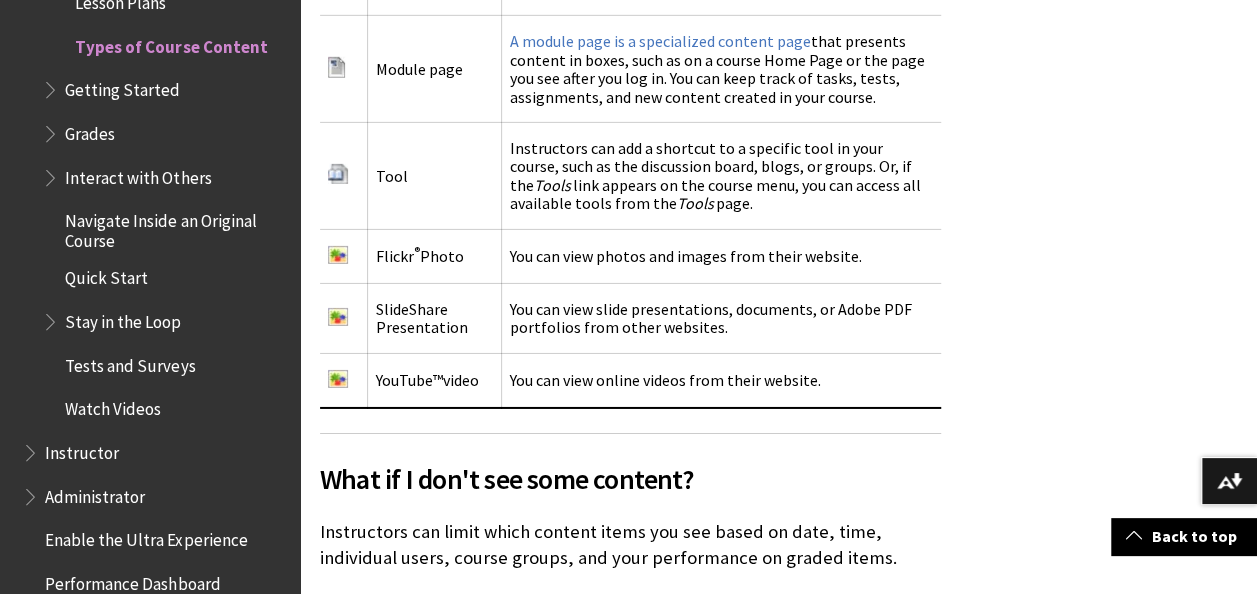click on "Getting Started" at bounding box center [122, 86] 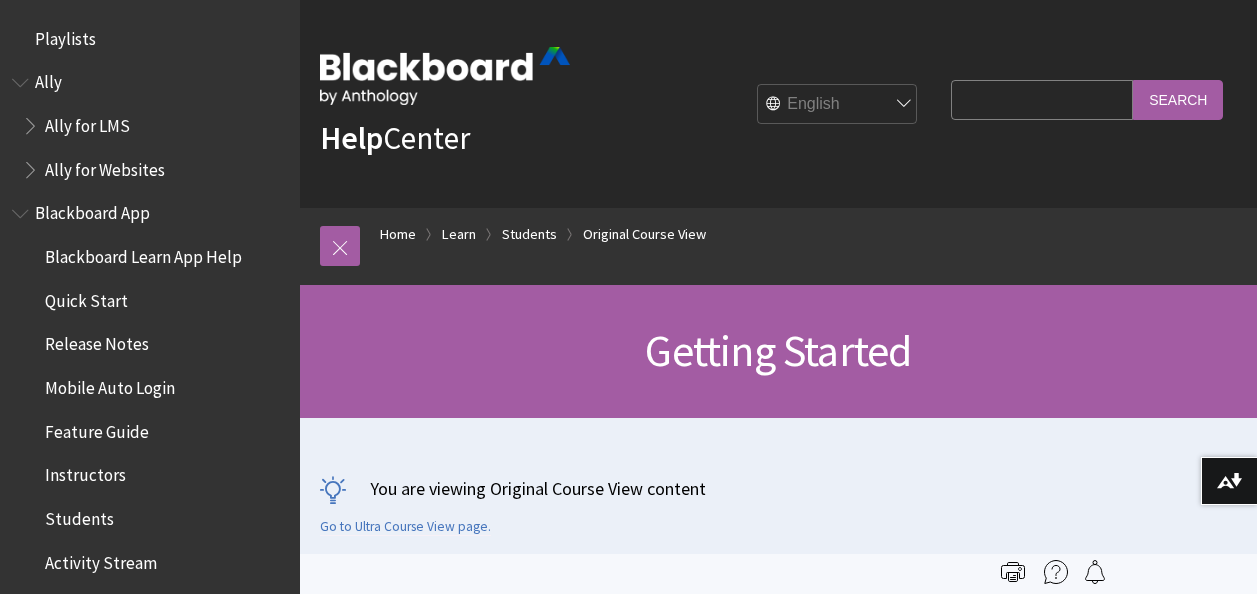 scroll, scrollTop: 0, scrollLeft: 0, axis: both 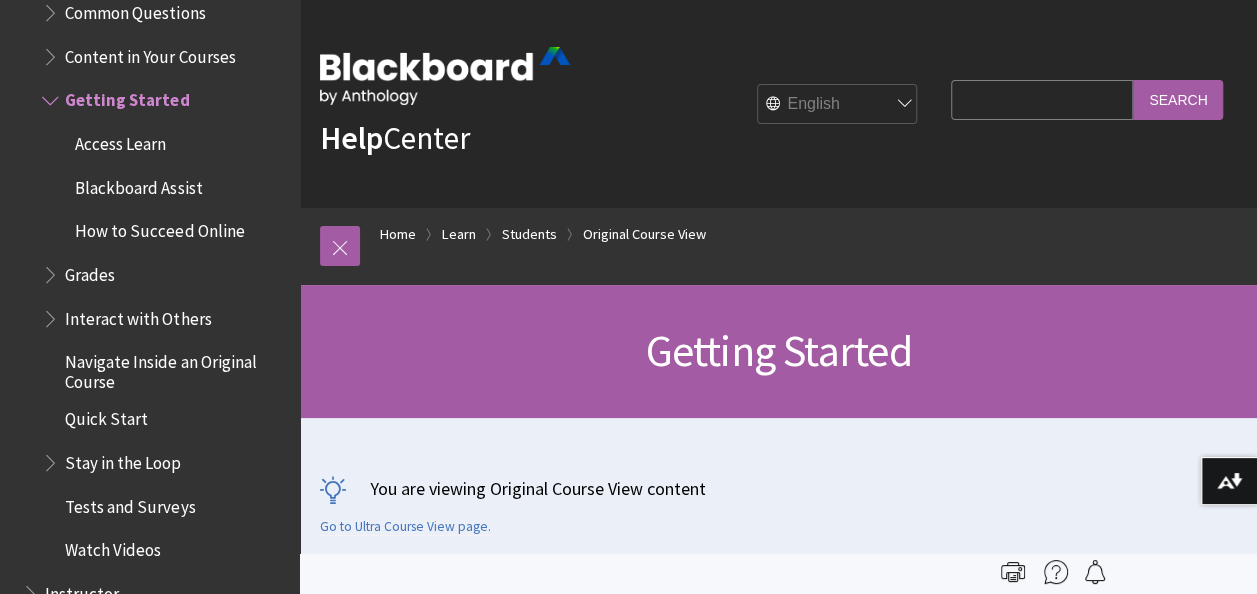 click on "Content in Your Courses" at bounding box center [150, 53] 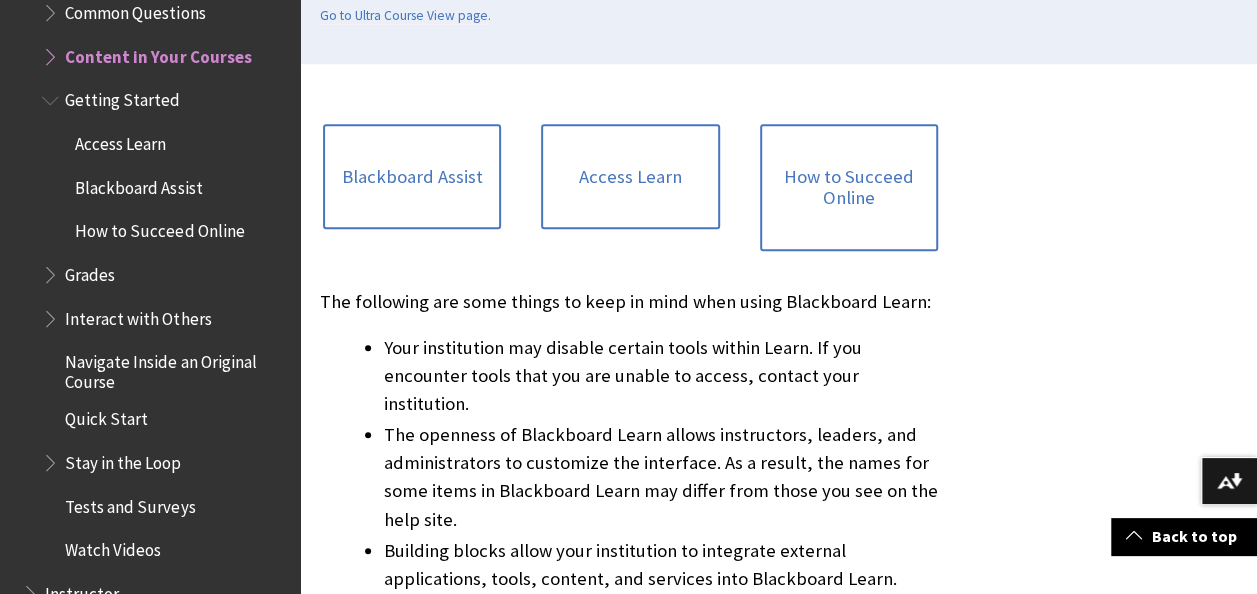 scroll, scrollTop: 635, scrollLeft: 0, axis: vertical 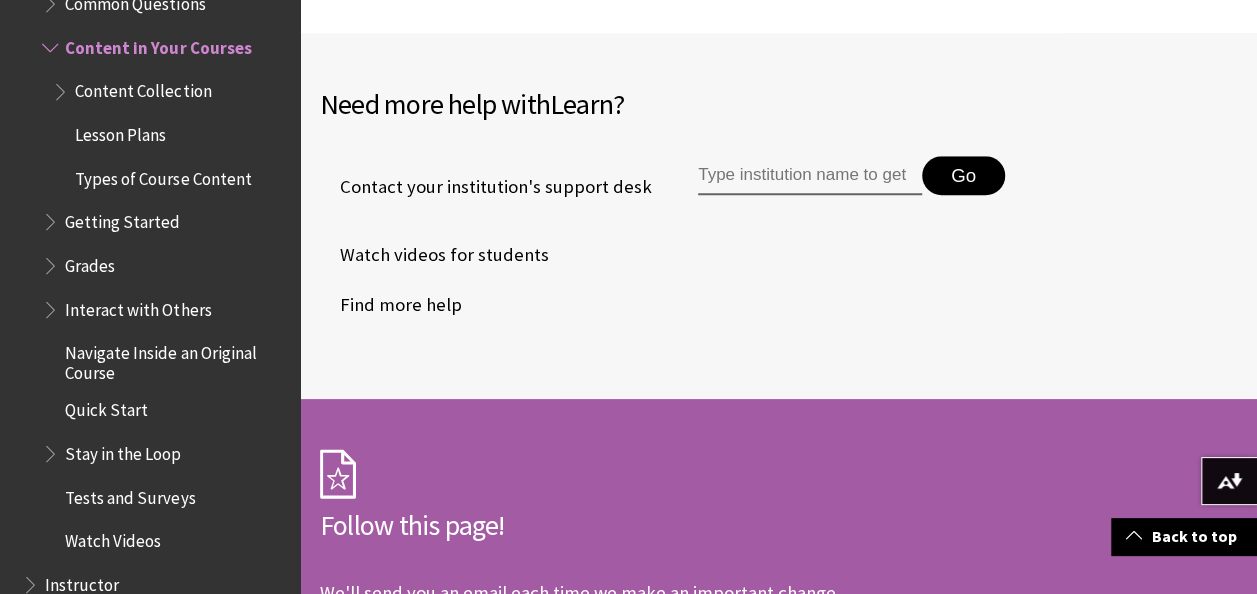 click on "Types of Course Content" at bounding box center [163, 175] 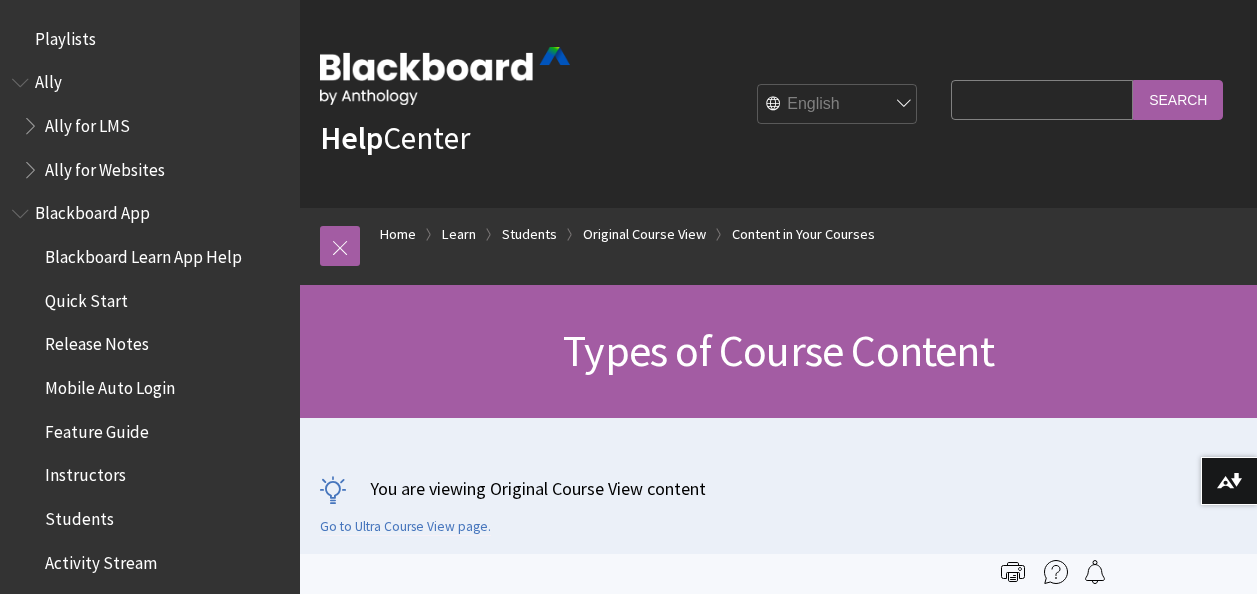 scroll, scrollTop: 0, scrollLeft: 0, axis: both 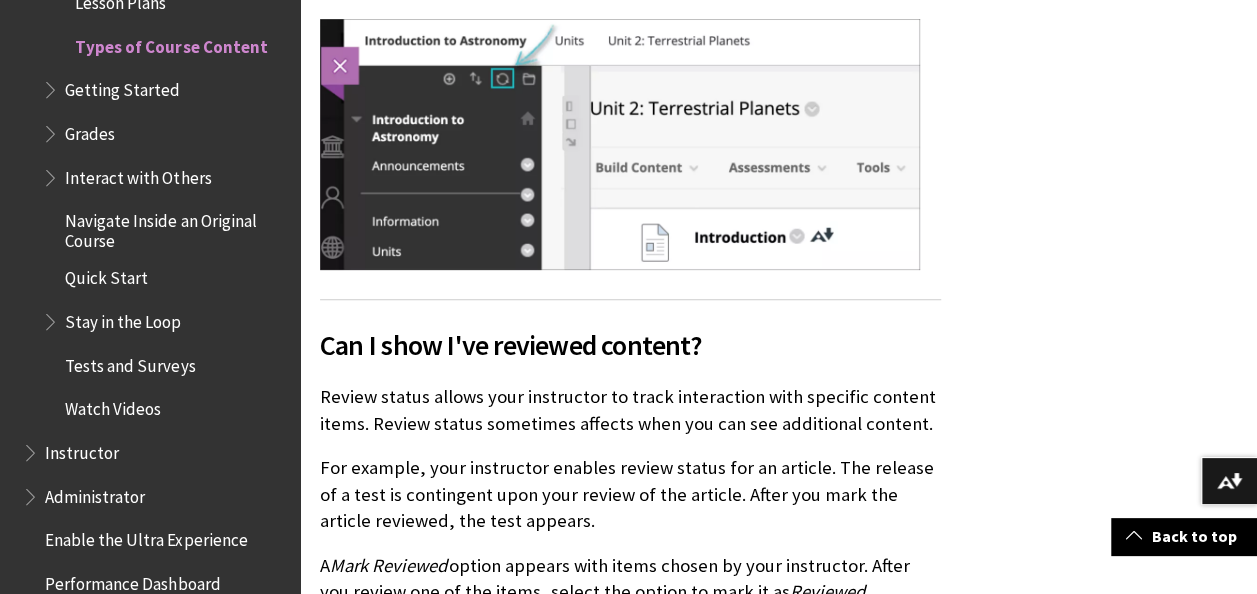 click on "Getting Started" at bounding box center [122, 86] 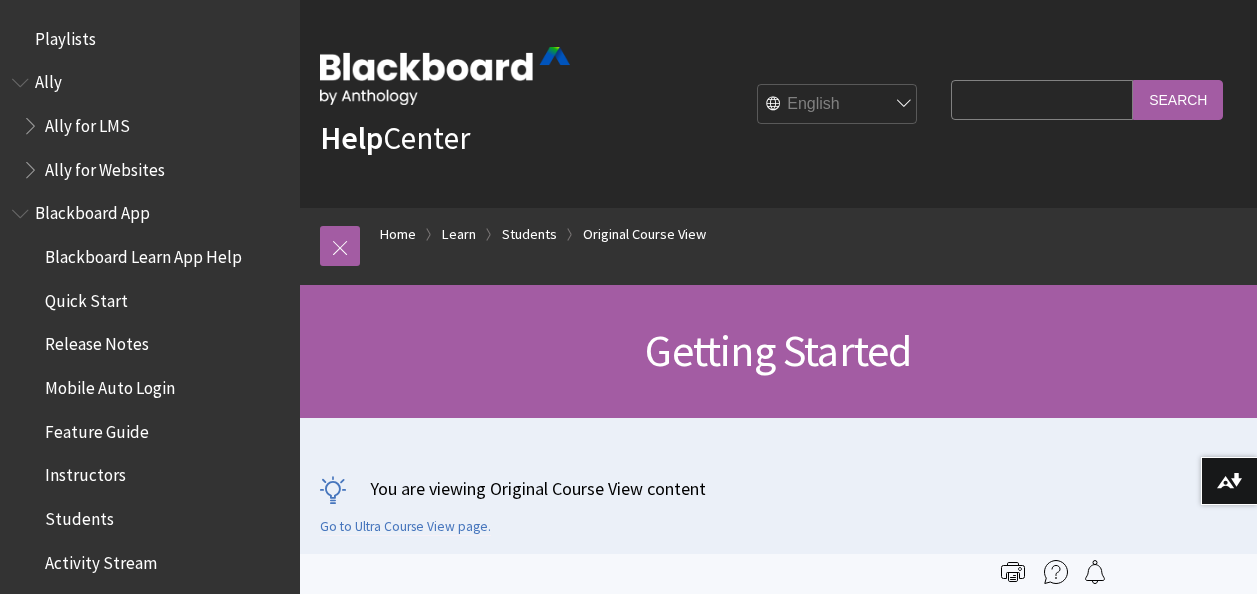 scroll, scrollTop: 0, scrollLeft: 0, axis: both 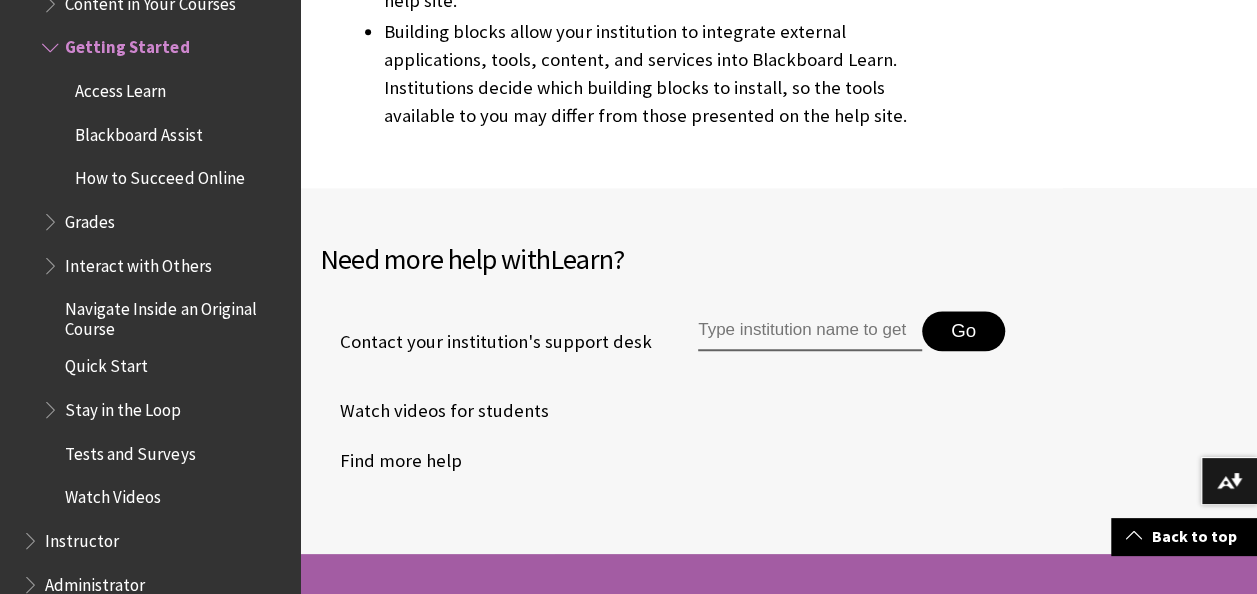 click on "Access Learn" at bounding box center (170, 91) 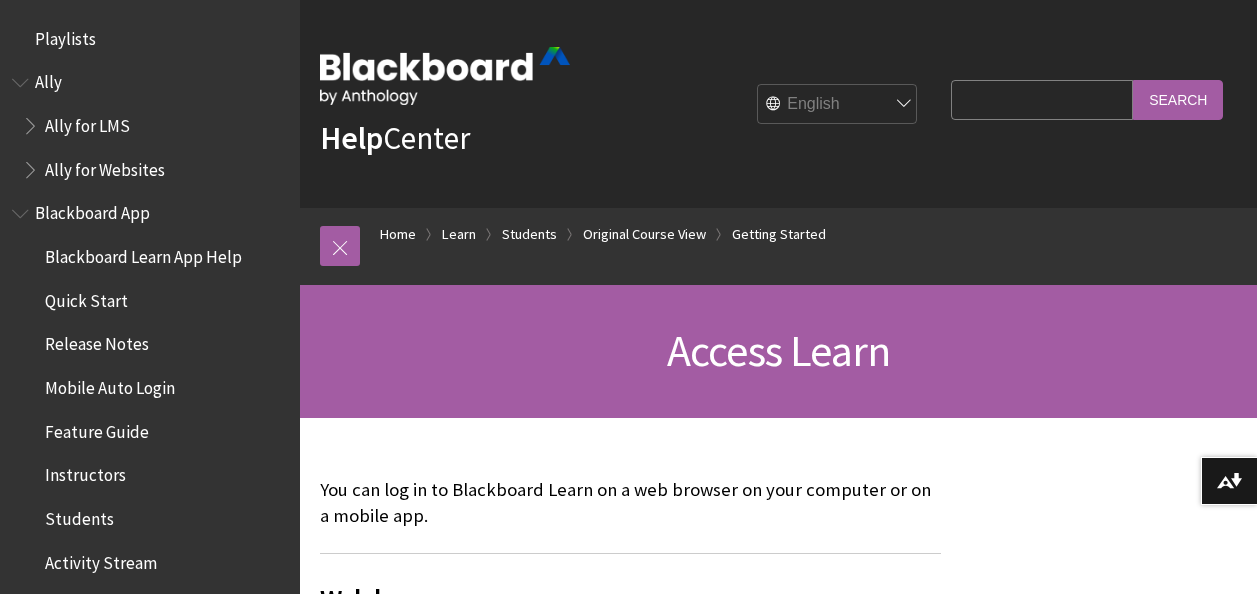 scroll, scrollTop: 162, scrollLeft: 0, axis: vertical 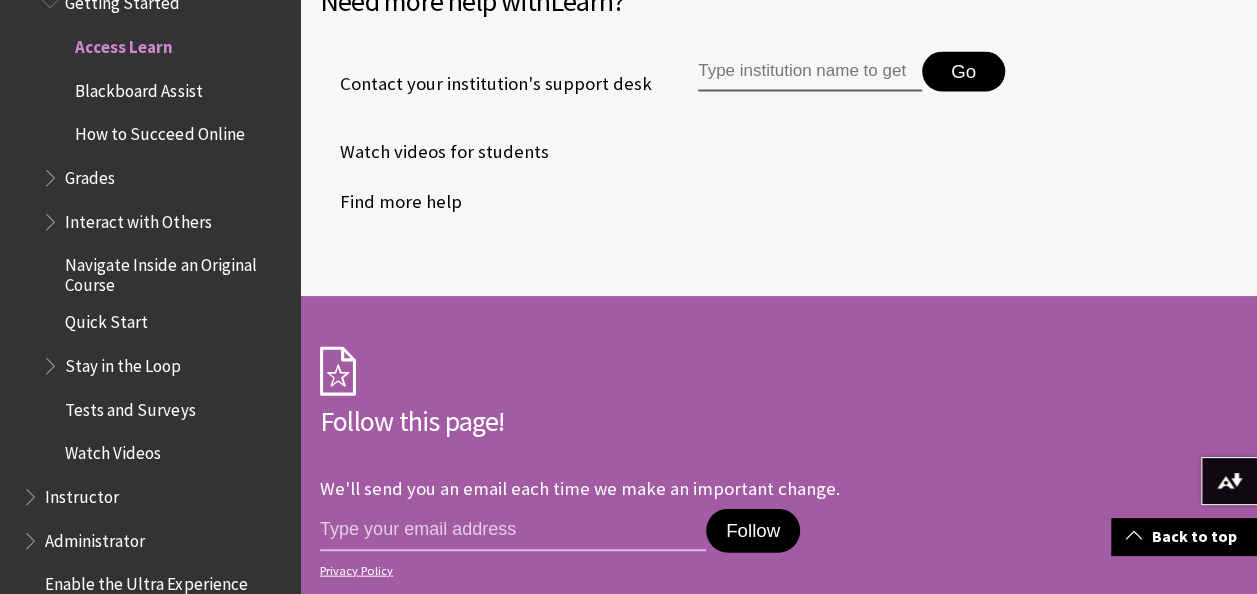 click on "Blackboard Assist" at bounding box center (138, 87) 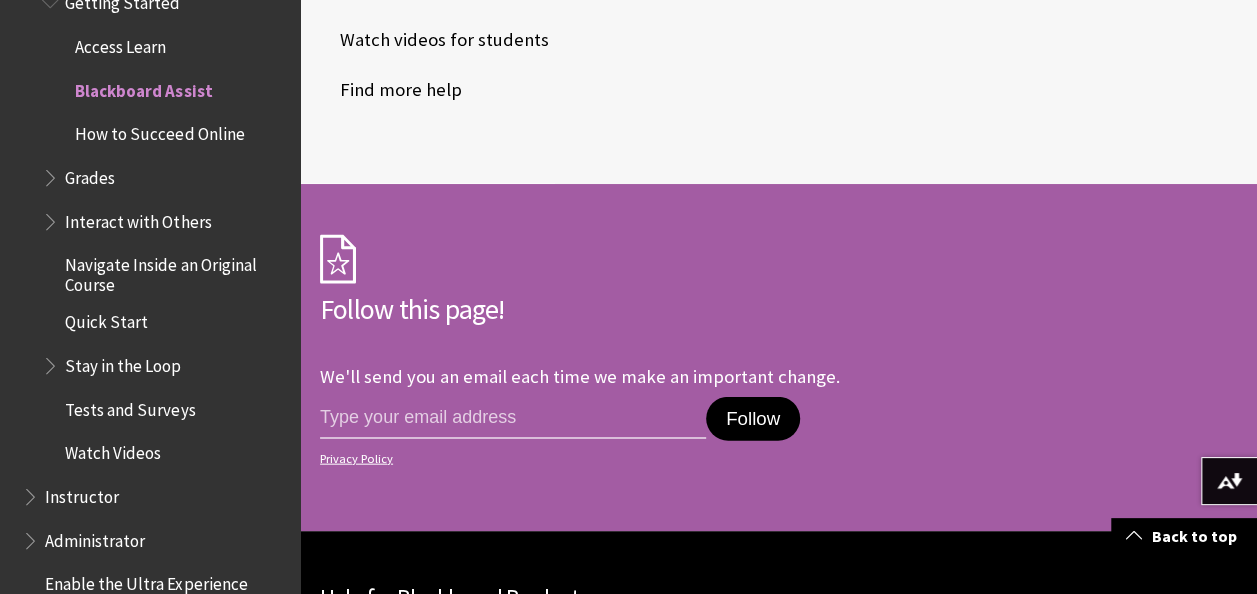 scroll, scrollTop: 2041, scrollLeft: 0, axis: vertical 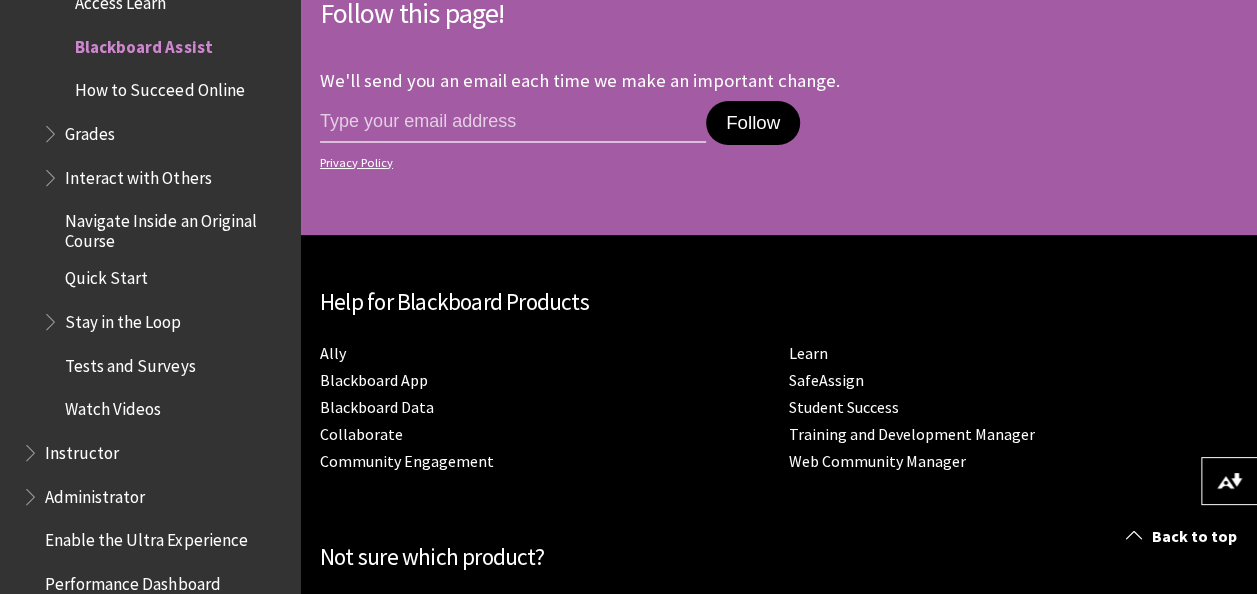 click on "How to Succeed Online" at bounding box center (159, 86) 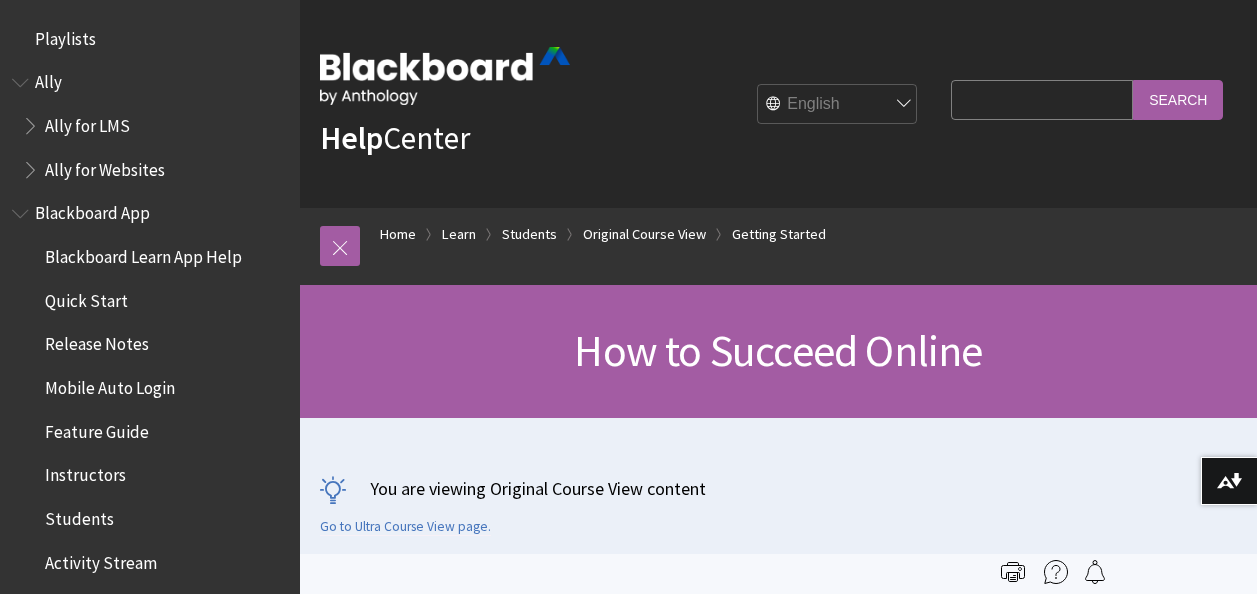 scroll, scrollTop: 229, scrollLeft: 0, axis: vertical 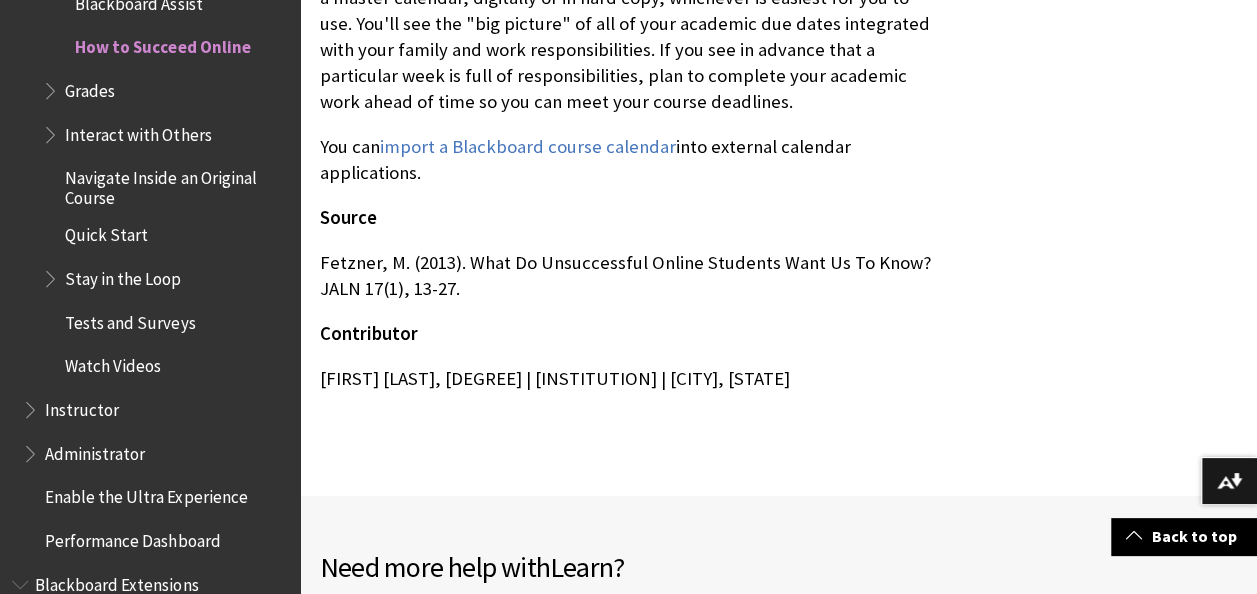click on "Grades" at bounding box center (90, 87) 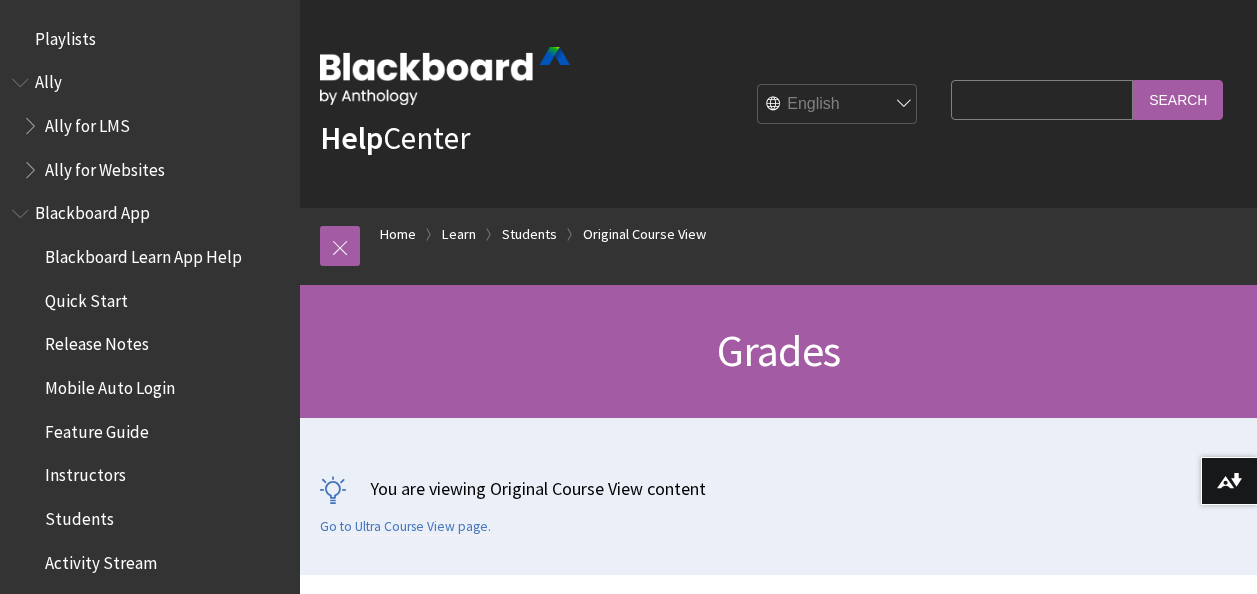 scroll, scrollTop: 182, scrollLeft: 0, axis: vertical 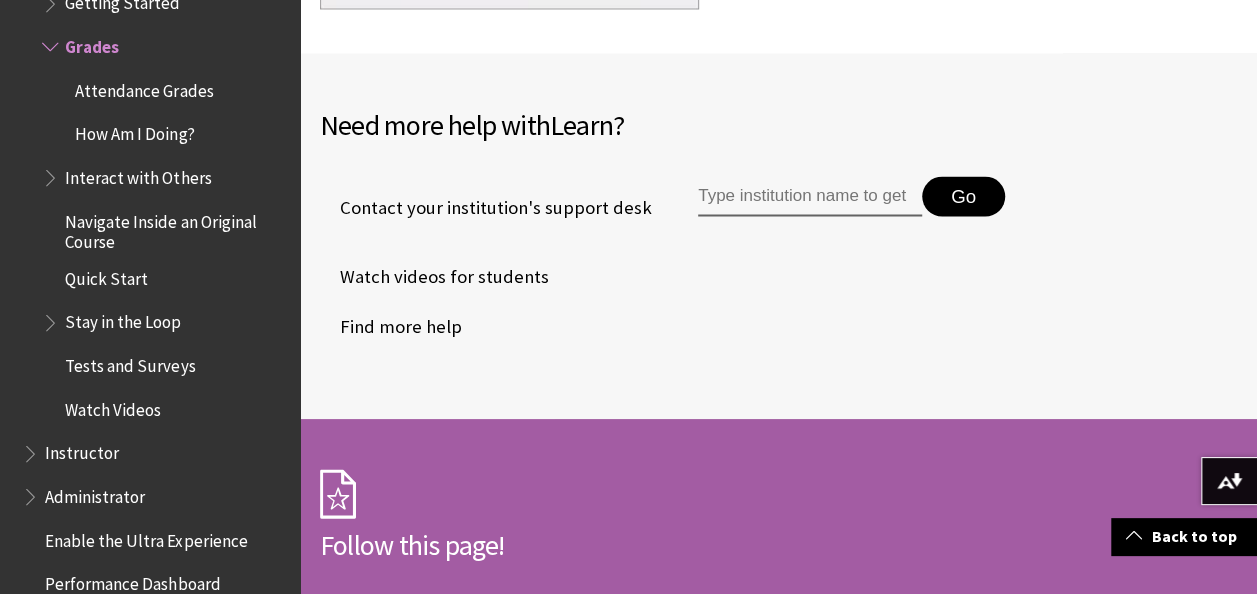 click on "Attendance Grades" at bounding box center (144, 87) 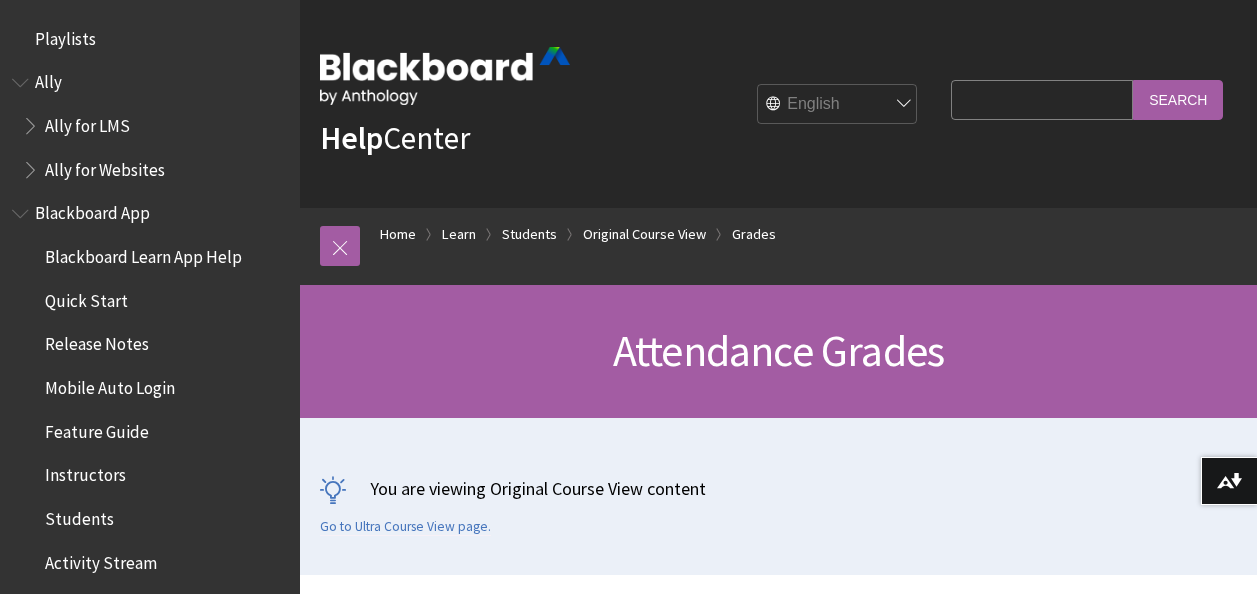scroll, scrollTop: 328, scrollLeft: 0, axis: vertical 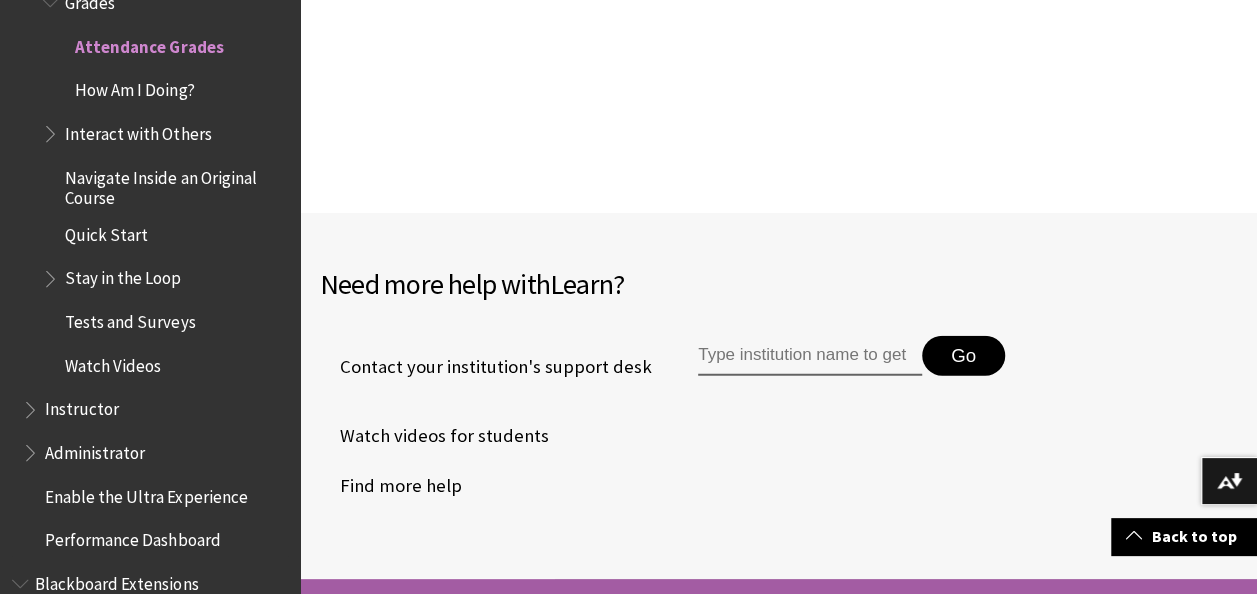 click on "How Am I Doing?" at bounding box center [134, 86] 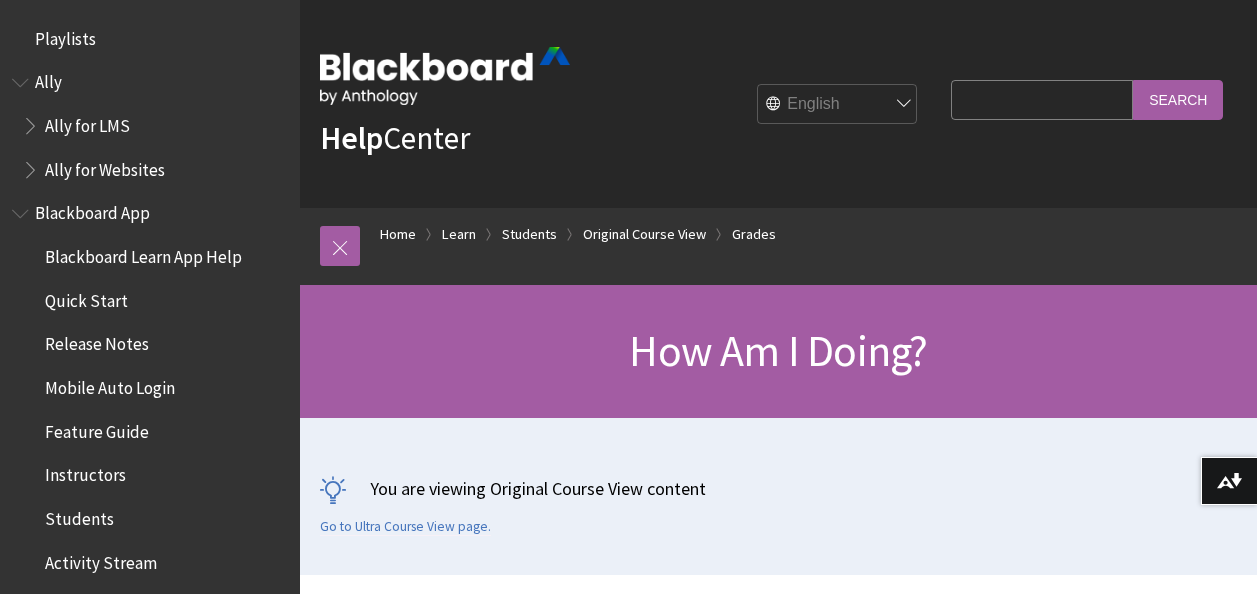 scroll, scrollTop: 426, scrollLeft: 0, axis: vertical 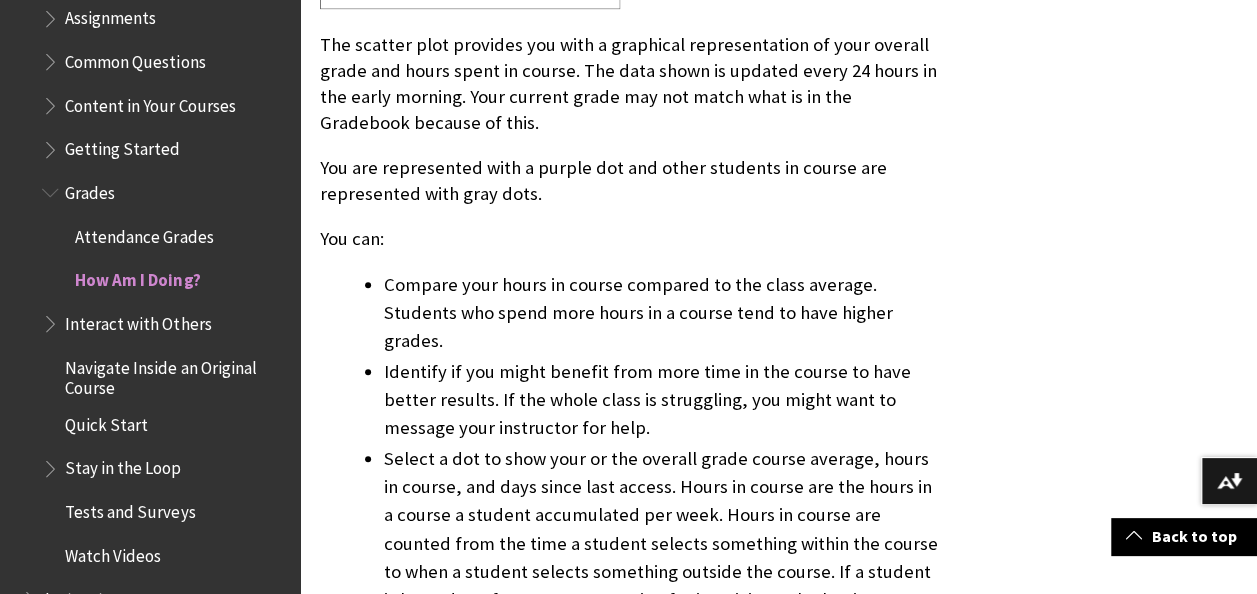 click on "Interact with Others" at bounding box center (138, 320) 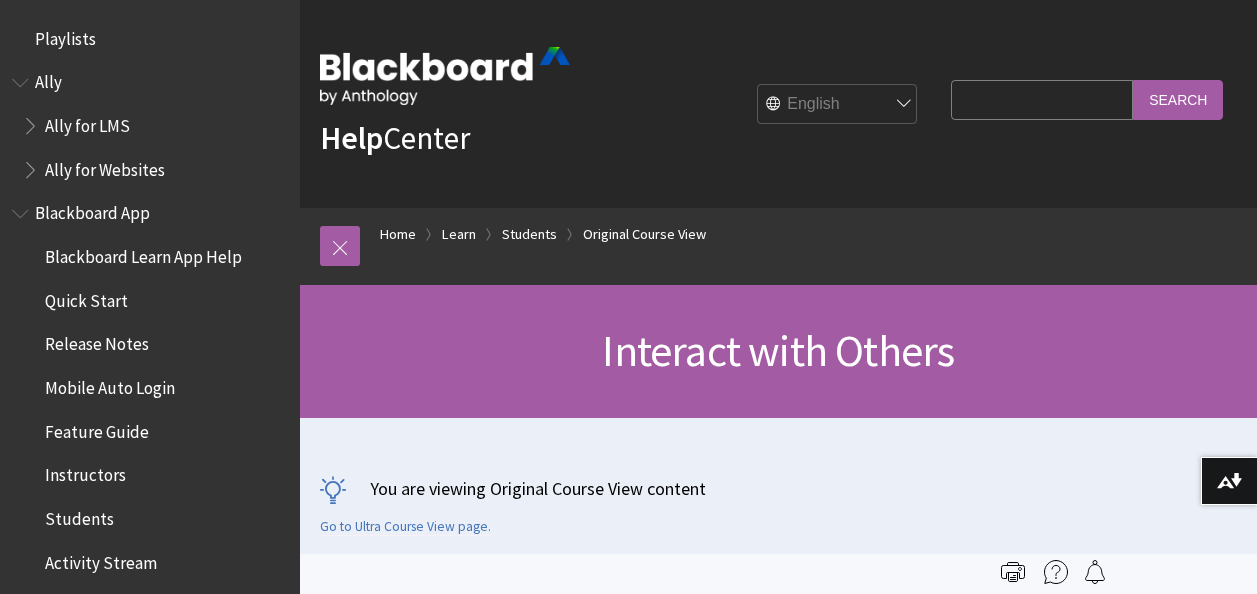 scroll, scrollTop: 0, scrollLeft: 0, axis: both 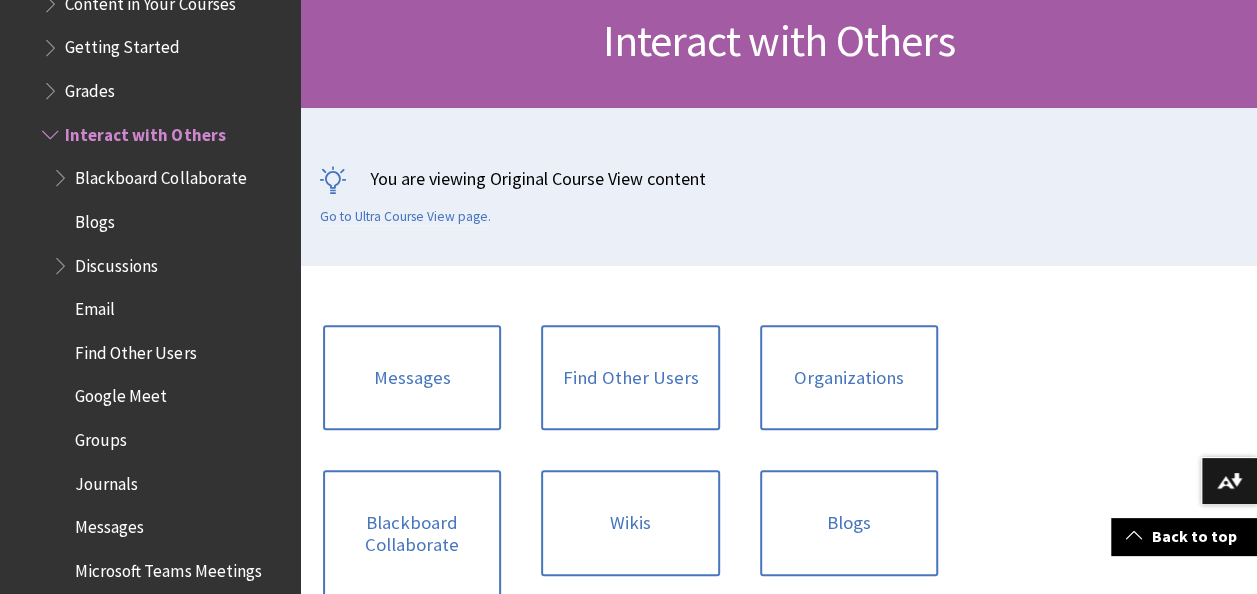 click on "Blackboard Collaborate" at bounding box center [160, 174] 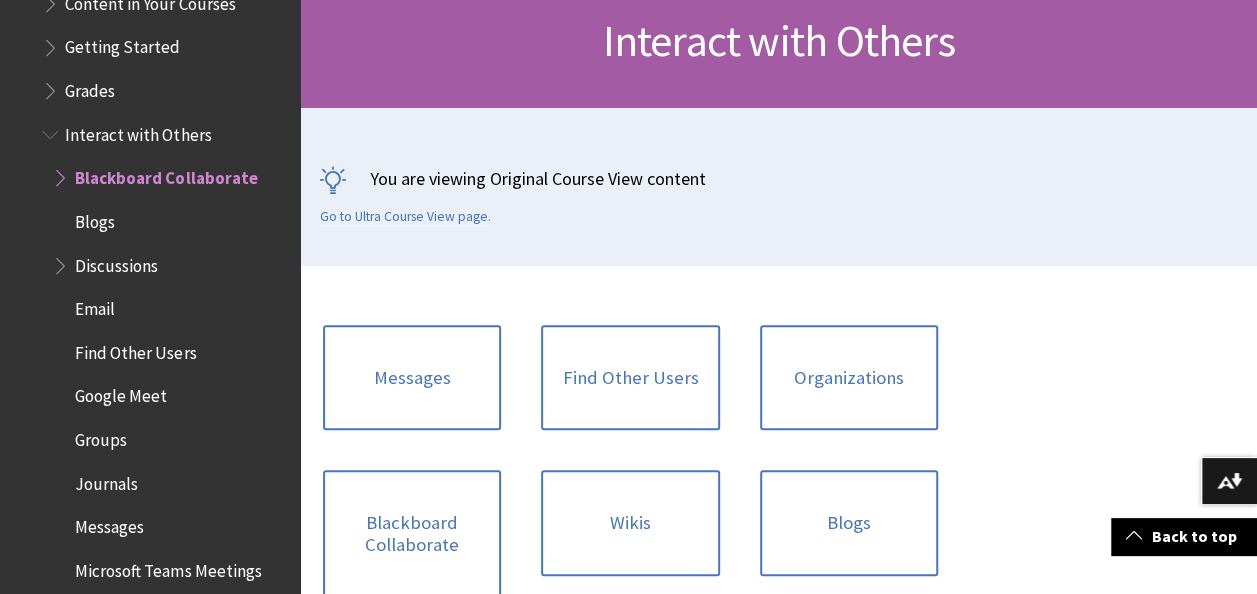 click on "Blogs" at bounding box center [95, 218] 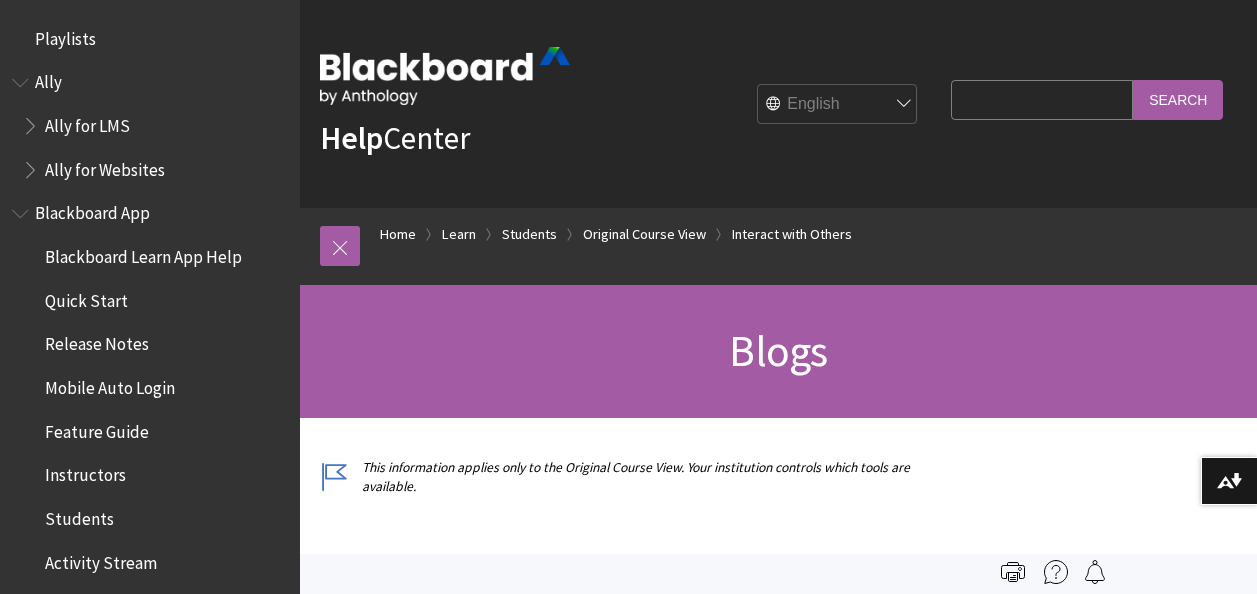 scroll, scrollTop: 0, scrollLeft: 0, axis: both 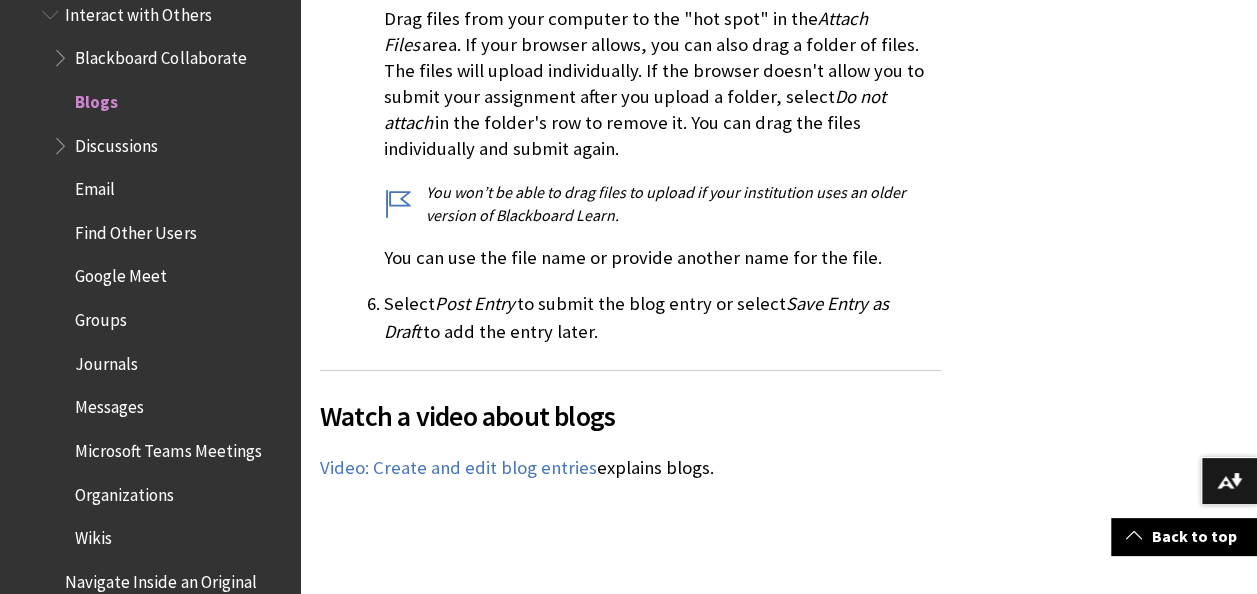 click on "Discussions" at bounding box center [170, 146] 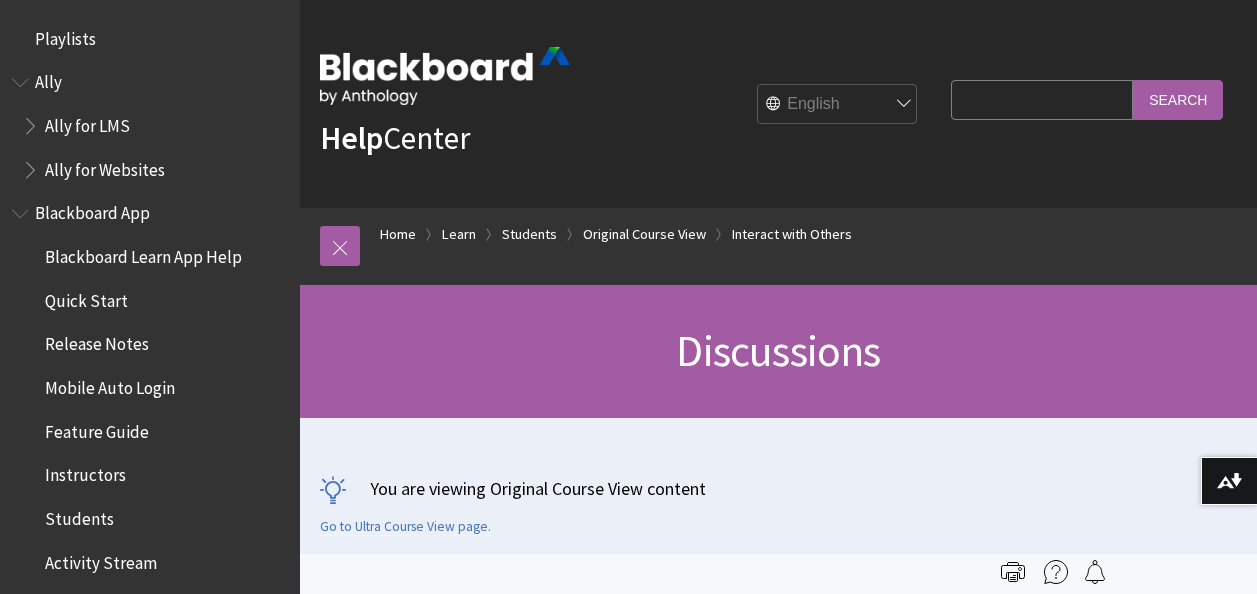 scroll, scrollTop: 0, scrollLeft: 0, axis: both 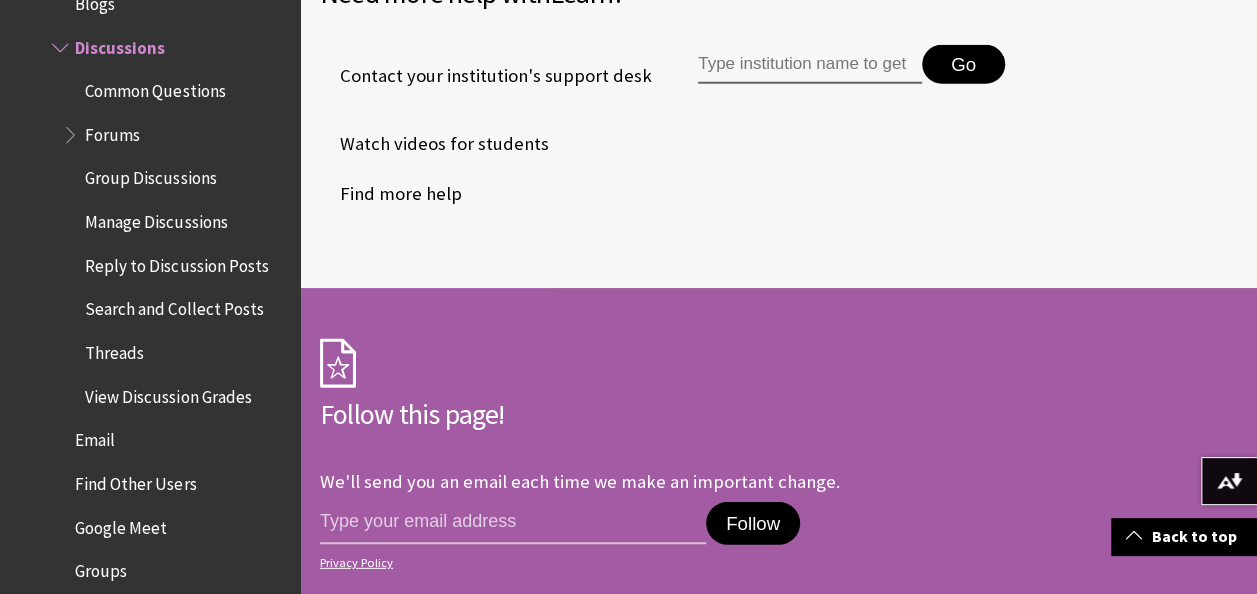 click on "Common Questions" at bounding box center (155, 87) 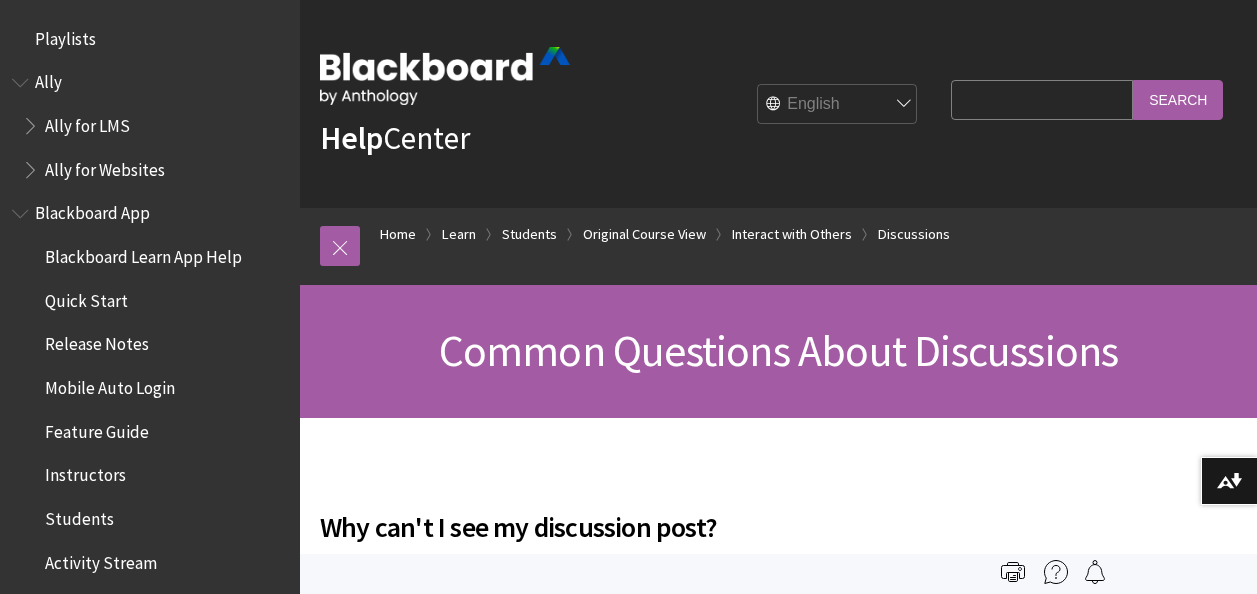 scroll, scrollTop: 0, scrollLeft: 0, axis: both 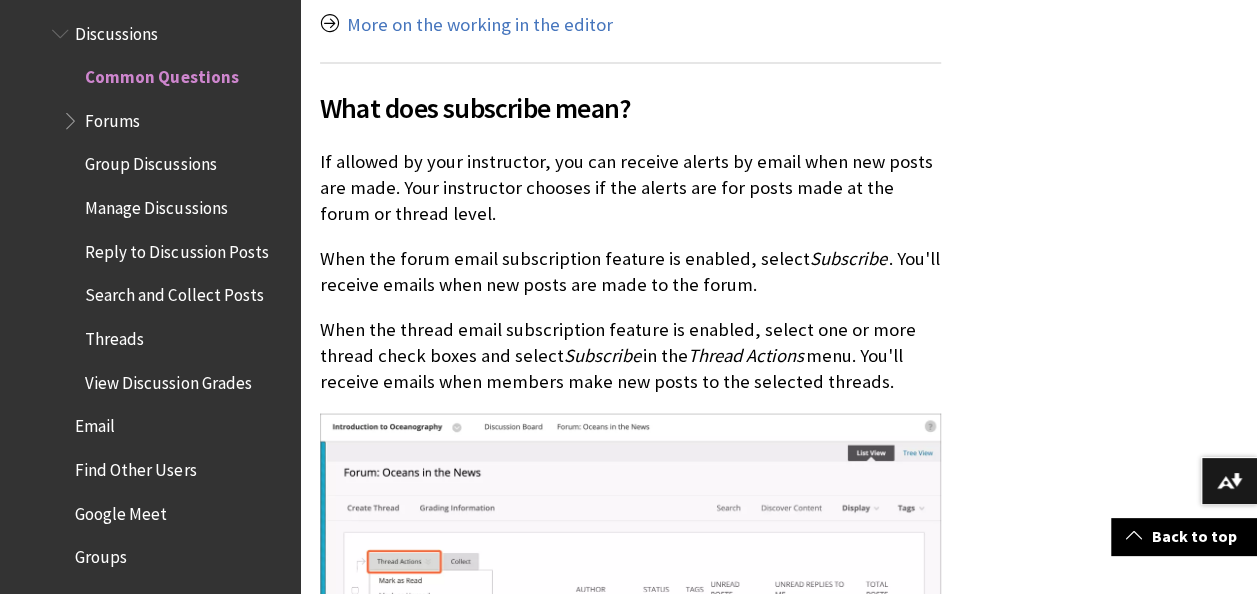 click on "Forums" at bounding box center (112, 117) 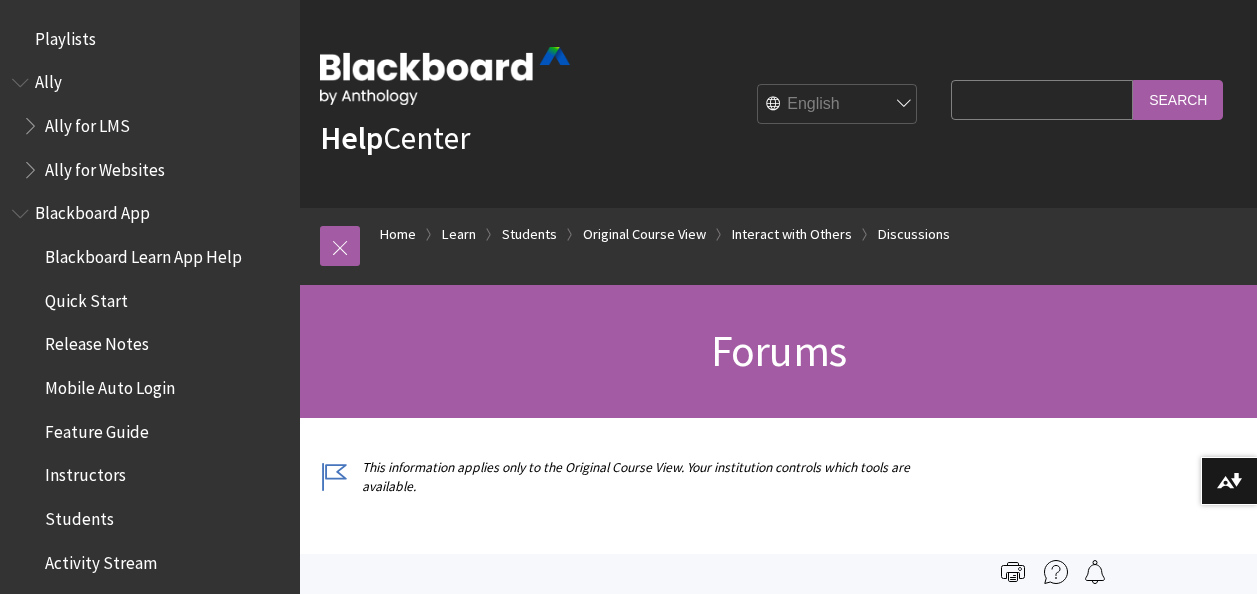 scroll, scrollTop: 0, scrollLeft: 0, axis: both 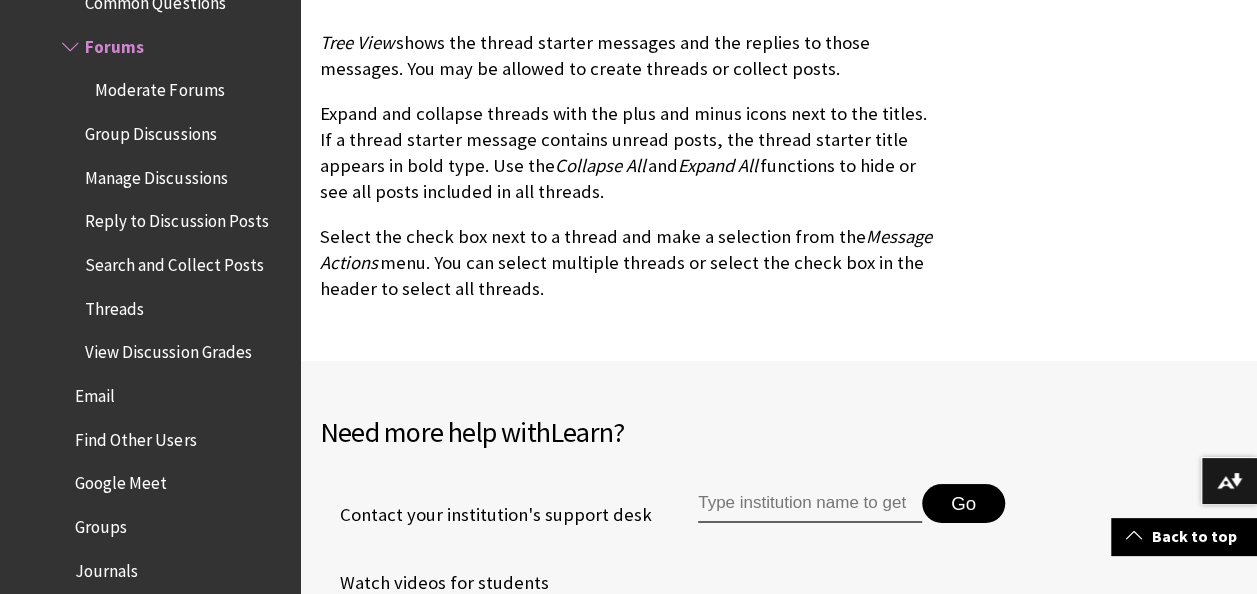 click on "Moderate Forums" at bounding box center (159, 87) 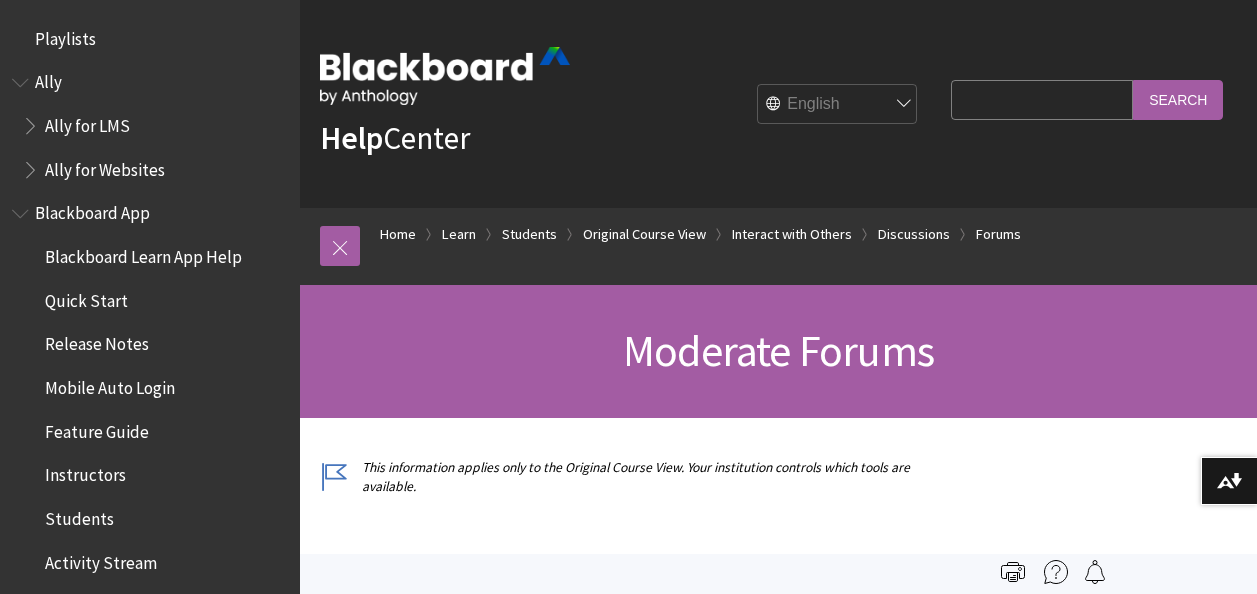 scroll, scrollTop: 0, scrollLeft: 0, axis: both 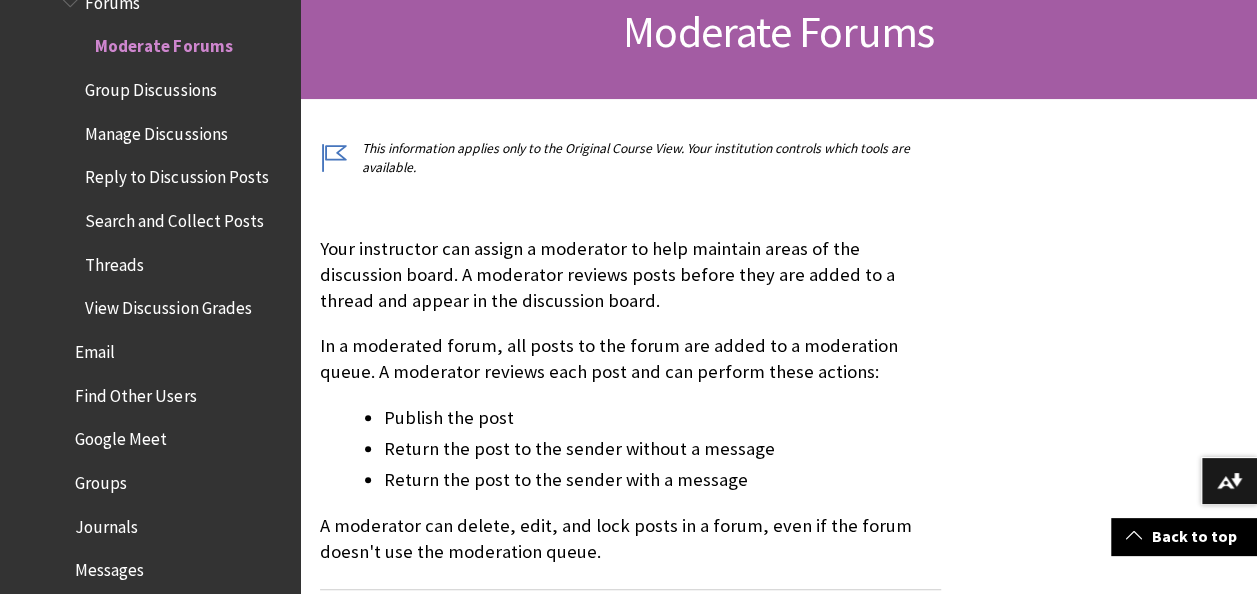 click on "Group Discussions" at bounding box center [150, 86] 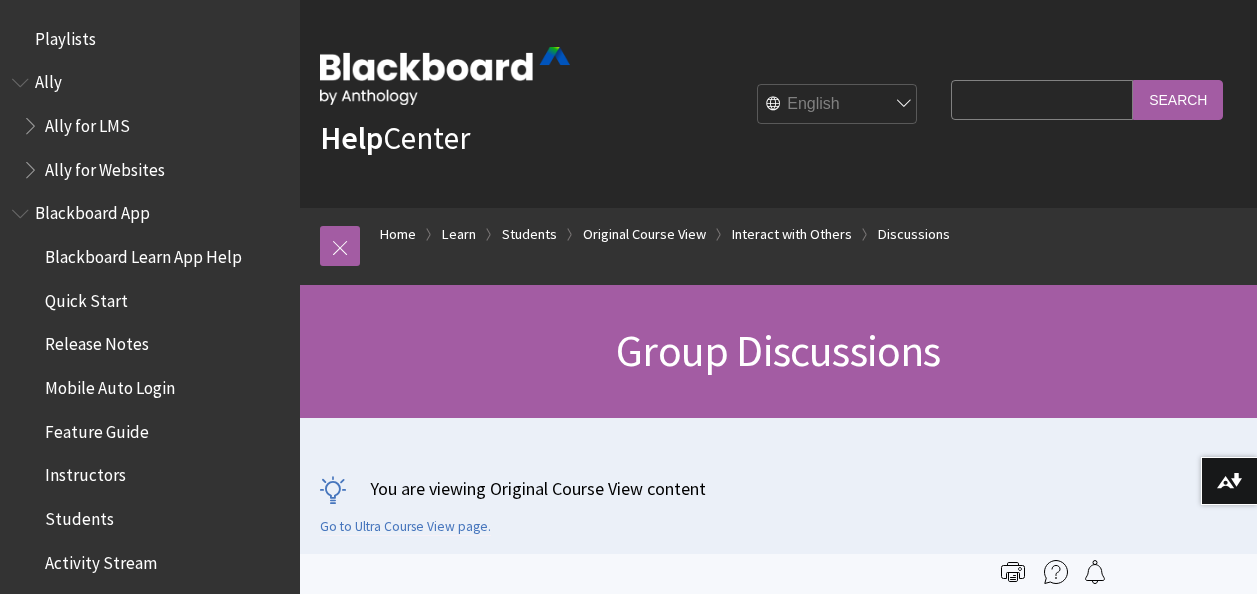 scroll, scrollTop: 0, scrollLeft: 0, axis: both 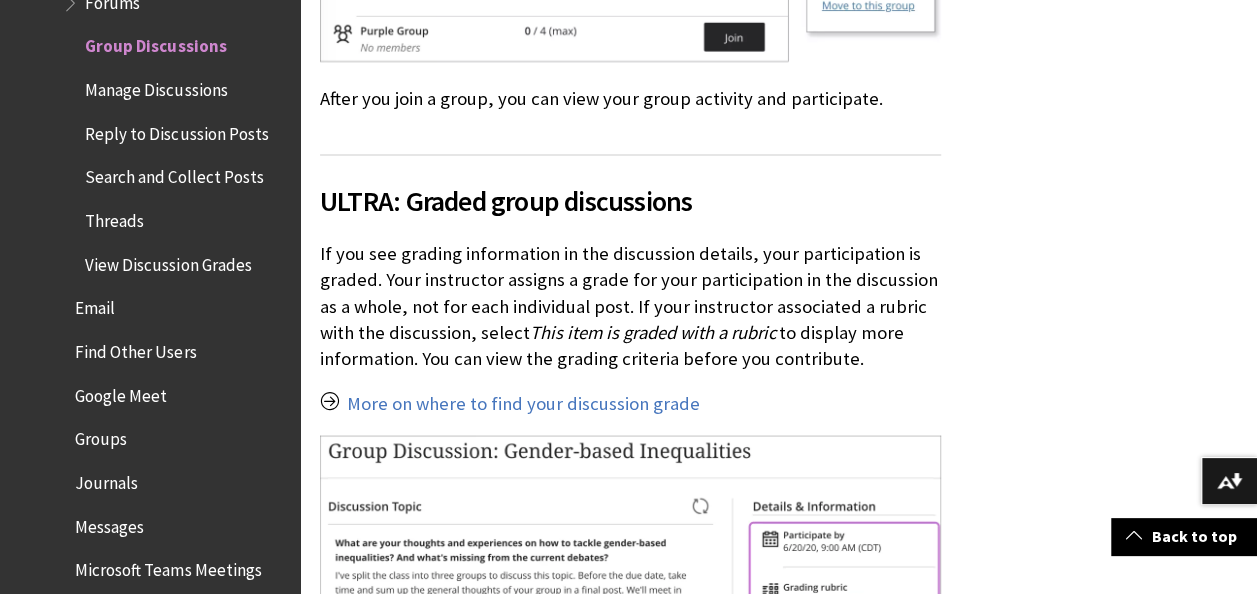 click at bounding box center [630, 721] 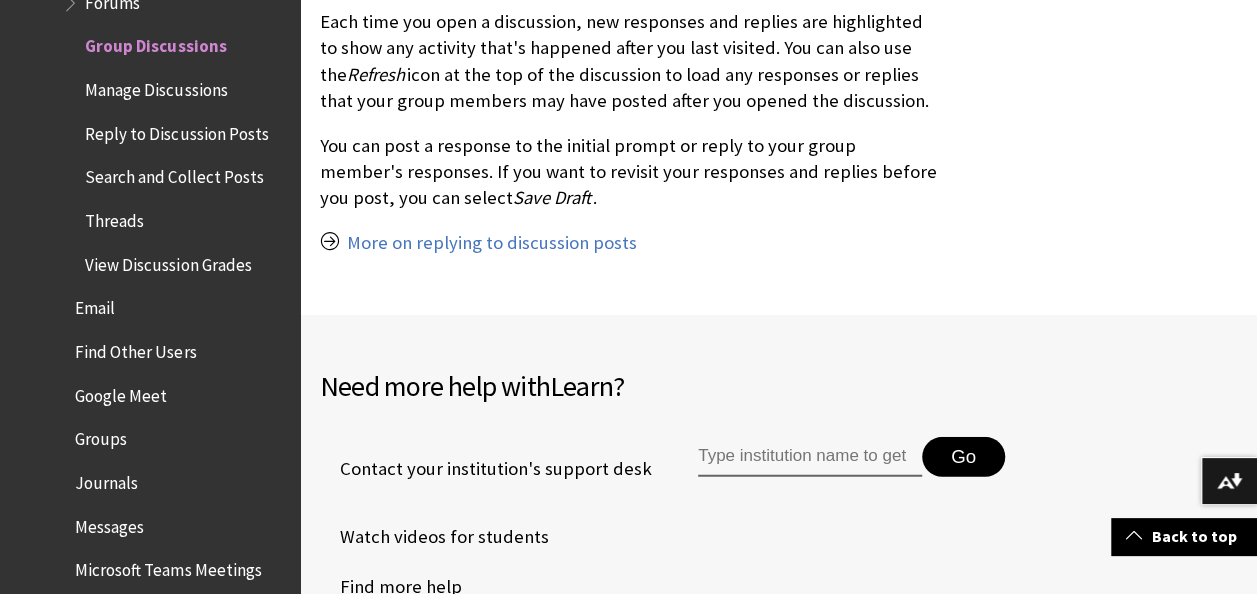 scroll, scrollTop: 6558, scrollLeft: 0, axis: vertical 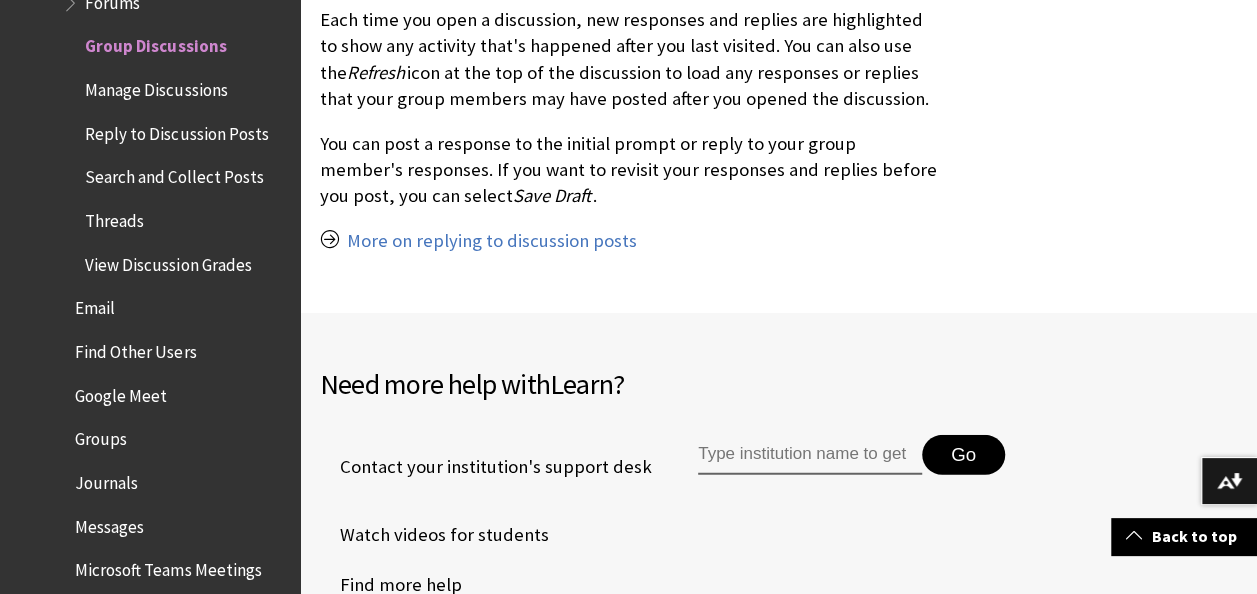 click on "Manage Discussions" at bounding box center [156, 86] 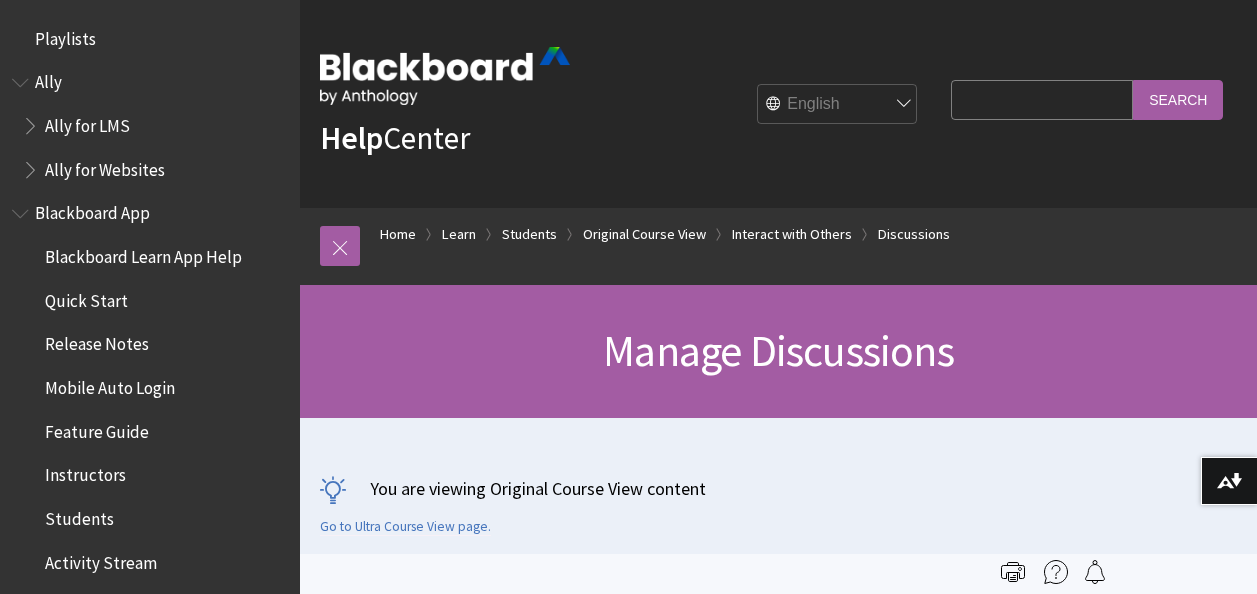 scroll, scrollTop: 0, scrollLeft: 0, axis: both 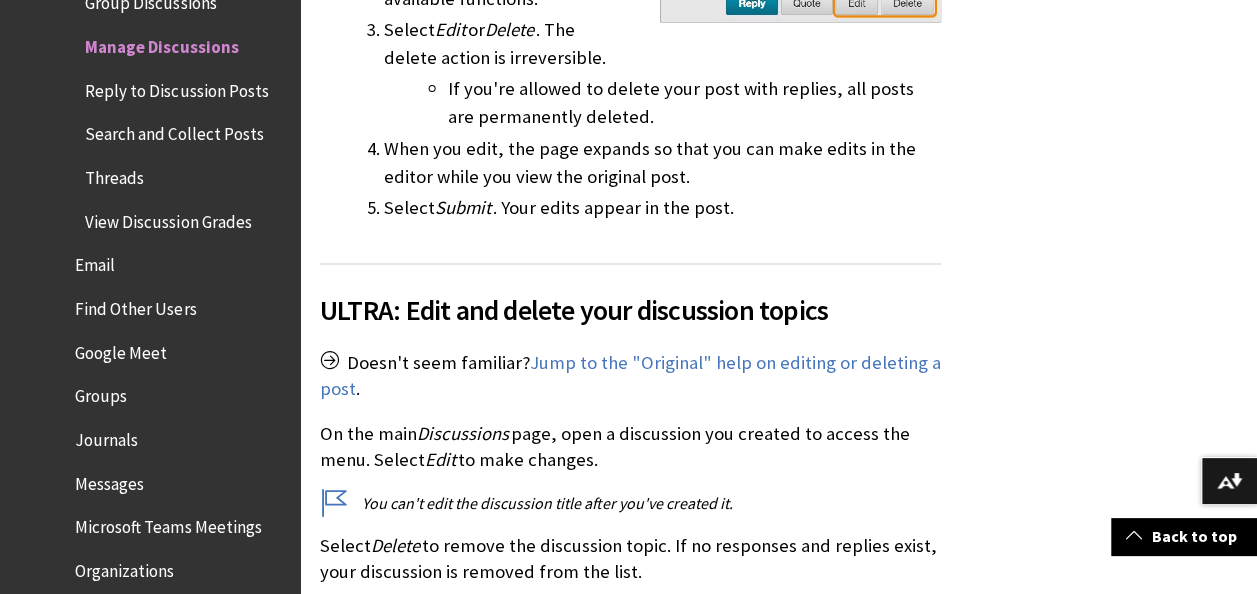 click on "Reply to Discussion Posts" at bounding box center [176, 87] 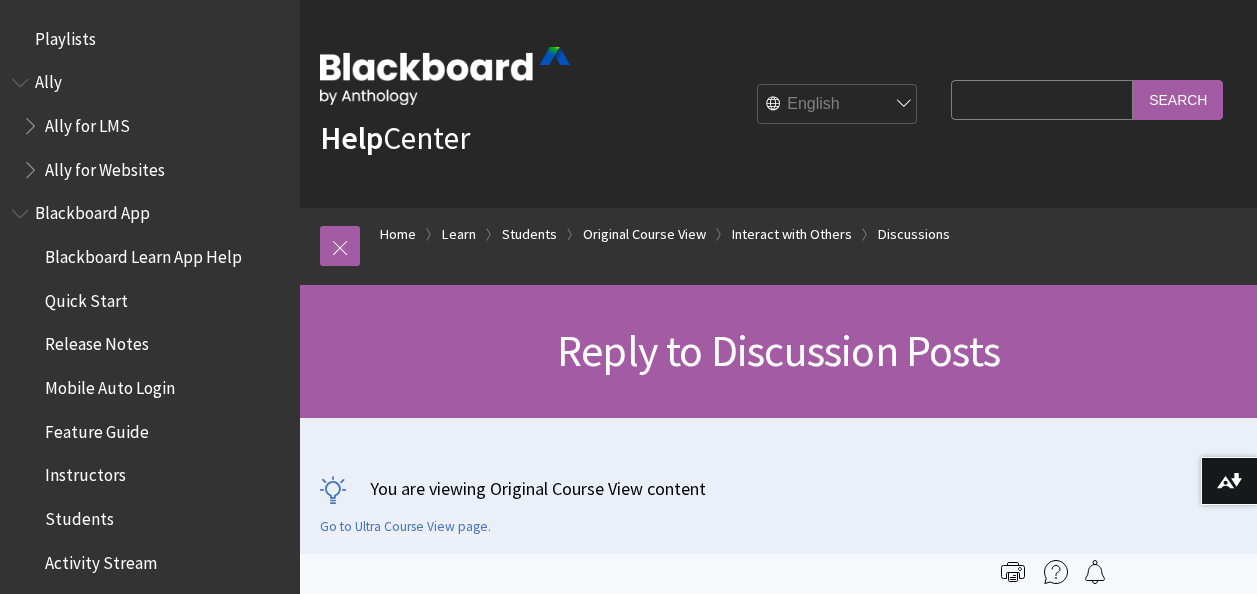 scroll, scrollTop: 0, scrollLeft: 0, axis: both 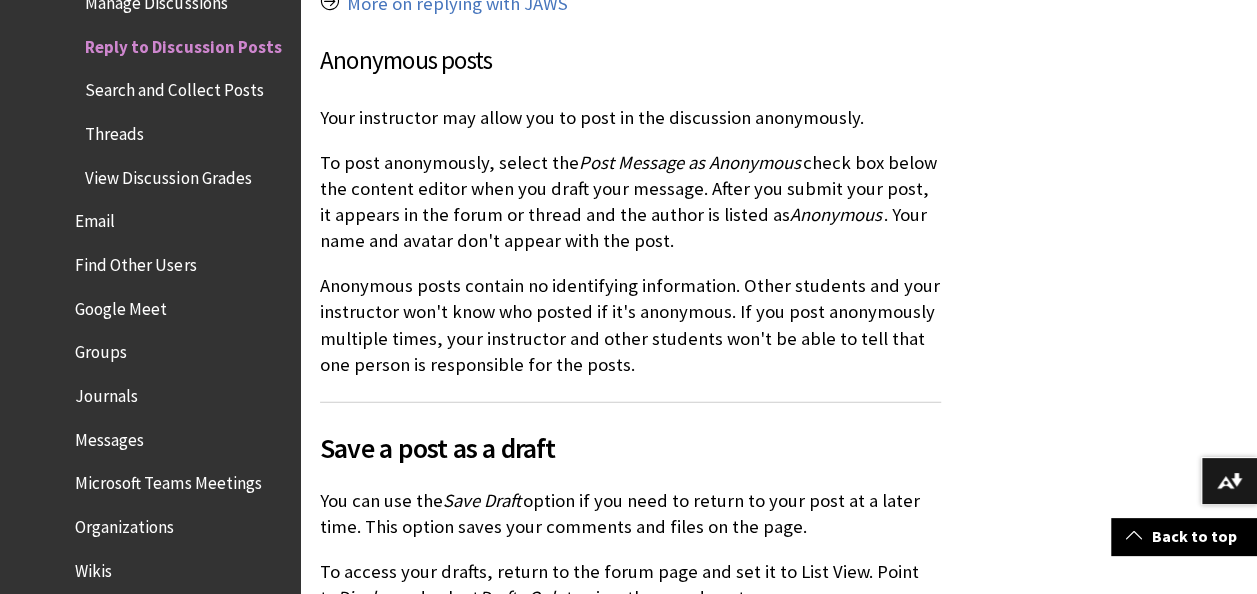 click on "Search and Collect Posts" at bounding box center [174, 87] 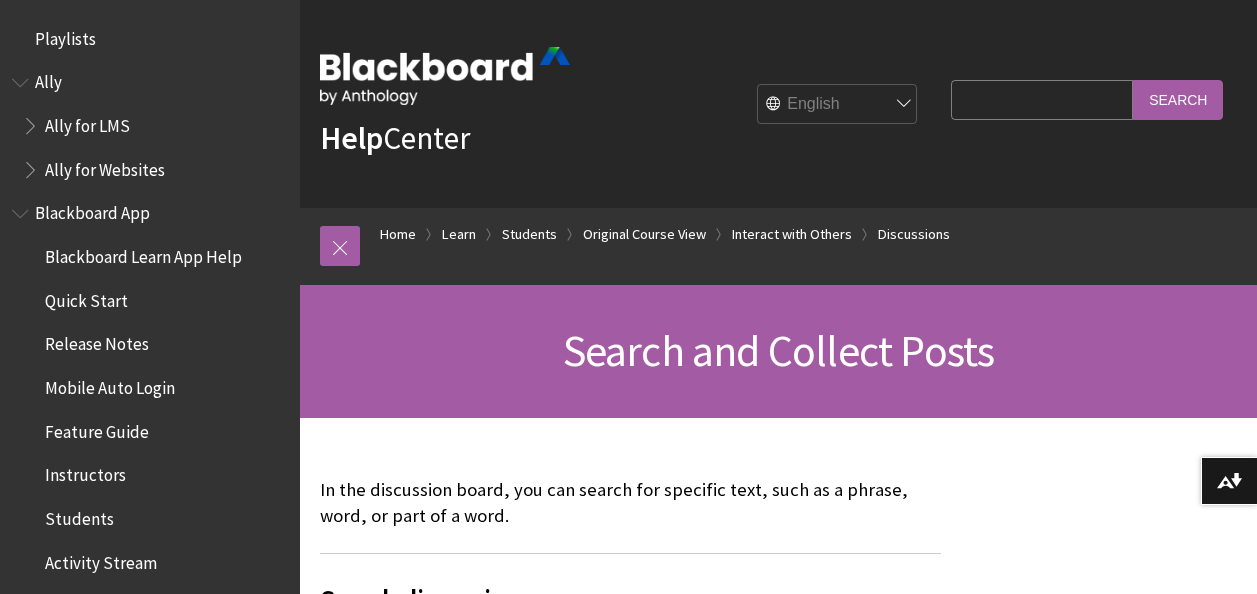 scroll, scrollTop: 264, scrollLeft: 0, axis: vertical 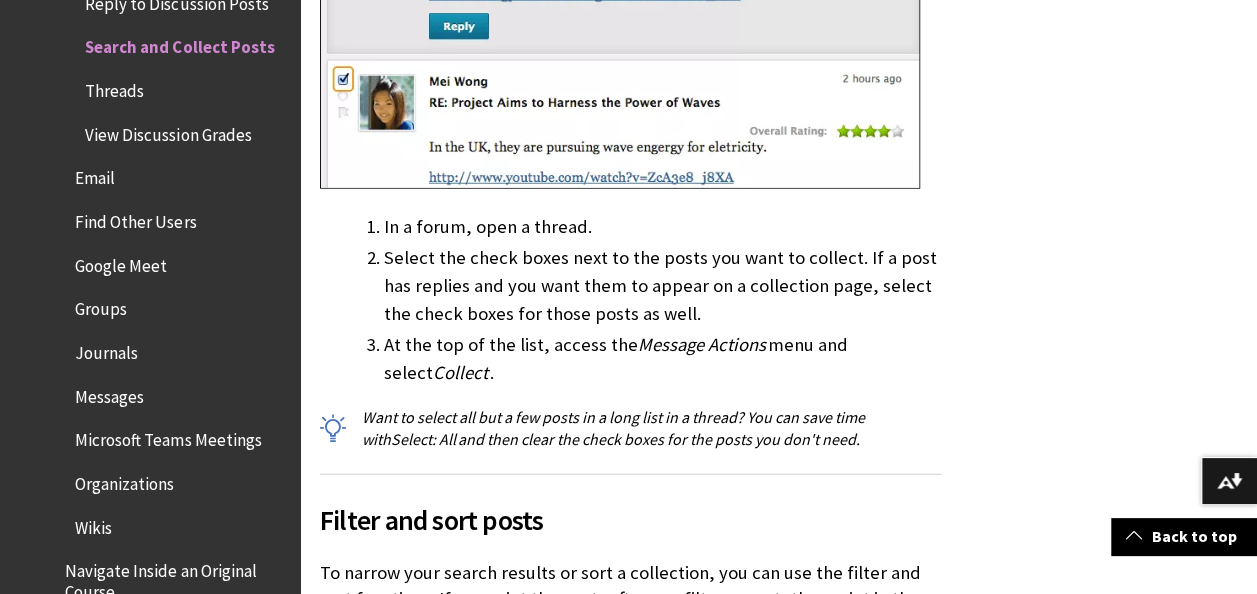 click on "Threads" at bounding box center [114, 87] 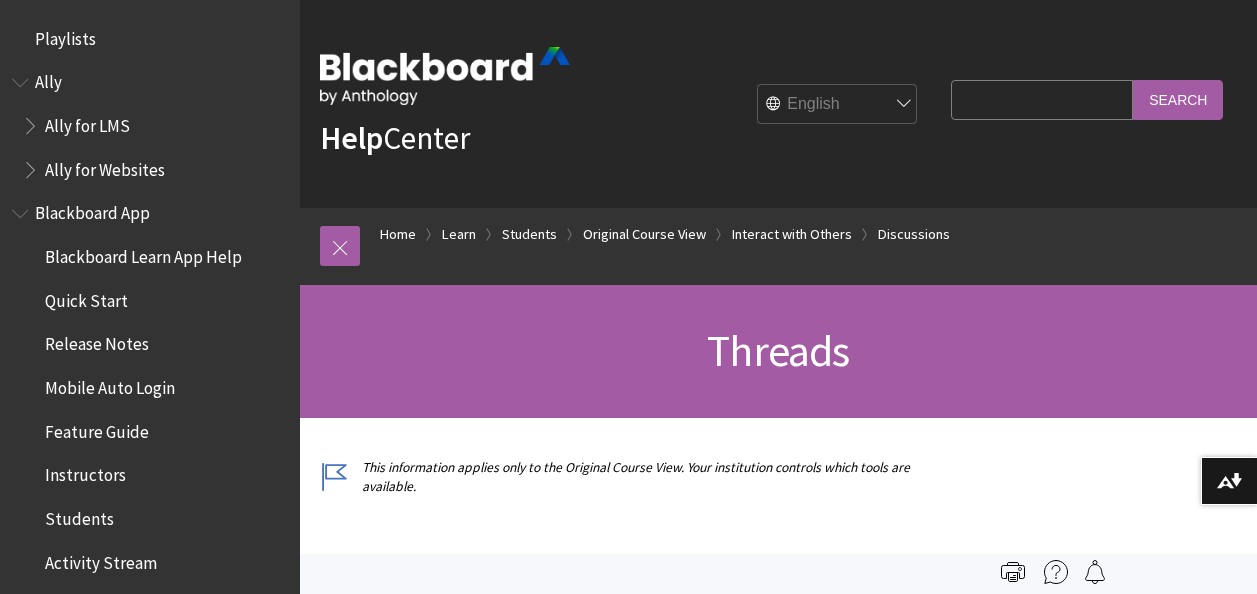 scroll, scrollTop: 0, scrollLeft: 0, axis: both 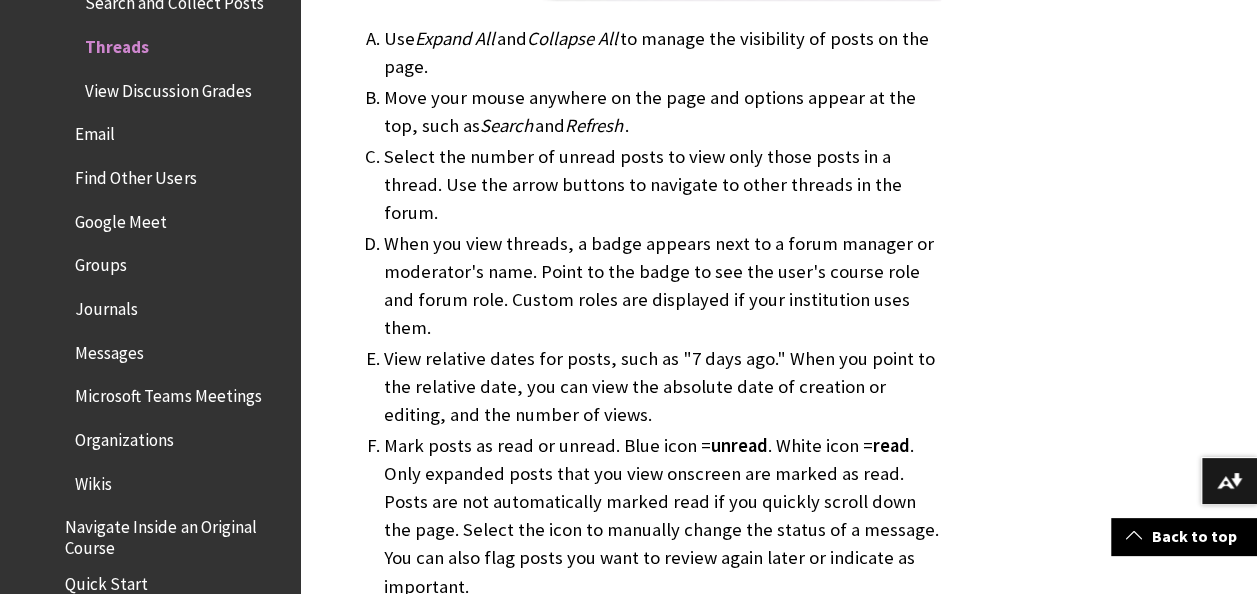 click on "View Discussion Grades" at bounding box center (168, 87) 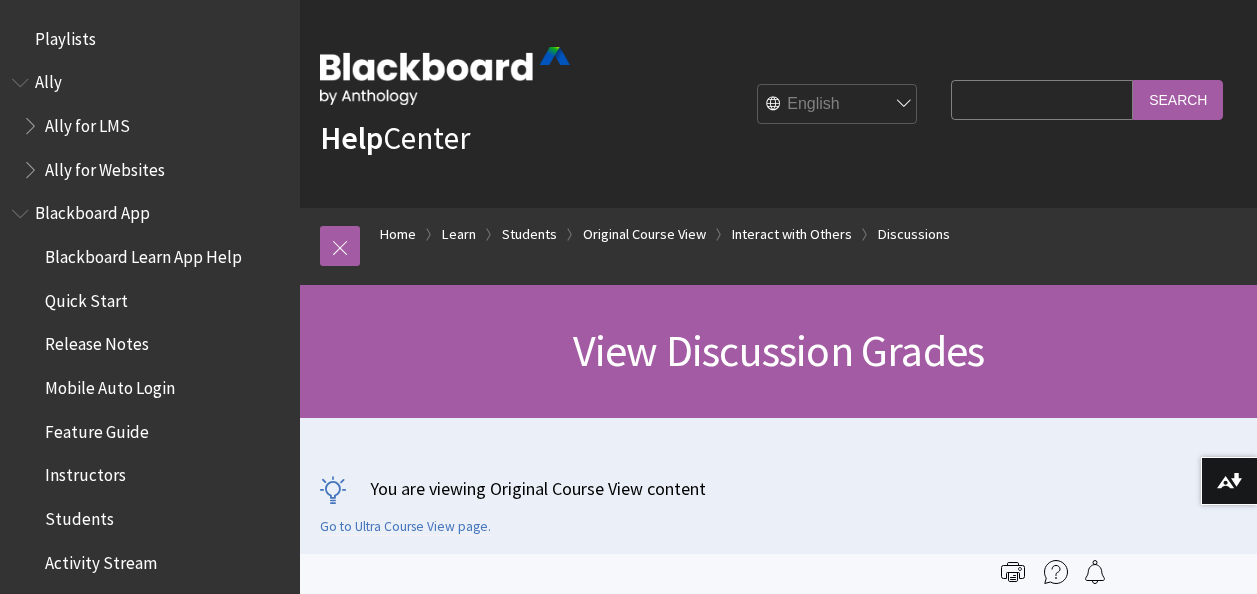 scroll, scrollTop: 0, scrollLeft: 0, axis: both 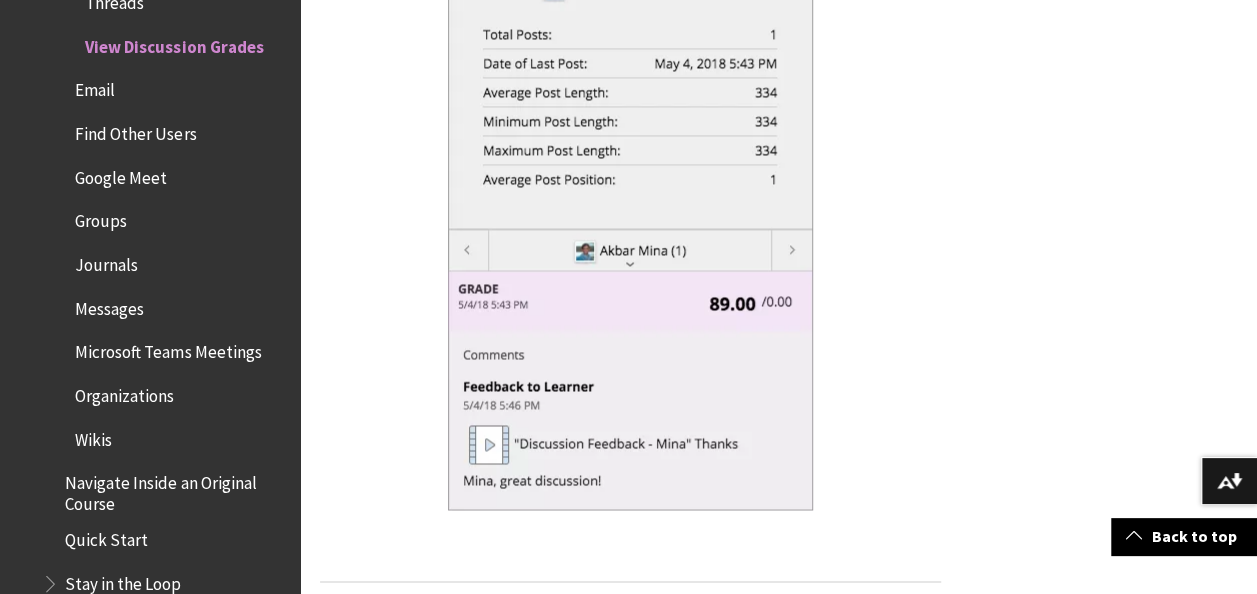 click on "Email" at bounding box center [95, 87] 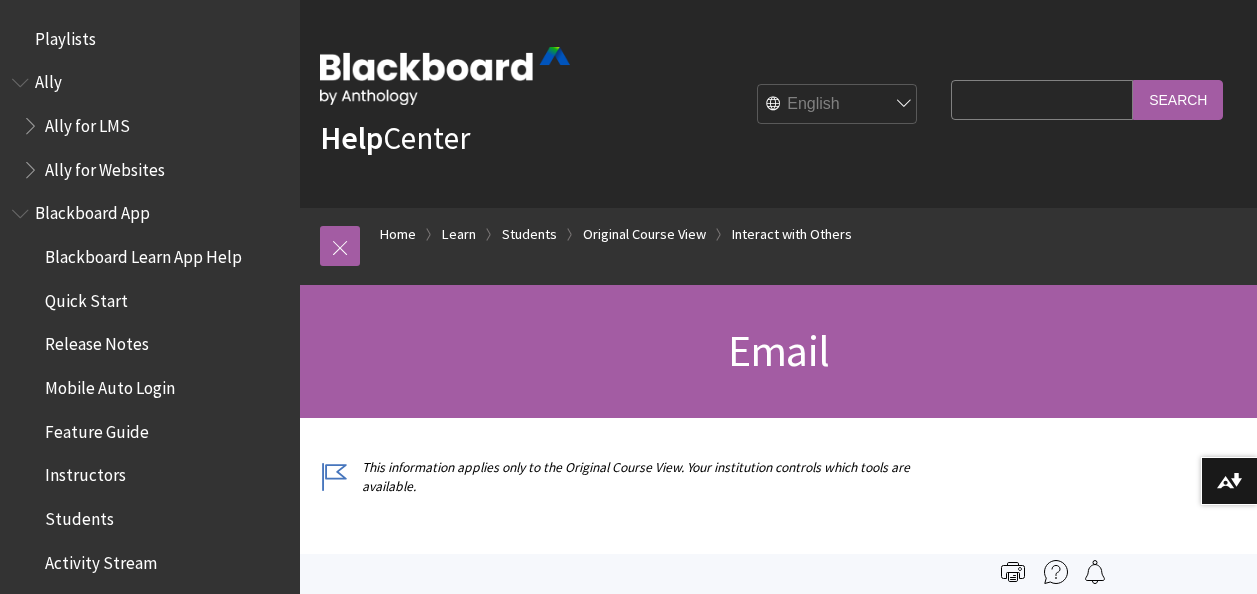 scroll, scrollTop: 0, scrollLeft: 0, axis: both 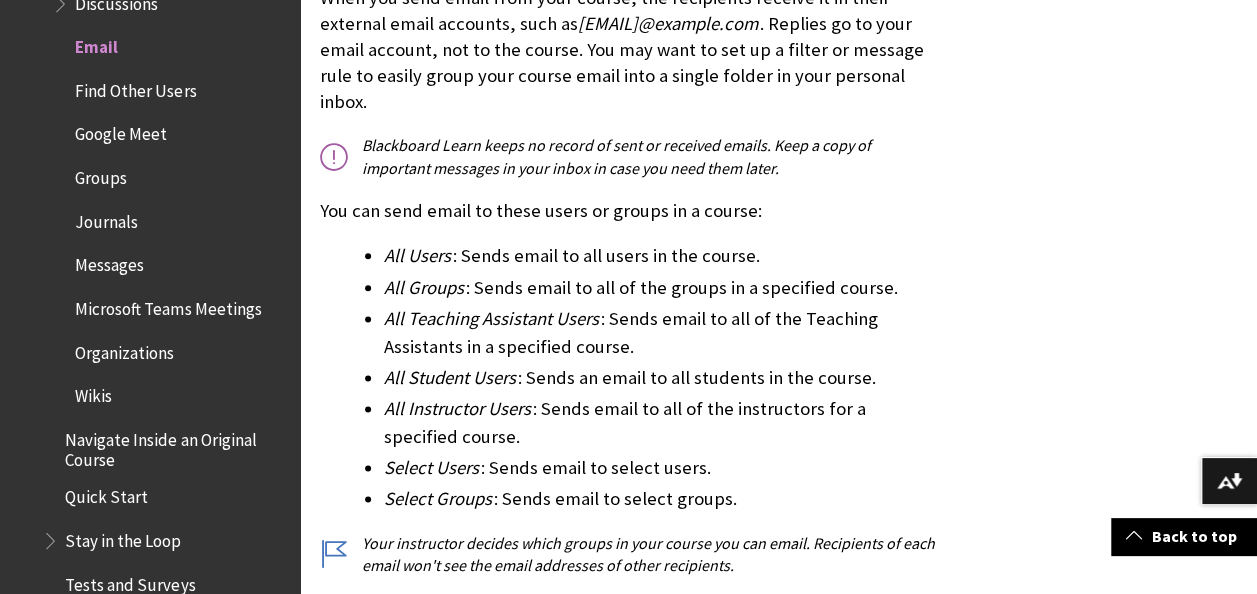 click on "Find Other Users" at bounding box center [135, 87] 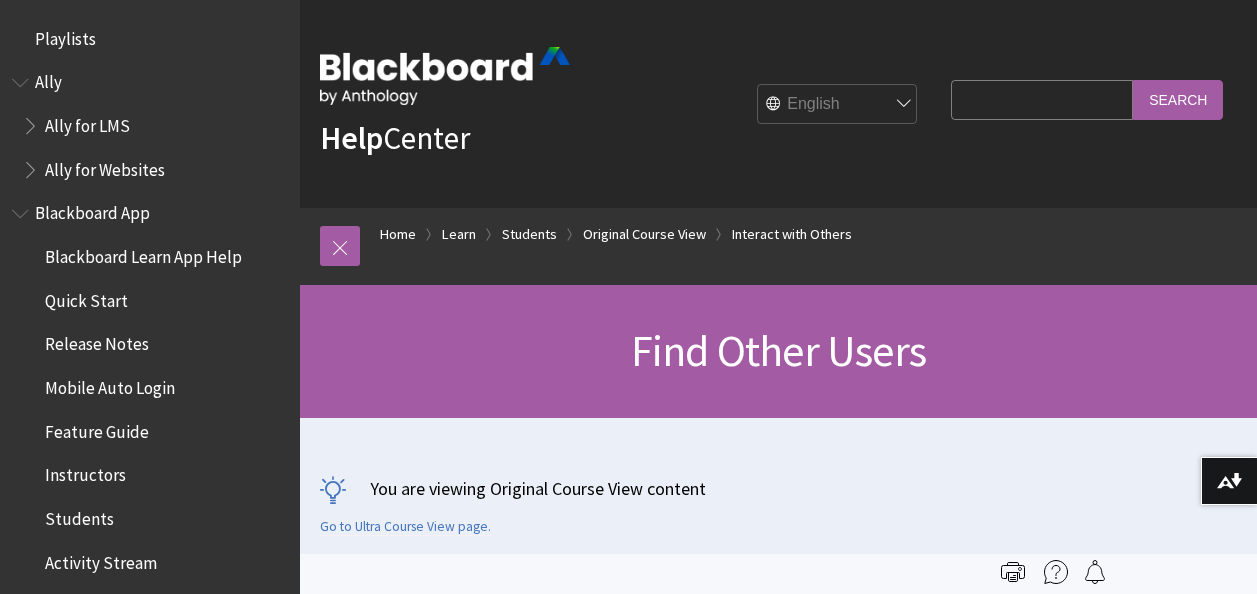 scroll, scrollTop: 0, scrollLeft: 0, axis: both 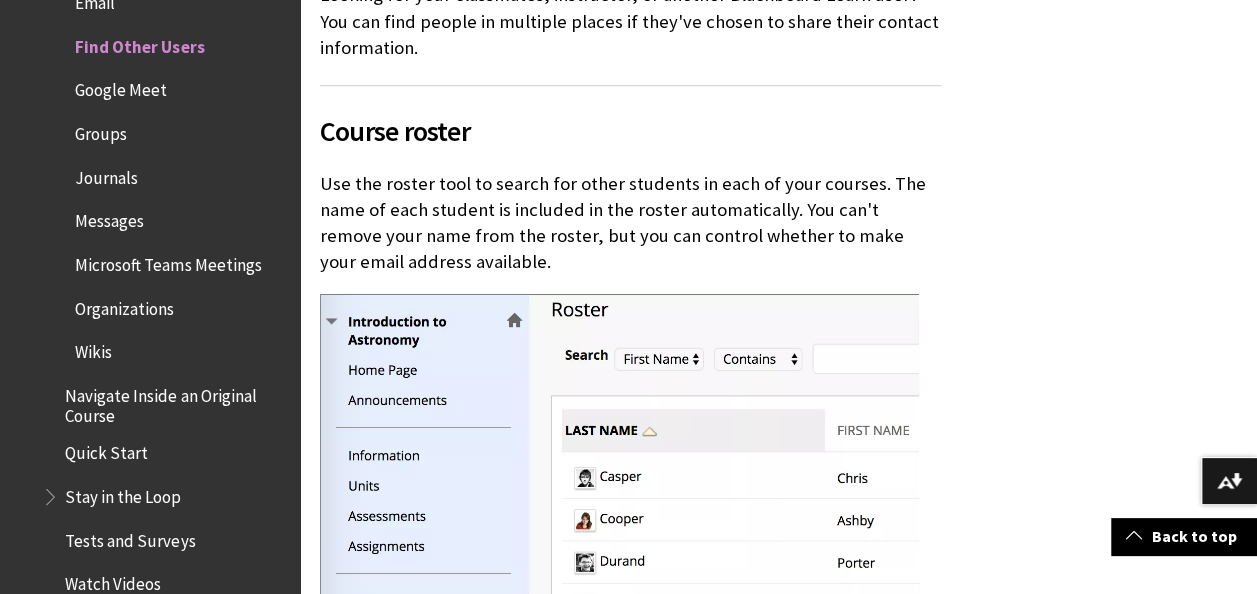 click on "Google Meet" at bounding box center [121, 87] 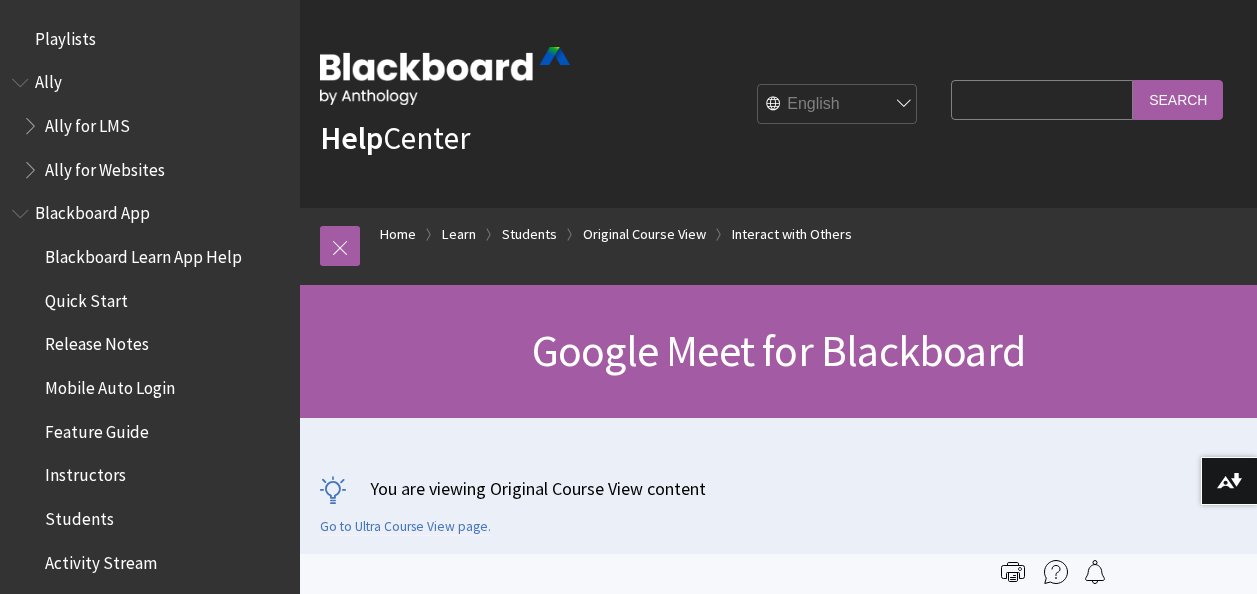 scroll, scrollTop: 0, scrollLeft: 0, axis: both 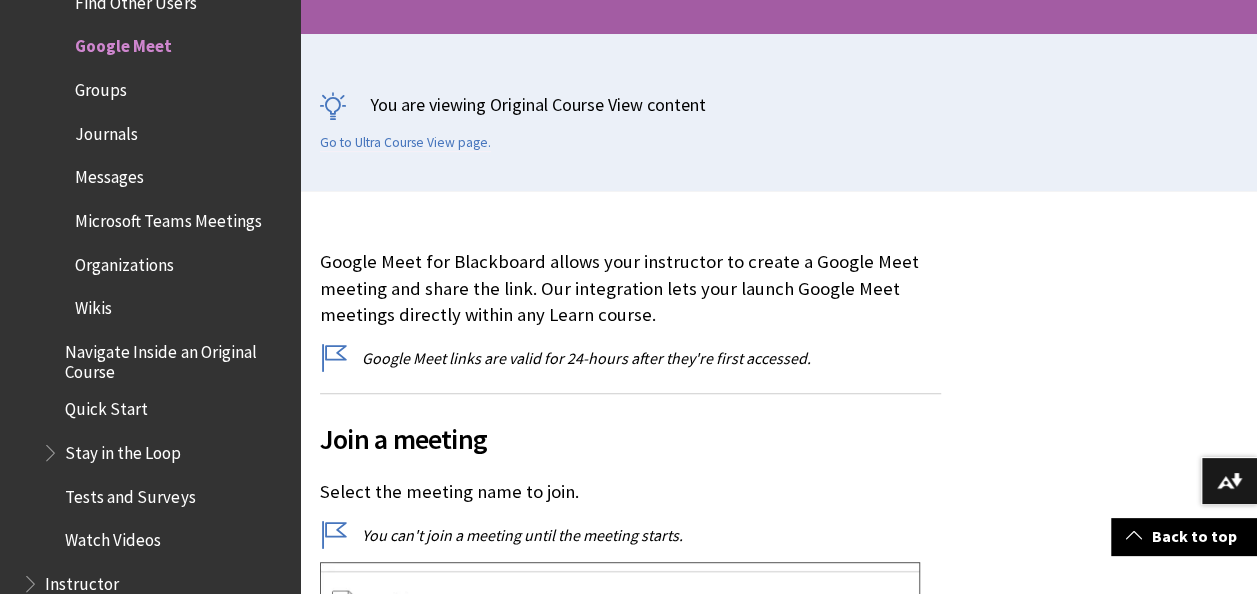 click on "Groups" at bounding box center (101, 86) 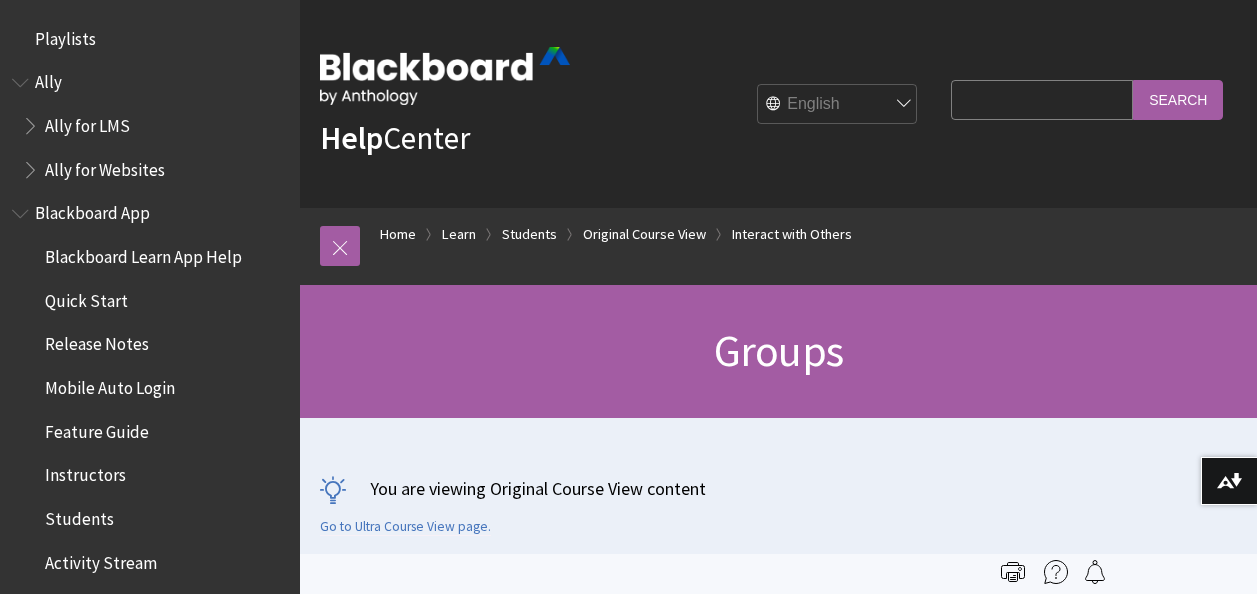 scroll, scrollTop: 0, scrollLeft: 0, axis: both 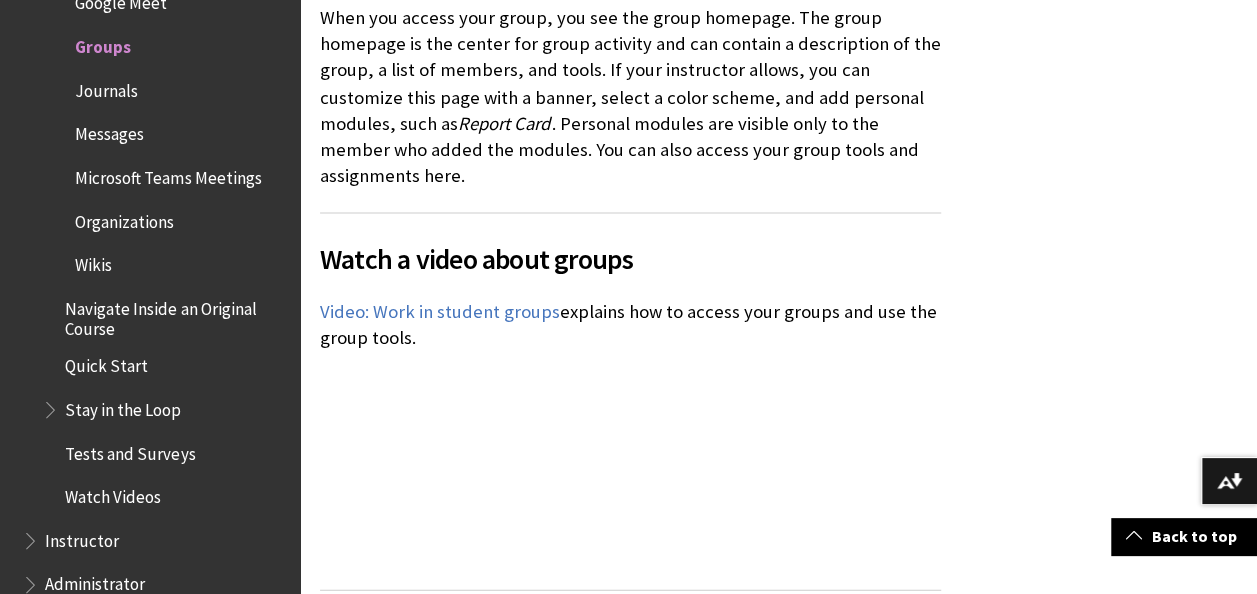 click on "Journals" at bounding box center [106, 87] 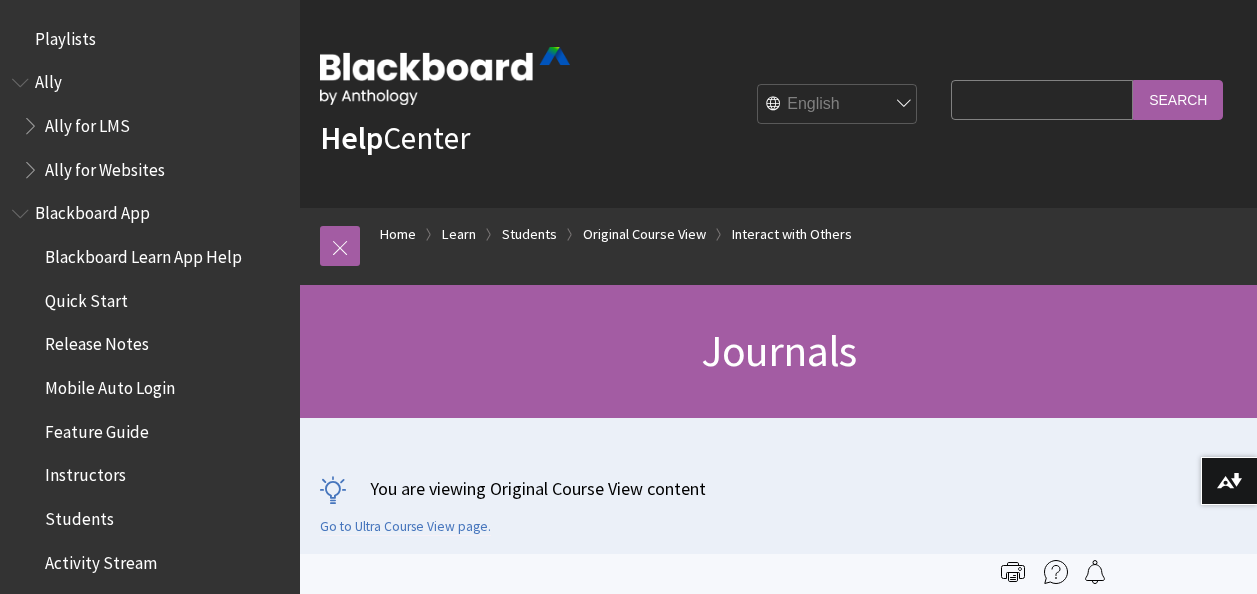 scroll, scrollTop: 0, scrollLeft: 0, axis: both 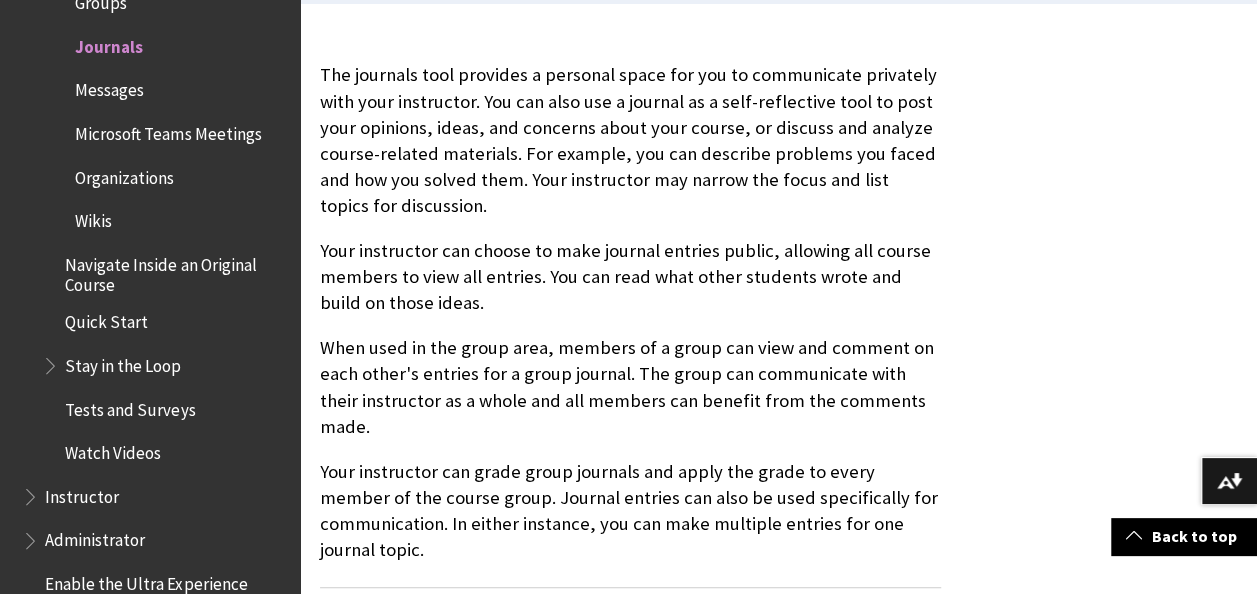 click on "Messages" at bounding box center [109, 87] 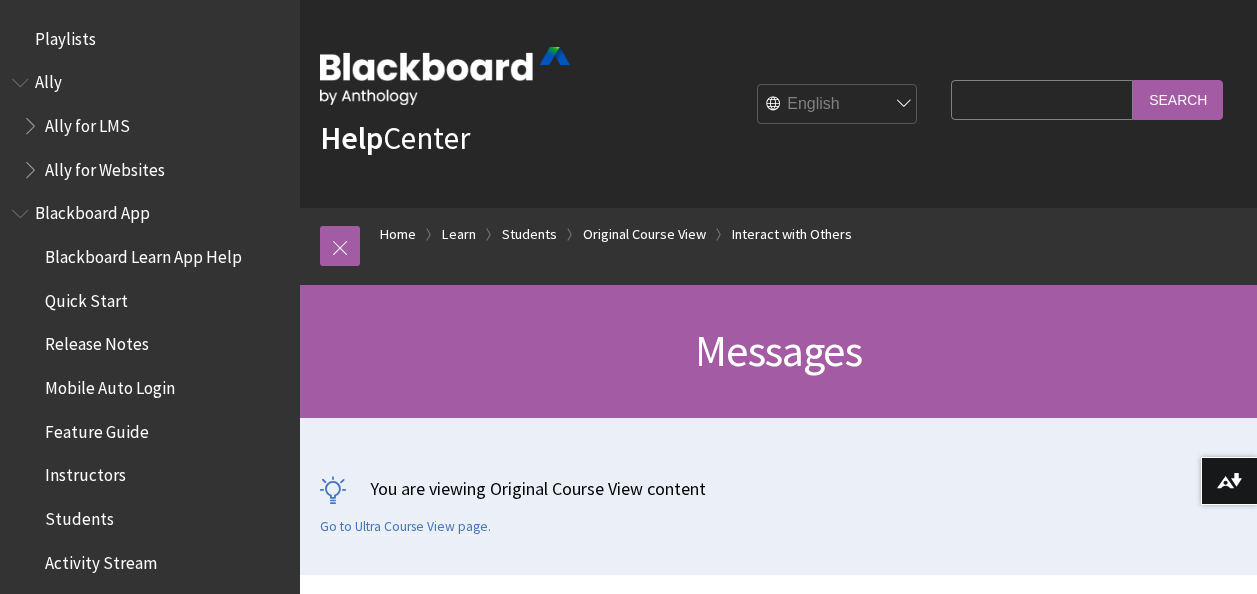 scroll, scrollTop: 172, scrollLeft: 0, axis: vertical 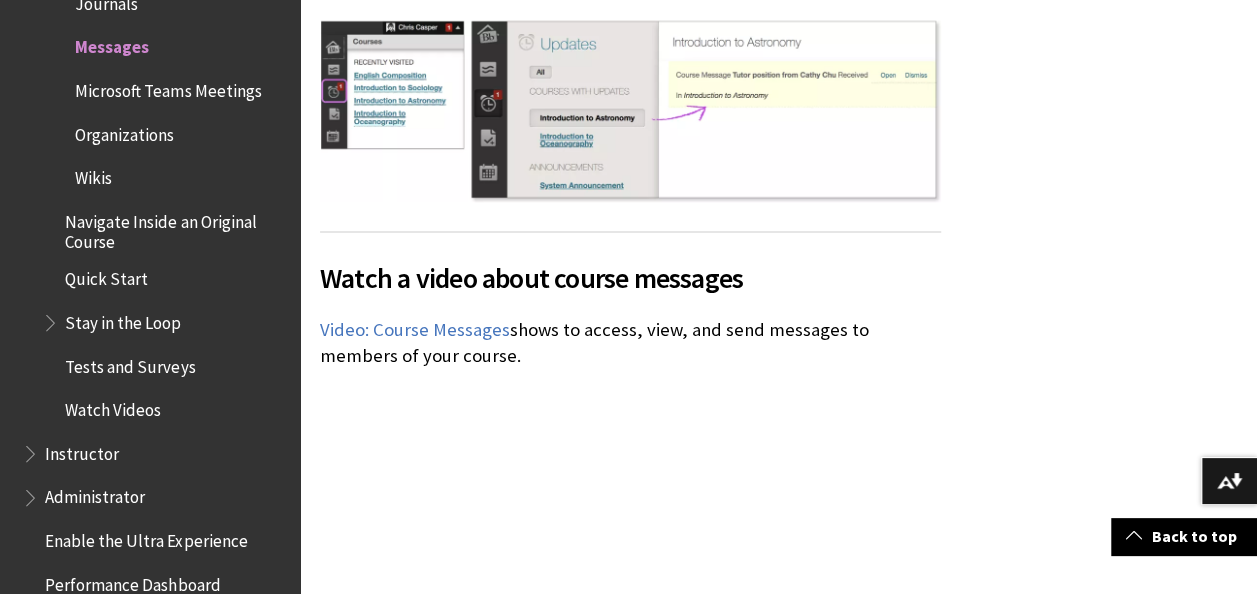 click on "Microsoft Teams Meetings" at bounding box center [168, 87] 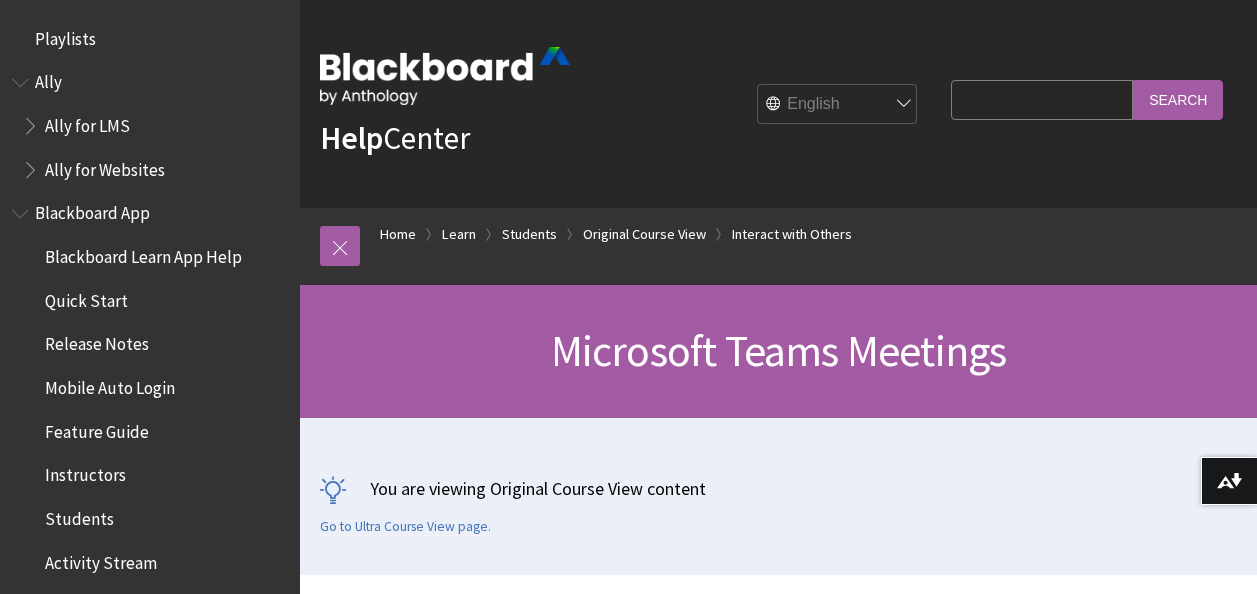 scroll, scrollTop: 333, scrollLeft: 0, axis: vertical 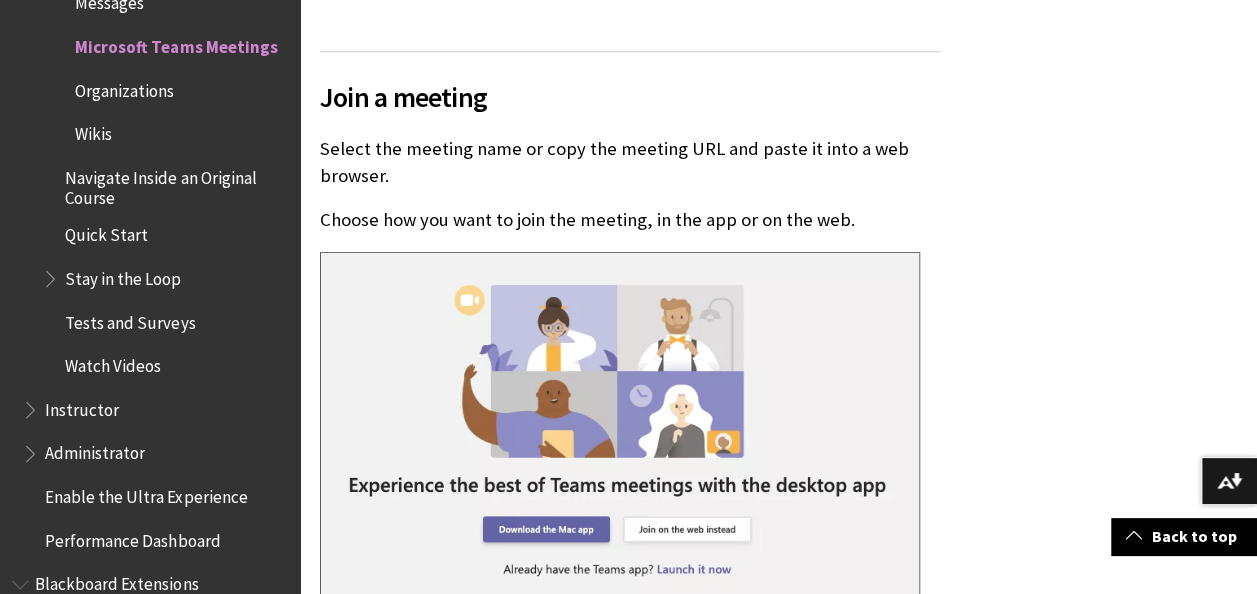 click on "Organizations" at bounding box center [124, 87] 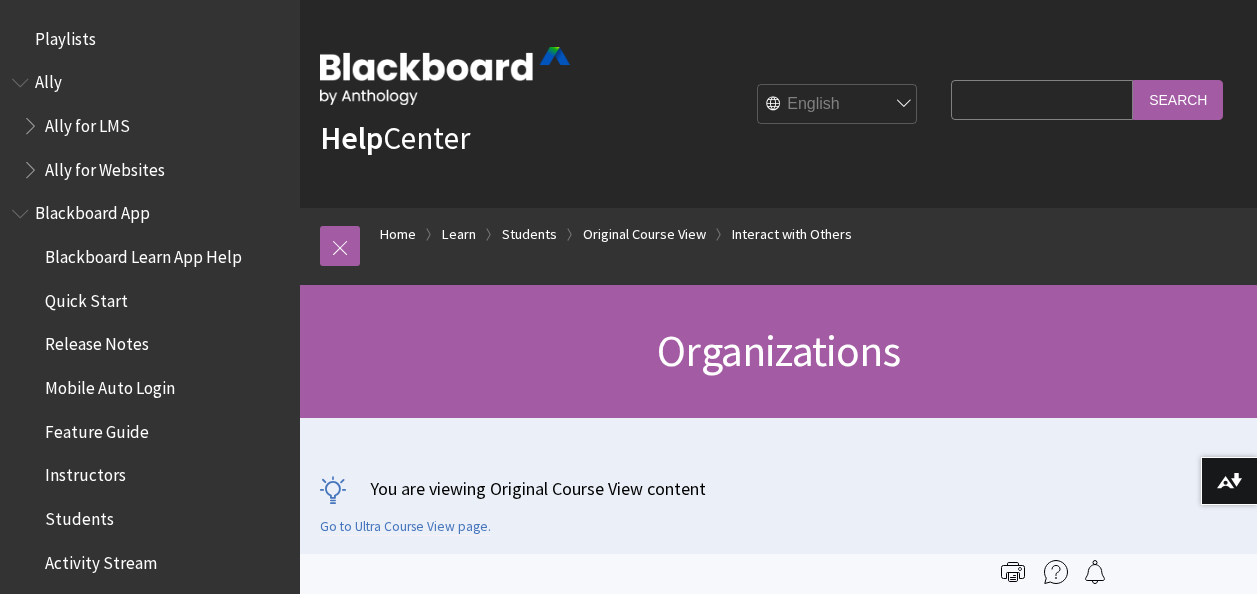 scroll, scrollTop: 0, scrollLeft: 0, axis: both 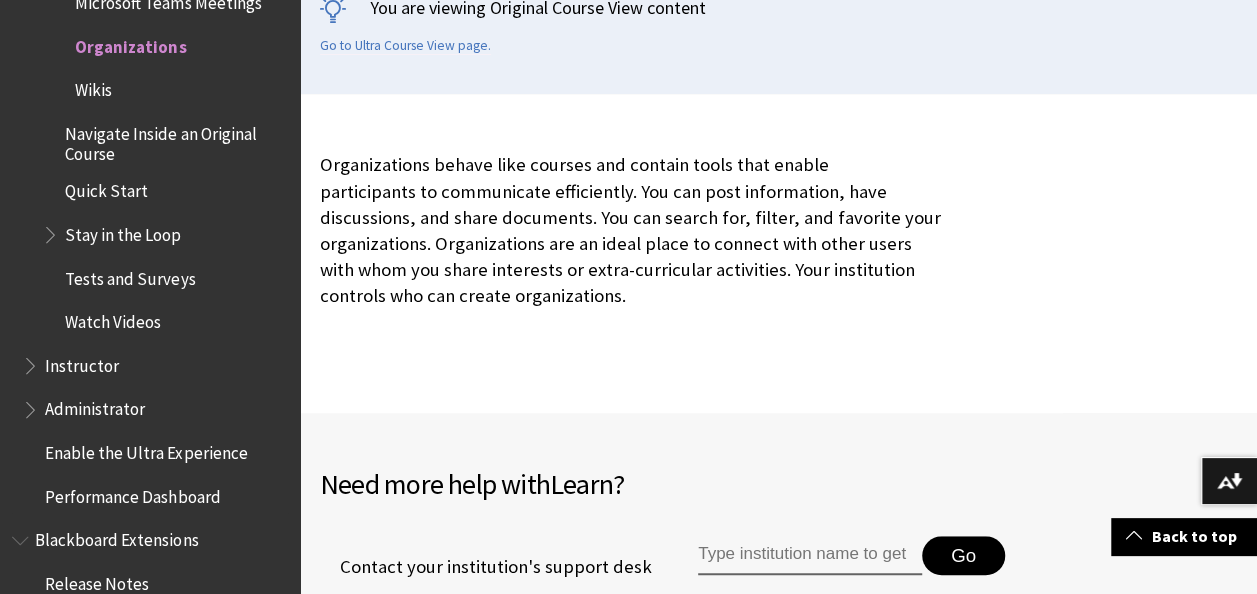 click on "Wikis" at bounding box center (93, 87) 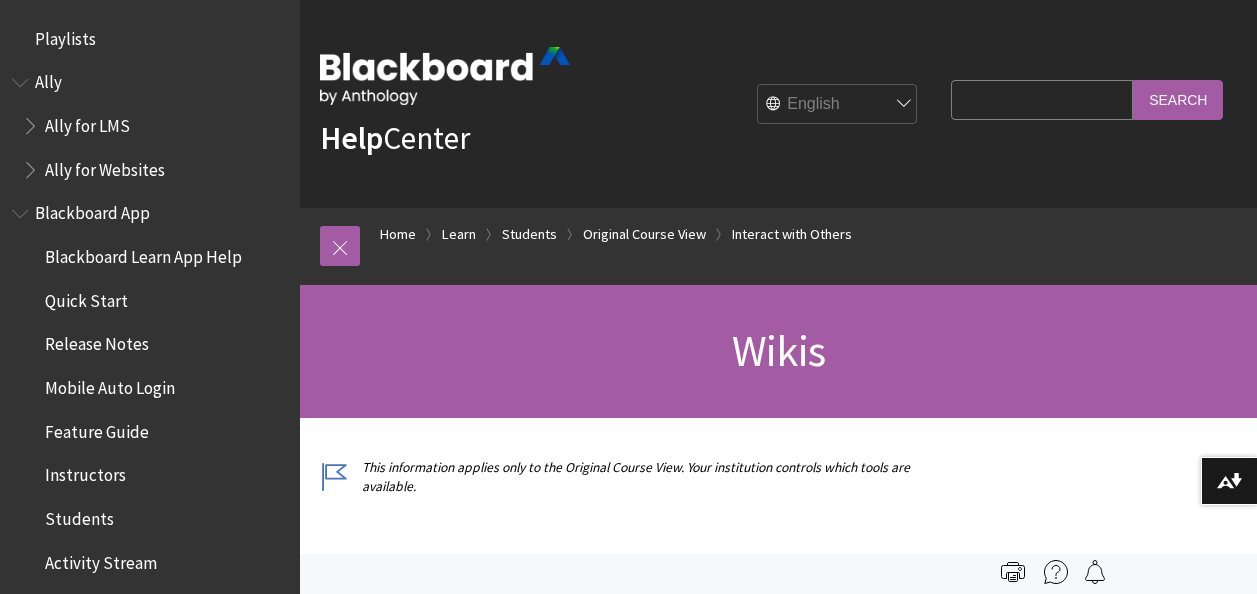 scroll, scrollTop: 0, scrollLeft: 0, axis: both 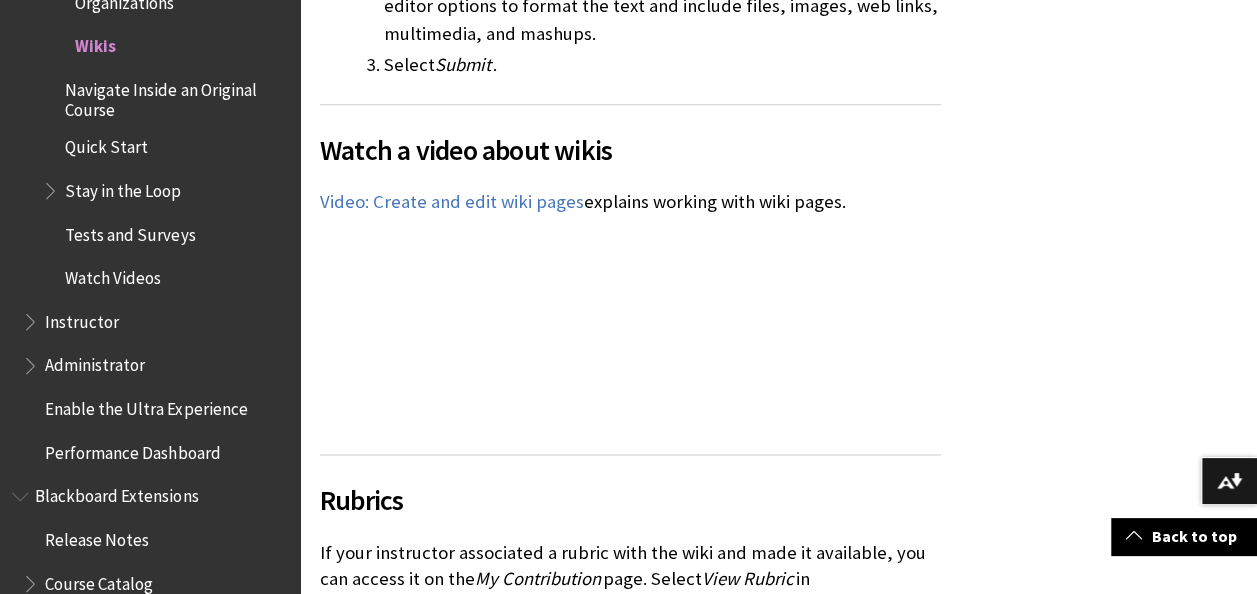 click on "Navigate Inside an Original Course" at bounding box center [175, 96] 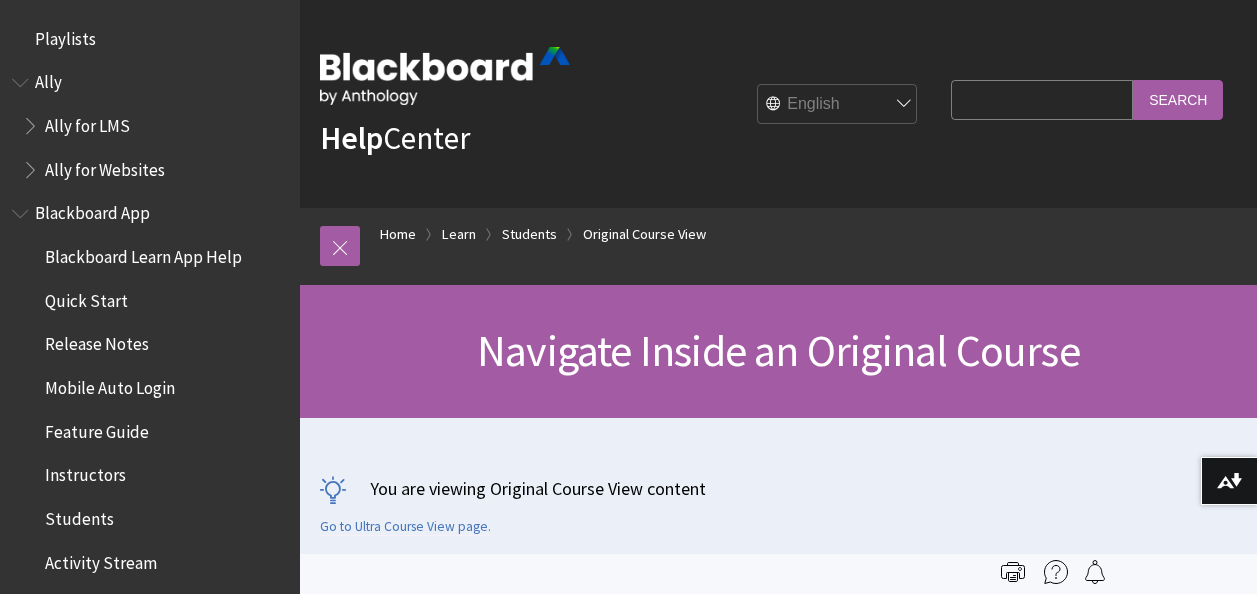 scroll, scrollTop: 0, scrollLeft: 0, axis: both 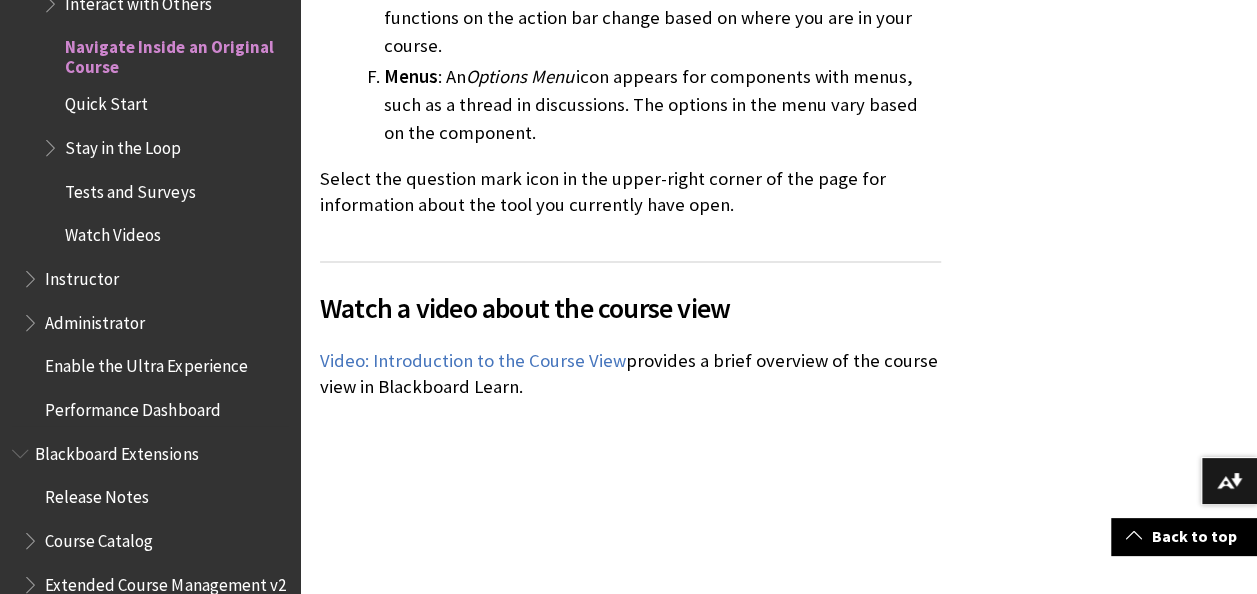 click on "Quick Start" at bounding box center [165, 105] 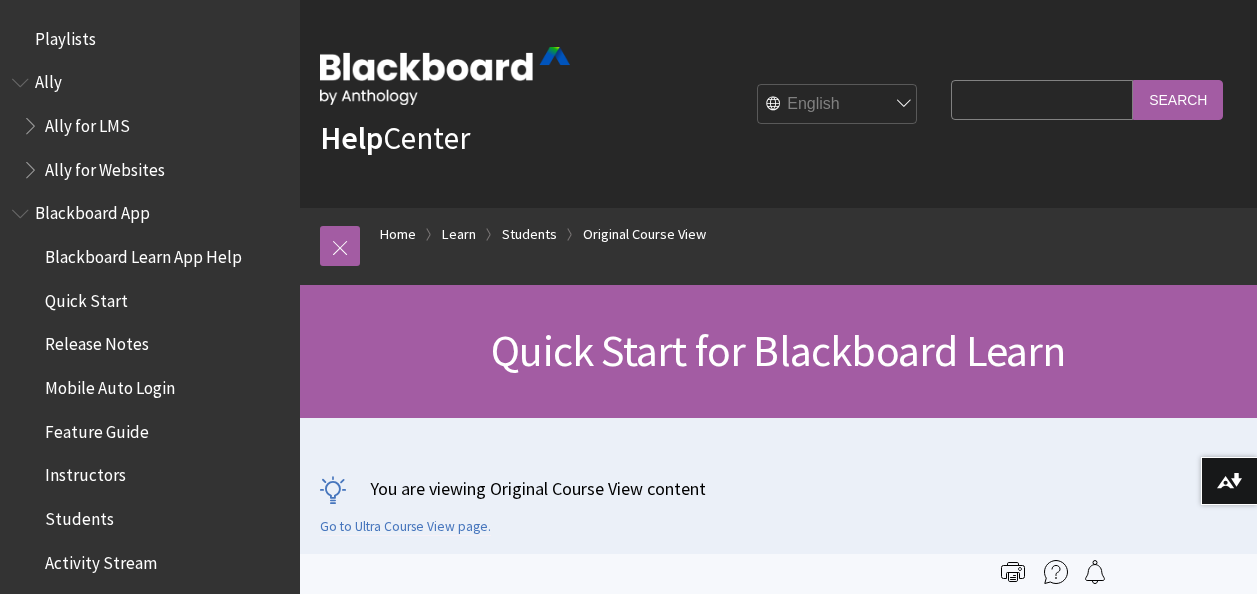 scroll, scrollTop: 189, scrollLeft: 0, axis: vertical 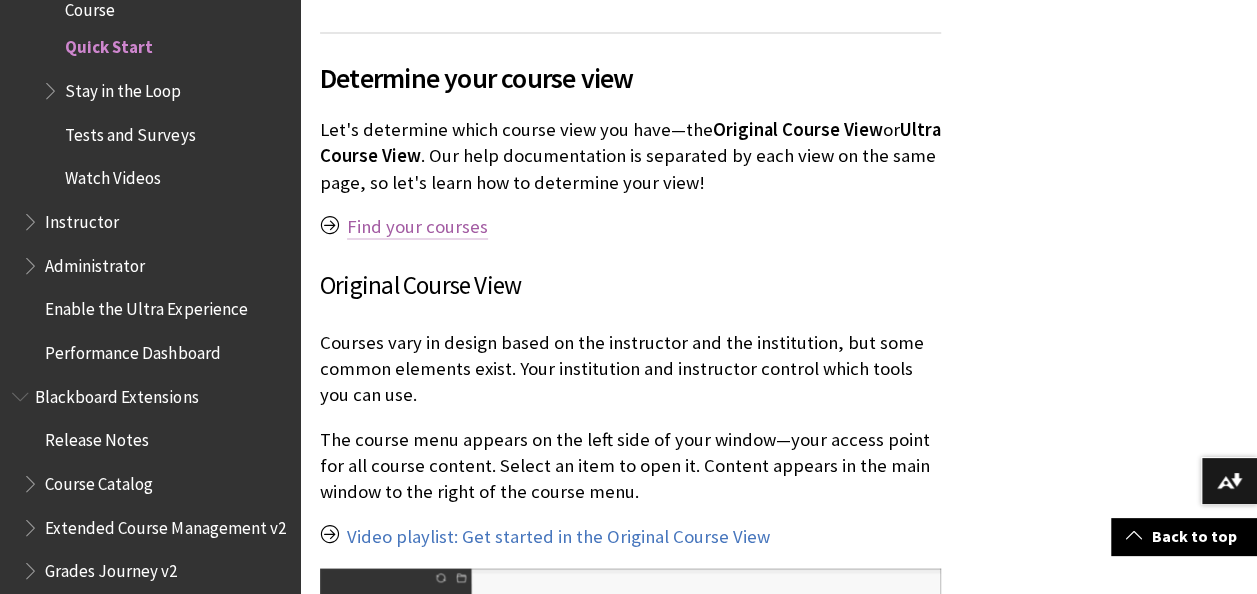 click on "Find your courses" at bounding box center (417, 227) 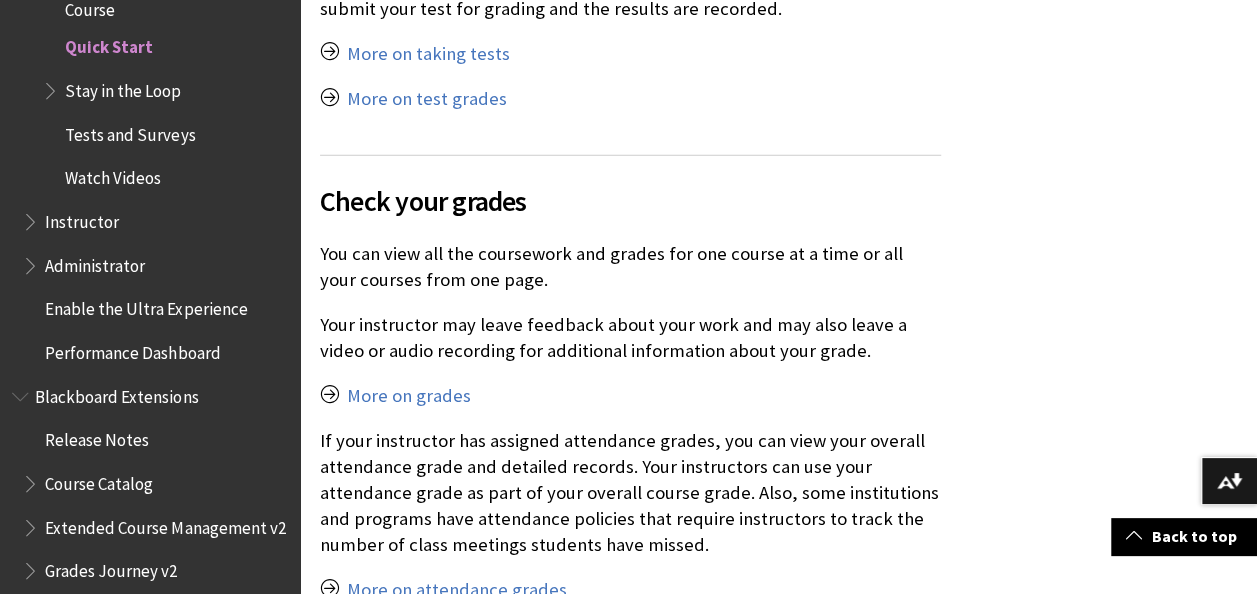 scroll, scrollTop: 6170, scrollLeft: 0, axis: vertical 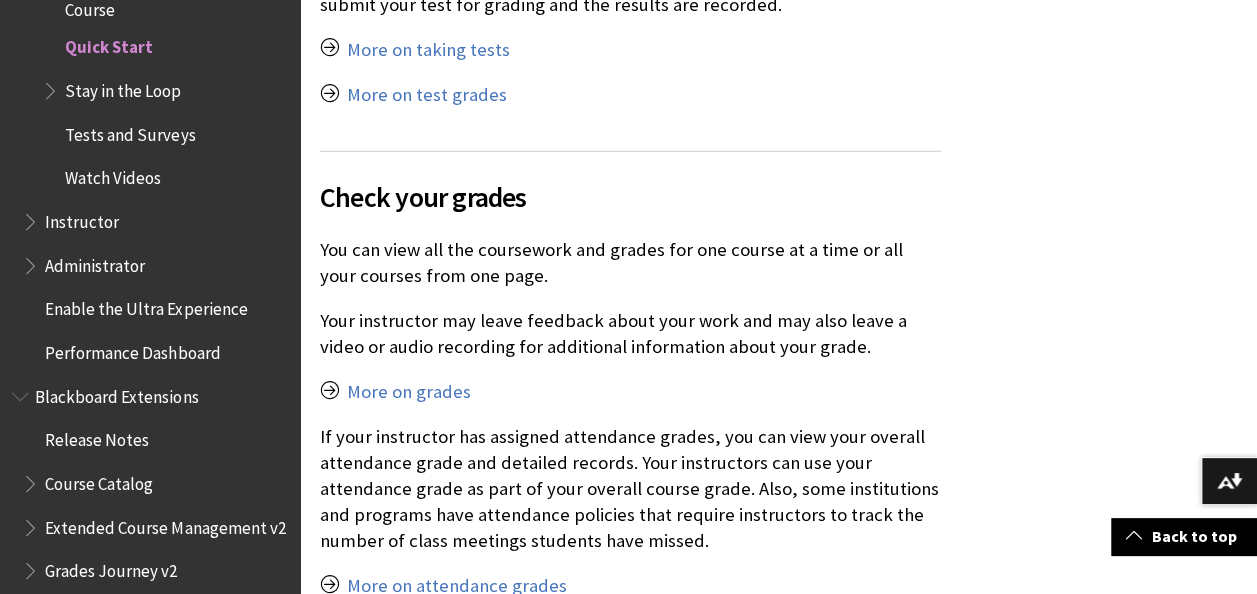 click on "Stay in the Loop" at bounding box center [123, 87] 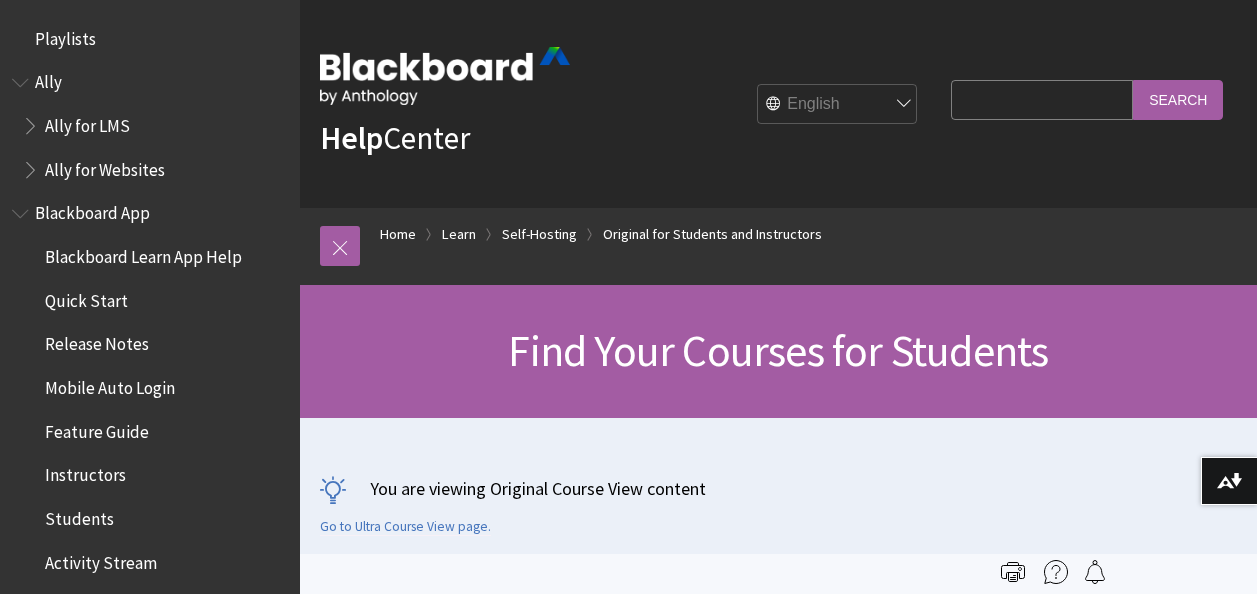 scroll, scrollTop: 0, scrollLeft: 0, axis: both 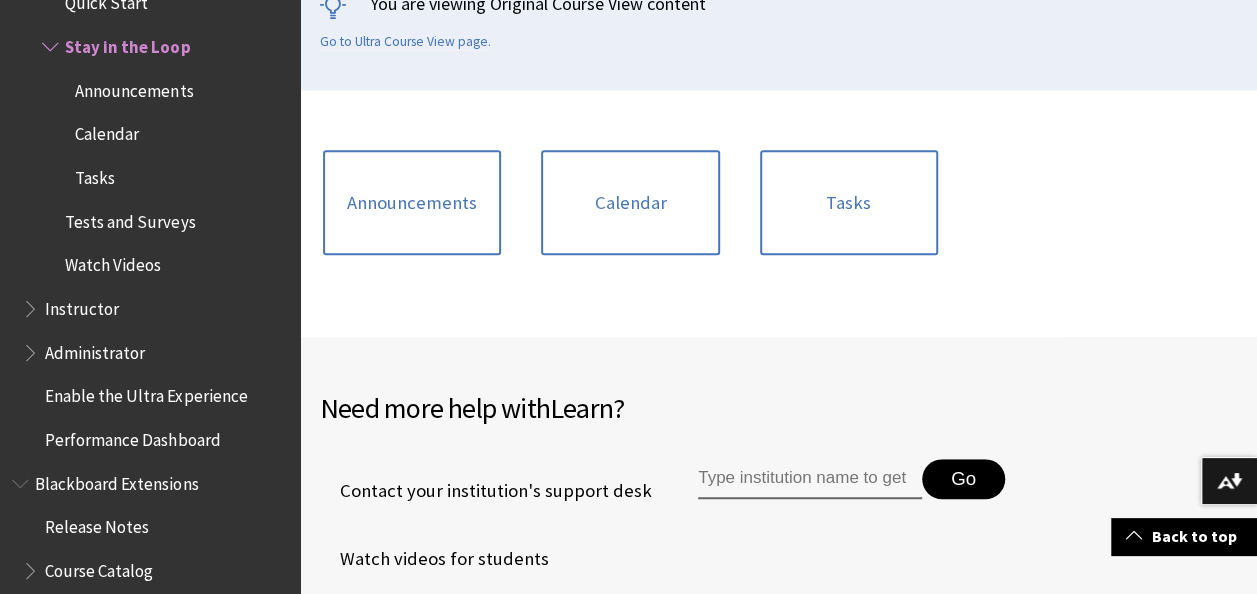 click on "Announcements" at bounding box center [134, 87] 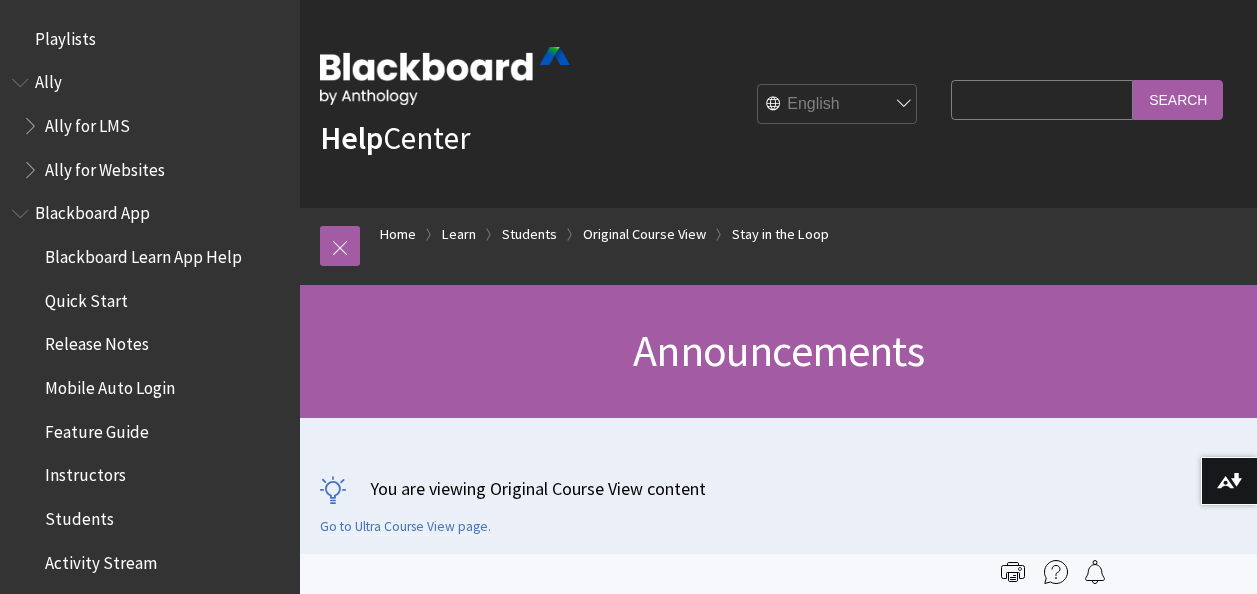 scroll, scrollTop: 0, scrollLeft: 0, axis: both 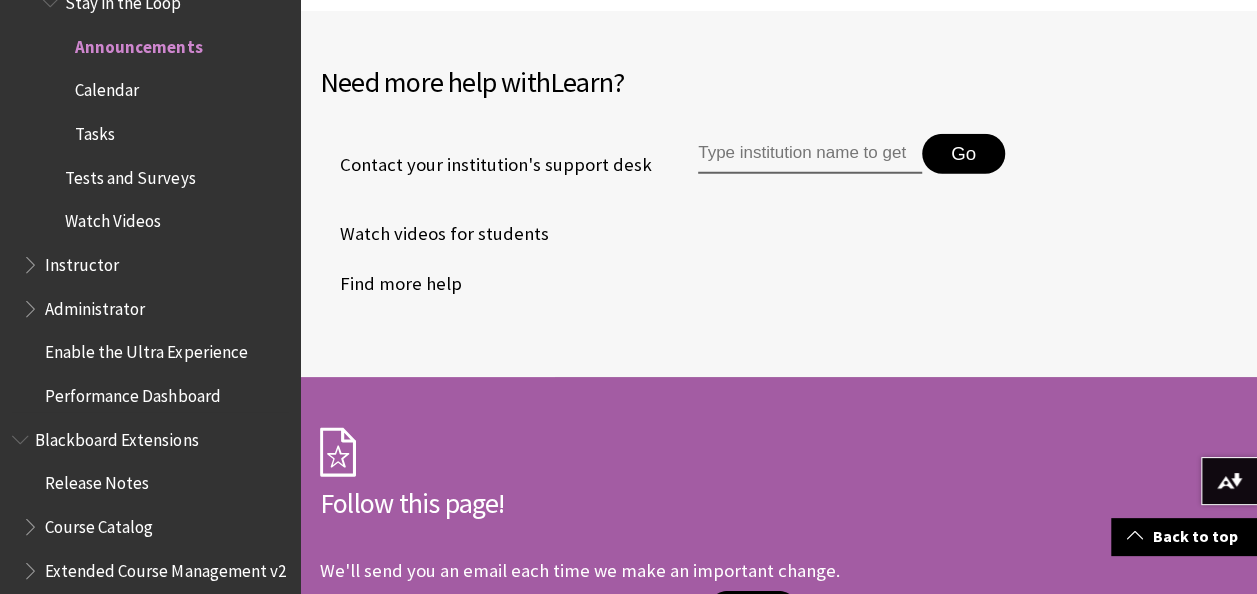 click on "Calendar" at bounding box center (107, 87) 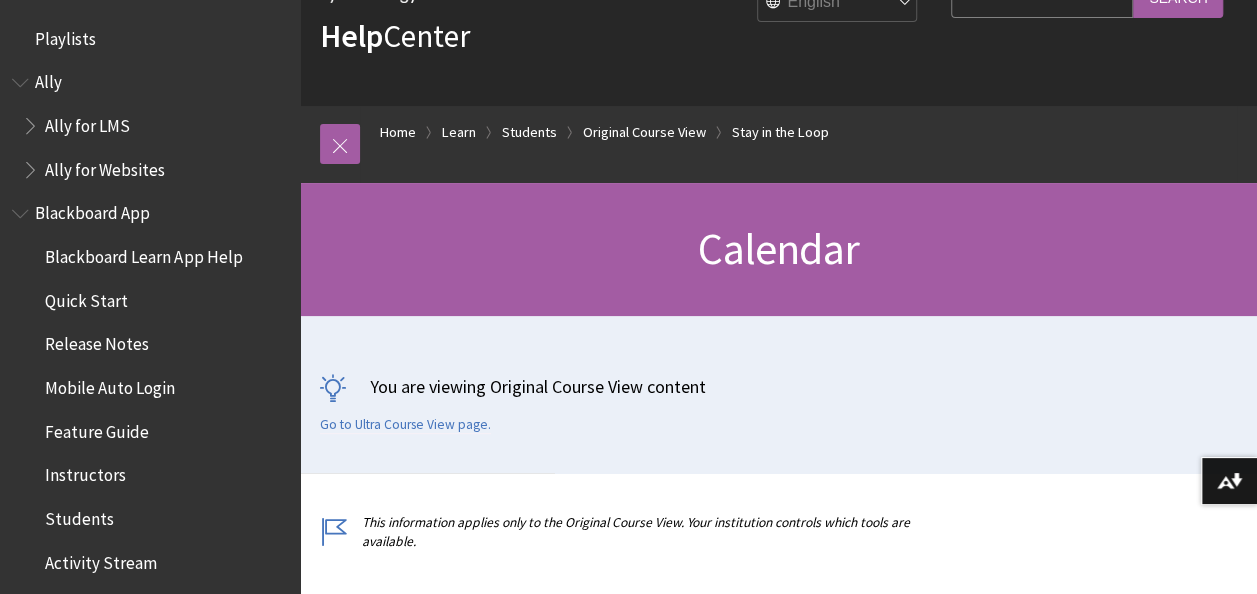 scroll, scrollTop: 461, scrollLeft: 0, axis: vertical 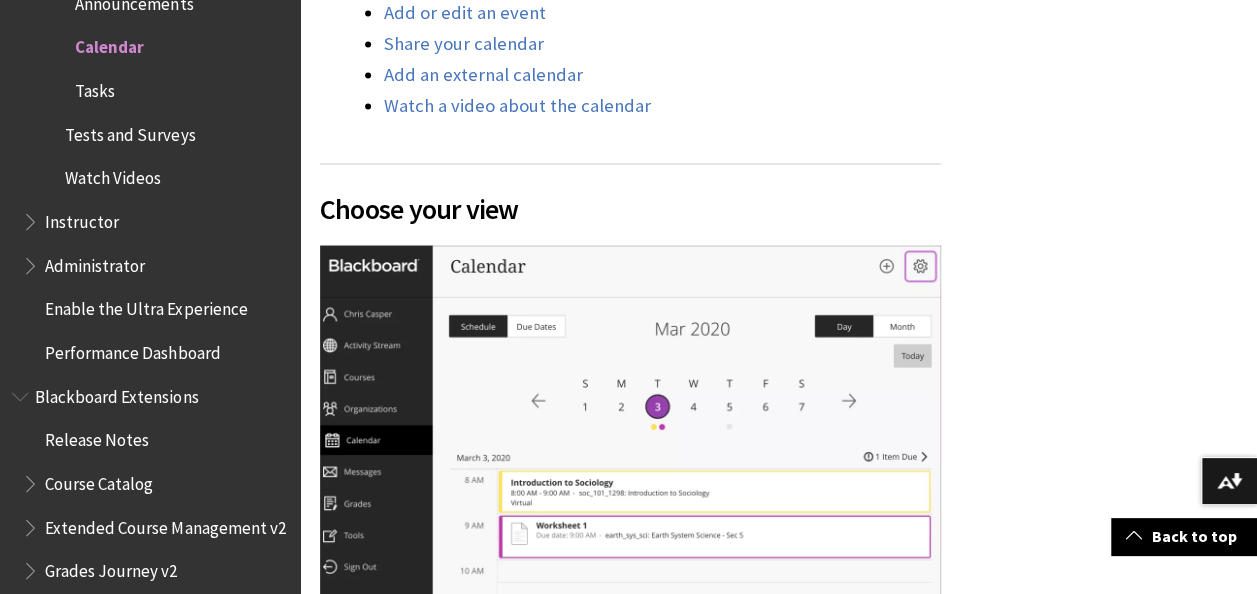 click on "Tasks" at bounding box center [95, 87] 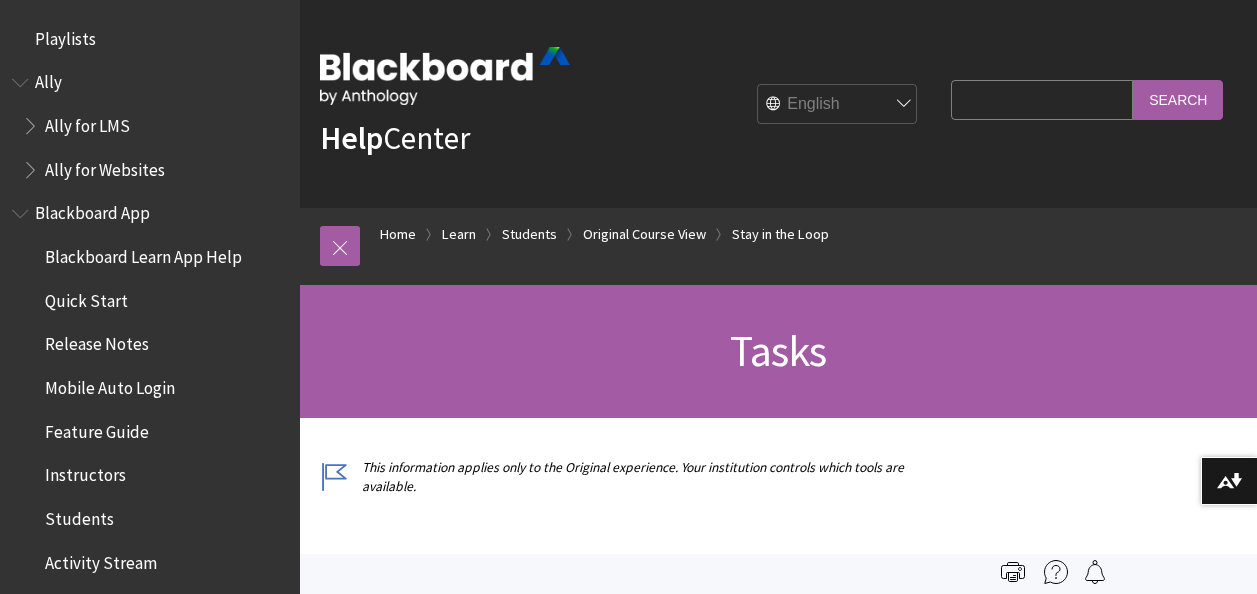 scroll, scrollTop: 0, scrollLeft: 0, axis: both 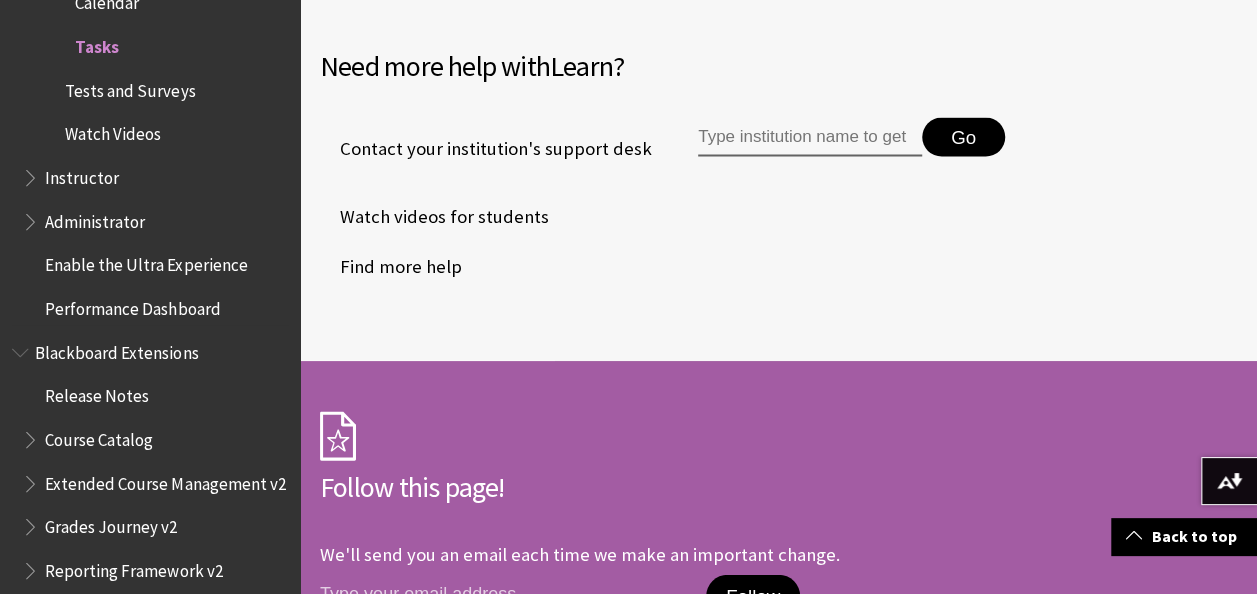 click on "Tests and Surveys" at bounding box center [130, 87] 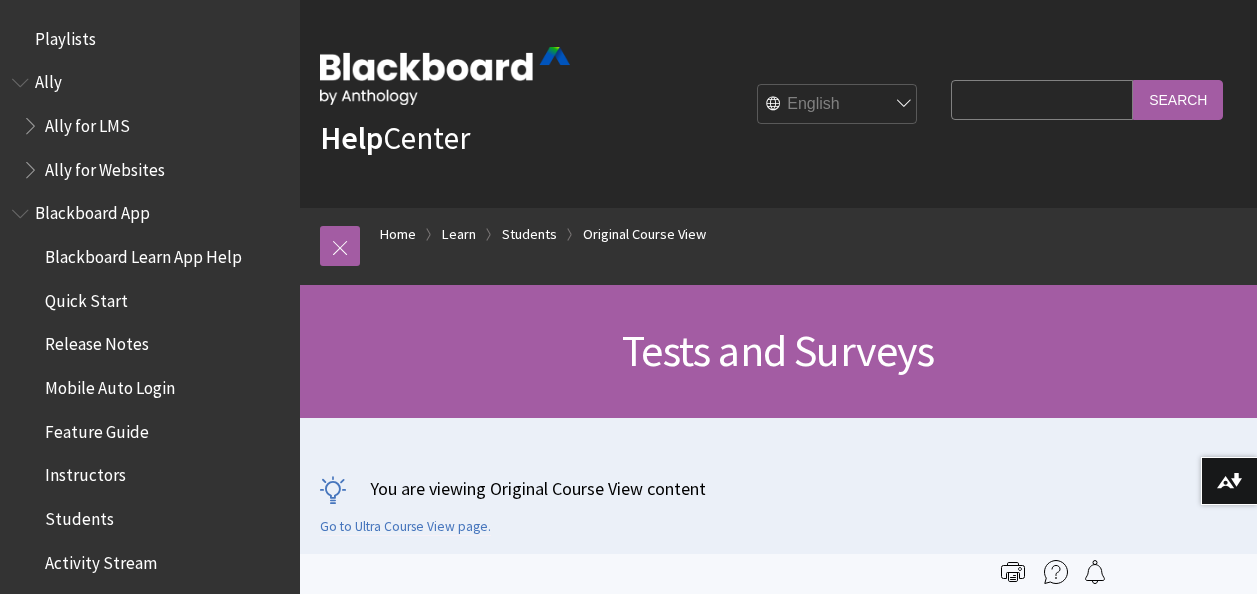 scroll, scrollTop: 0, scrollLeft: 0, axis: both 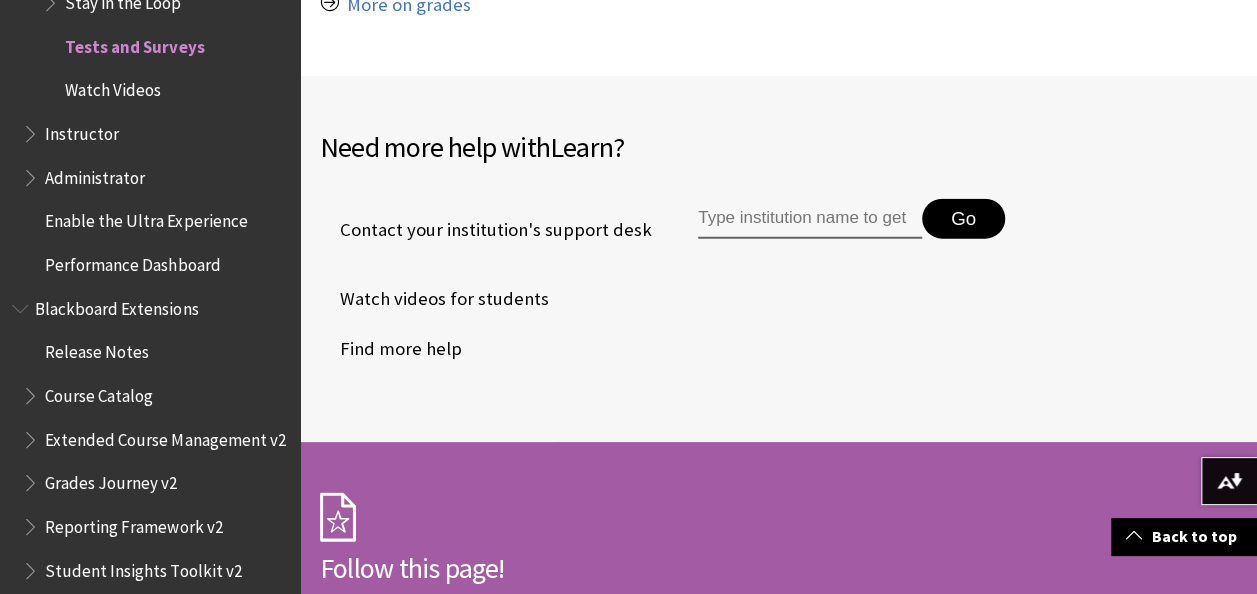 click on "Follow this page! We'll send you an email each time we make an important change. Follow Privacy Policy" at bounding box center [778, 616] 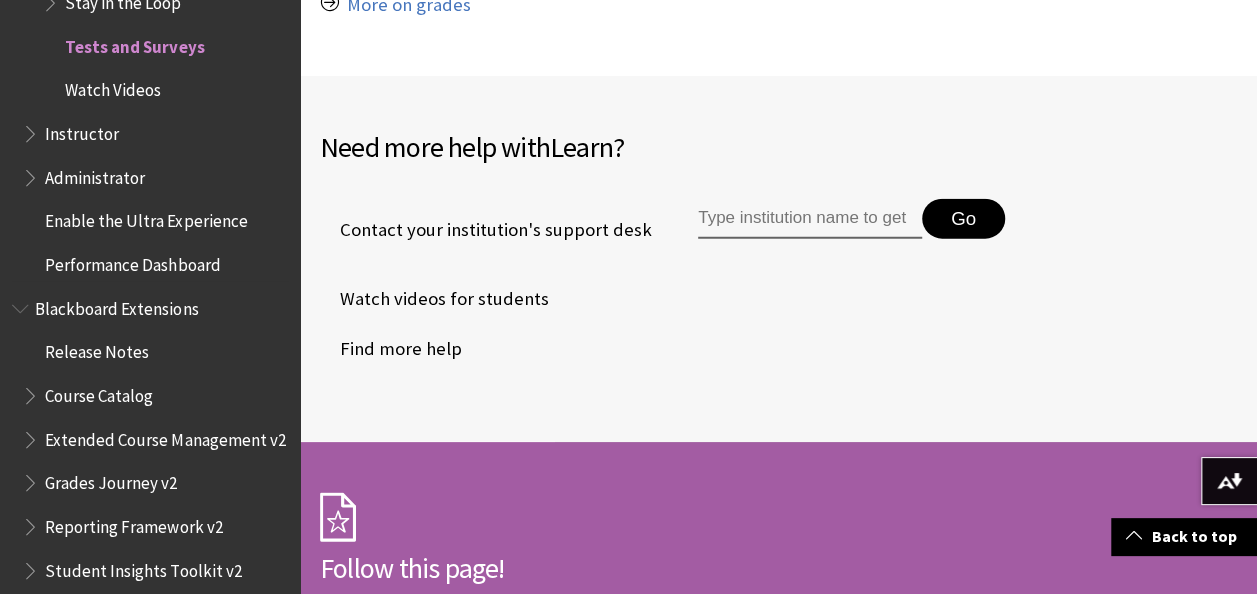 click on "Watch Videos" at bounding box center (113, 87) 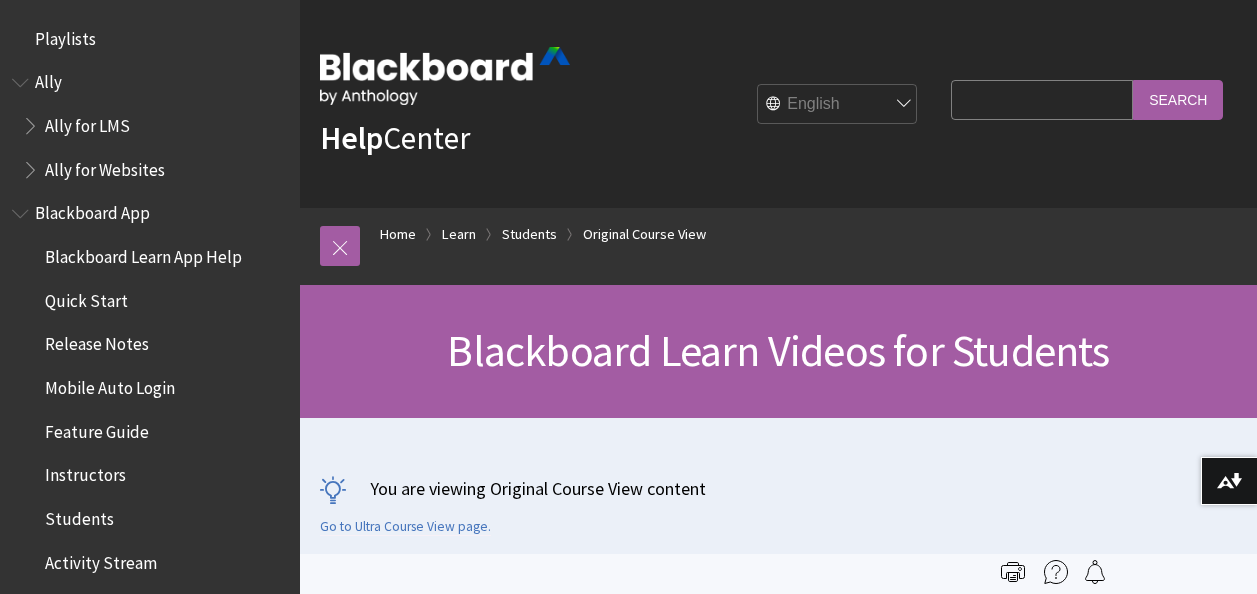 scroll, scrollTop: 162, scrollLeft: 0, axis: vertical 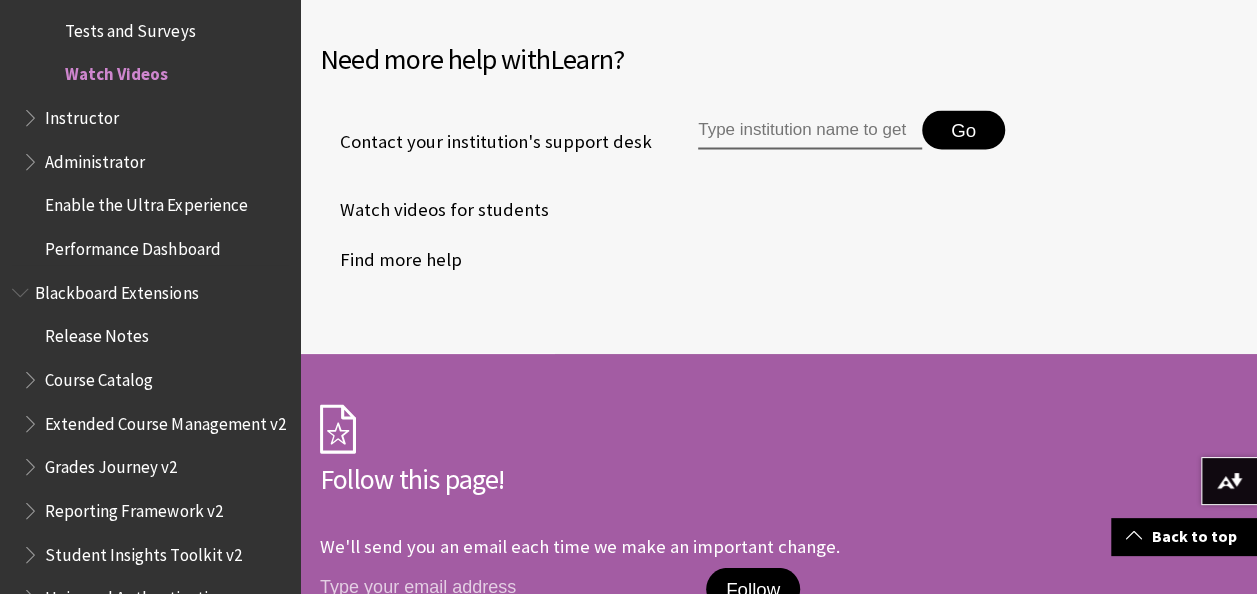 click on "Instructor" at bounding box center [82, 114] 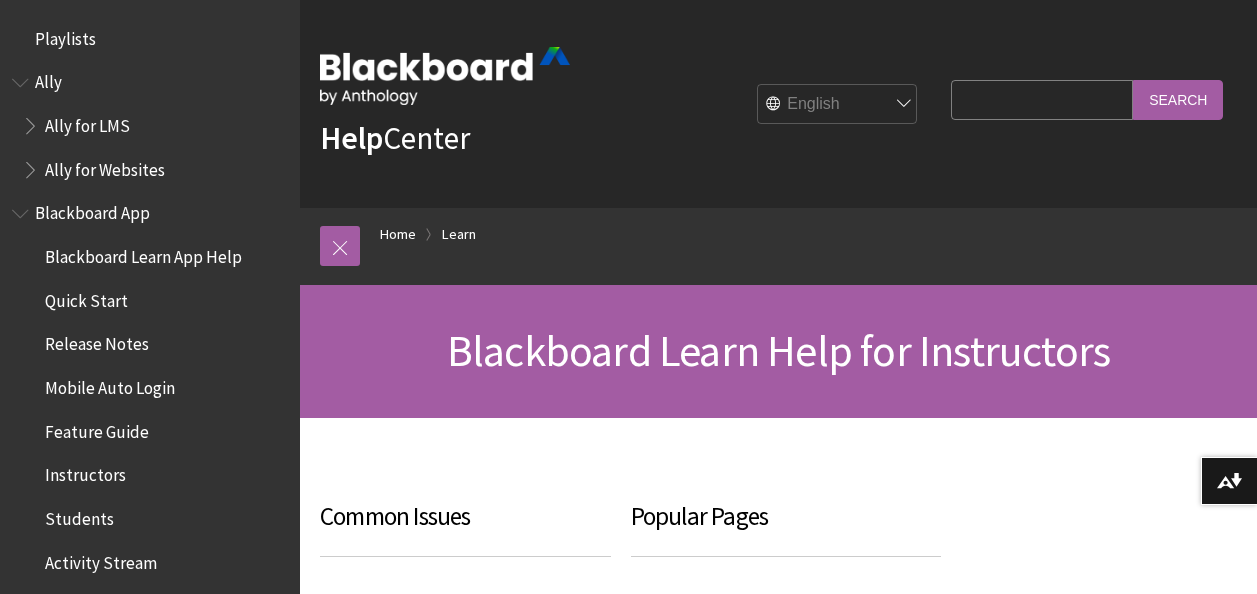 scroll, scrollTop: 0, scrollLeft: 0, axis: both 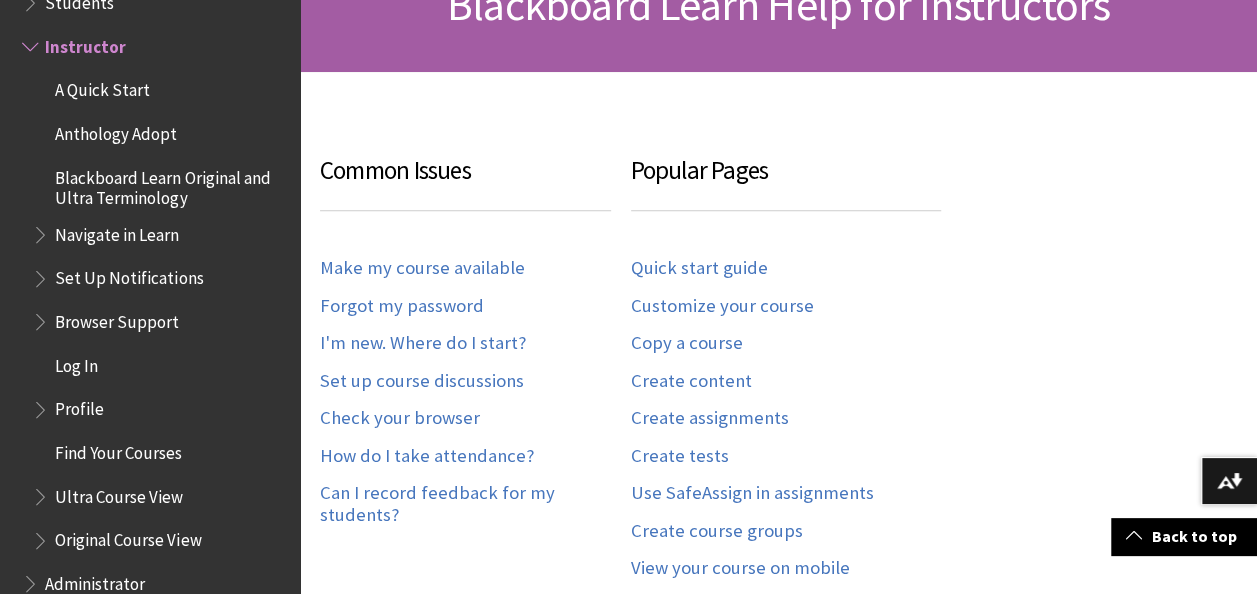 click on "A Quick Start" at bounding box center [102, 87] 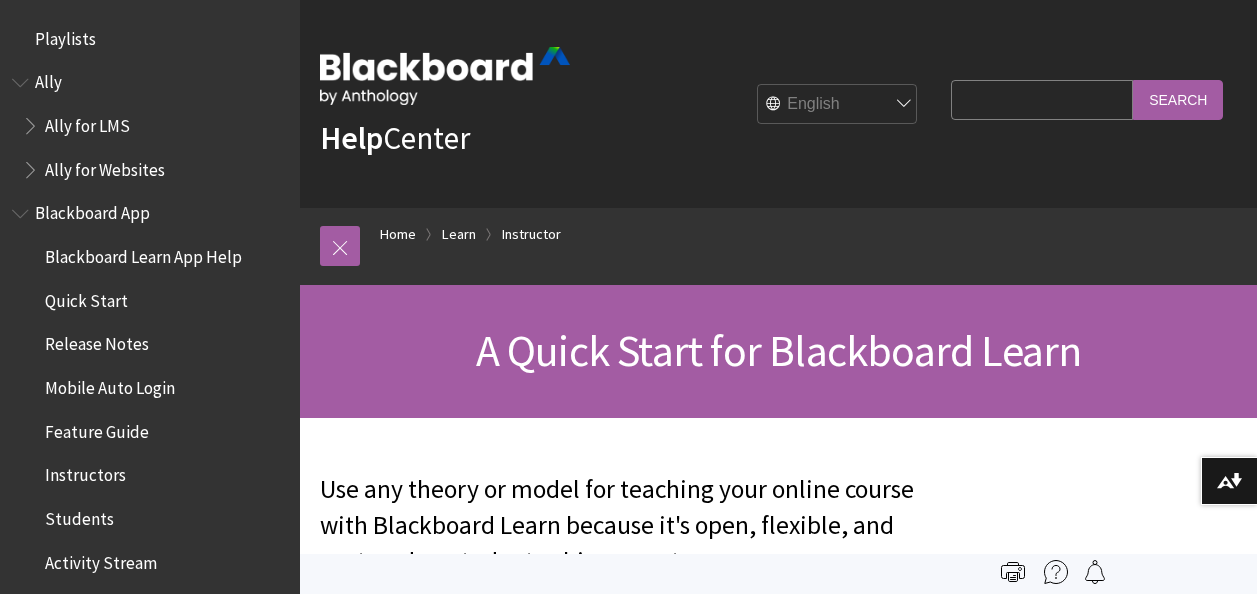 scroll, scrollTop: 0, scrollLeft: 0, axis: both 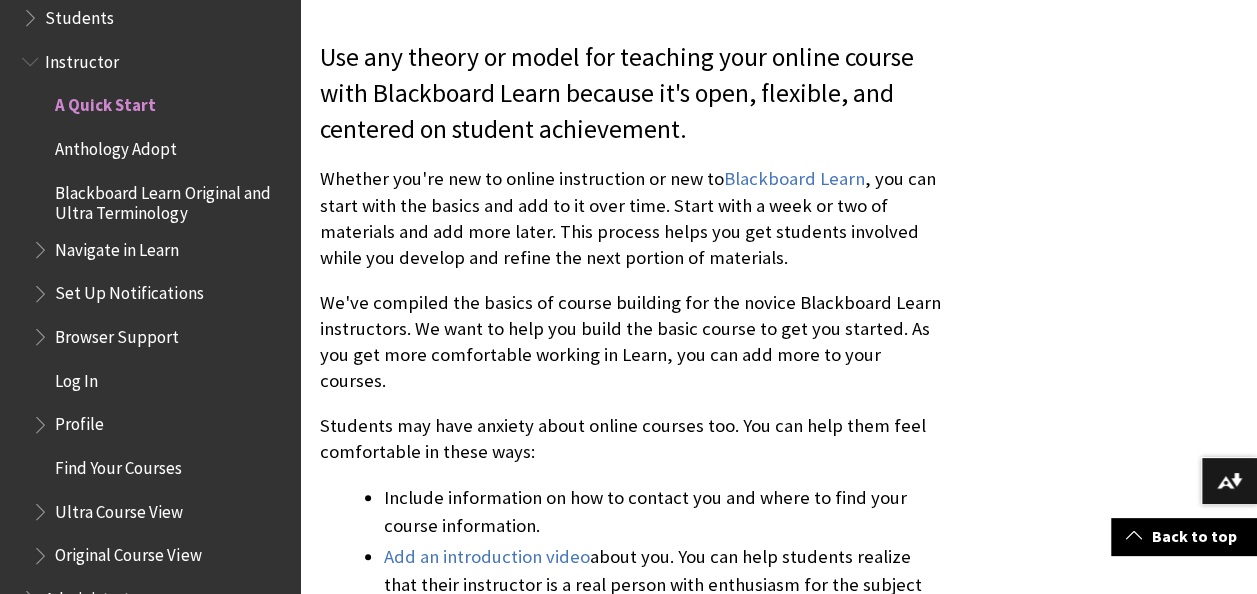 click on "Navigate in Learn" at bounding box center [117, 246] 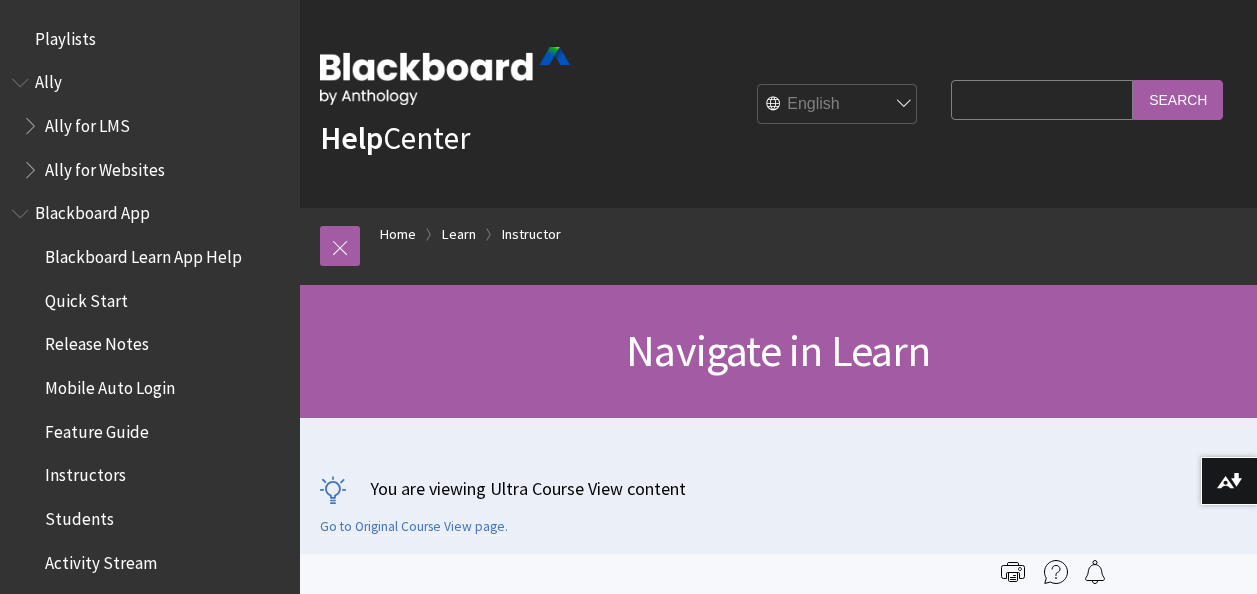 scroll, scrollTop: 0, scrollLeft: 0, axis: both 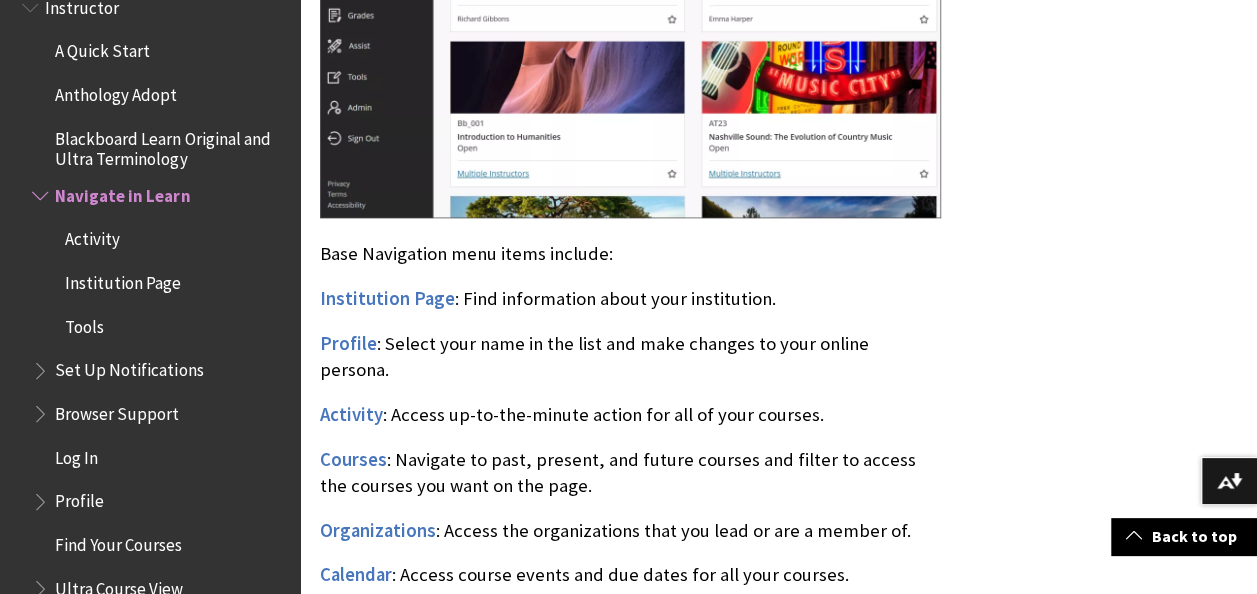 click on "Activity" at bounding box center (92, 236) 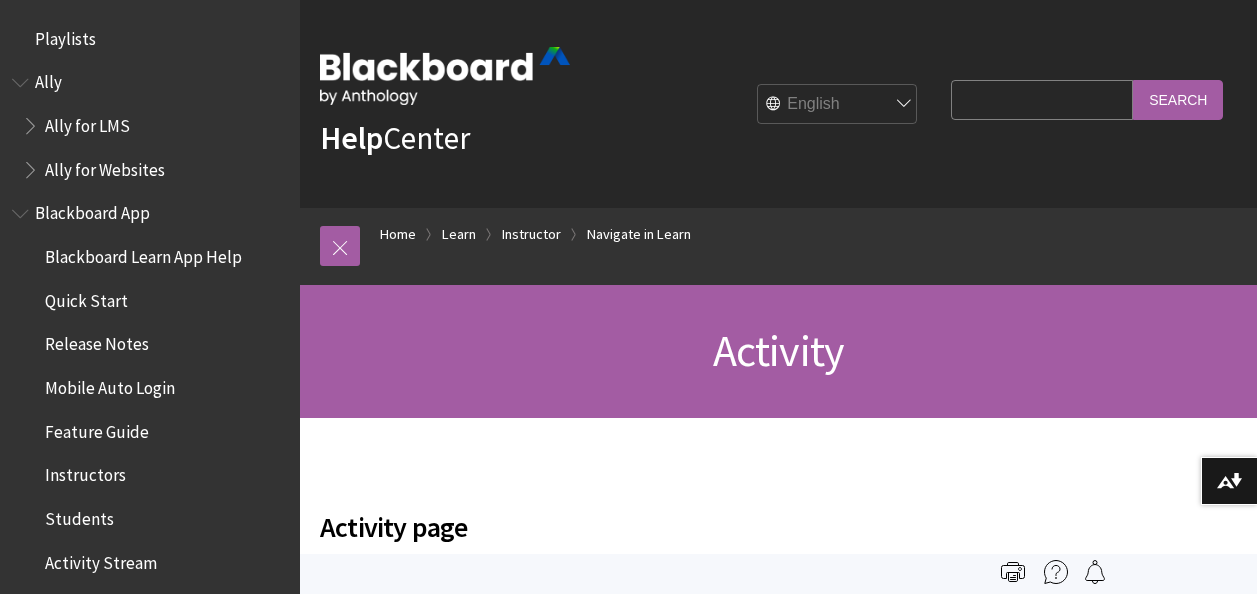 scroll, scrollTop: 138, scrollLeft: 0, axis: vertical 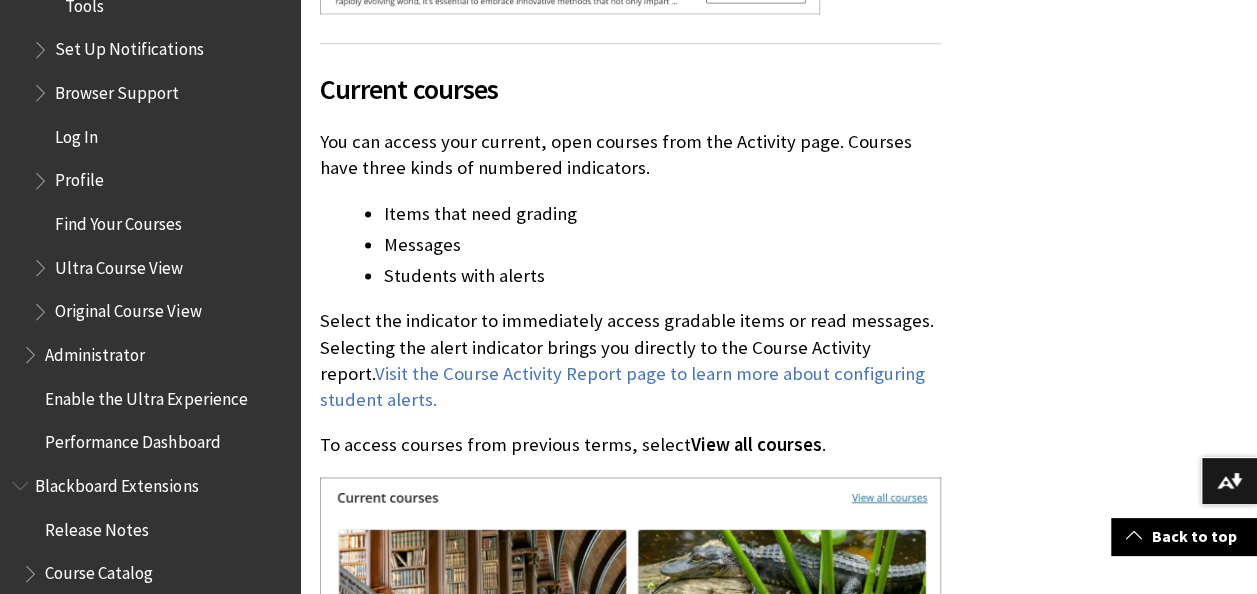 click on "Profile" at bounding box center (79, 177) 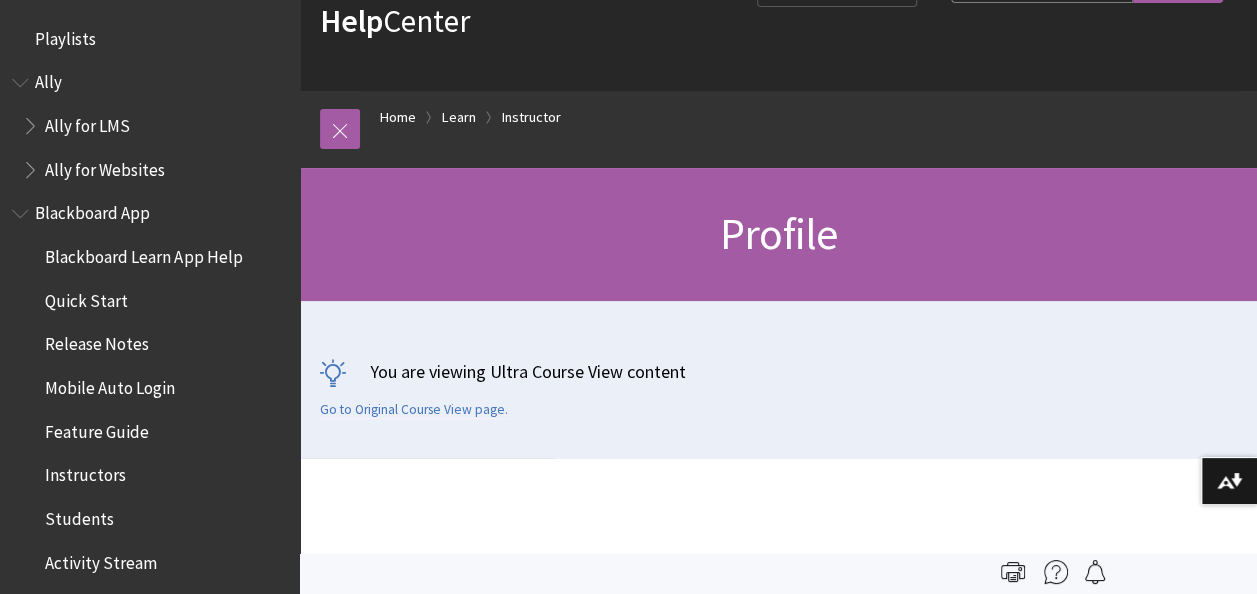 scroll, scrollTop: 0, scrollLeft: 0, axis: both 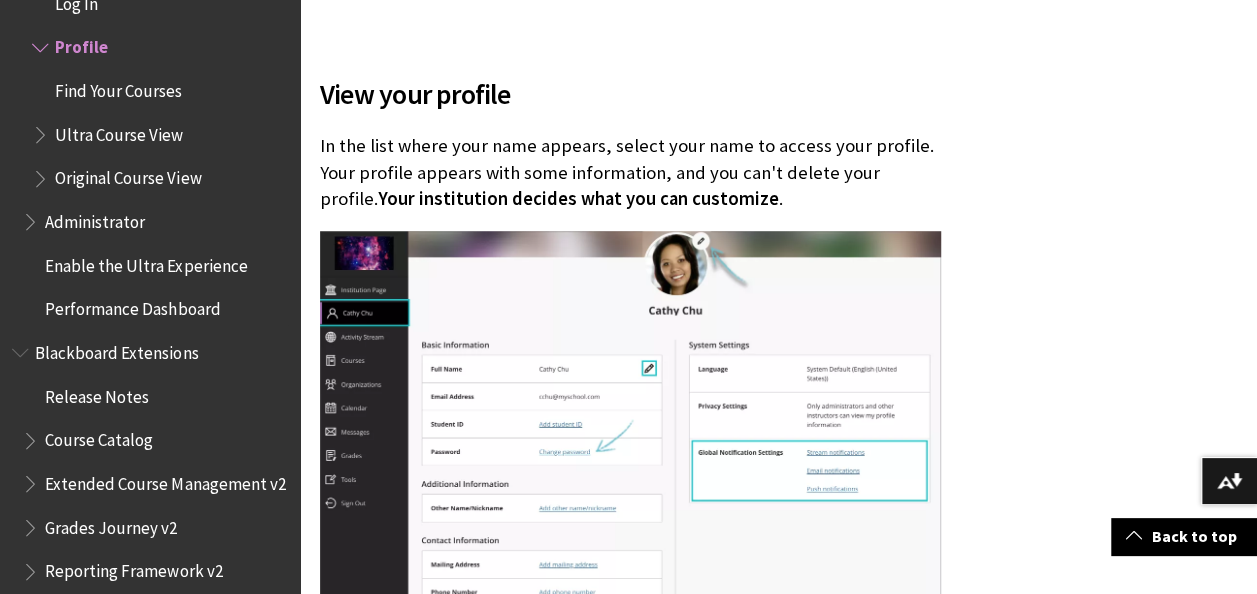 click on "Find Your Courses" at bounding box center (118, 87) 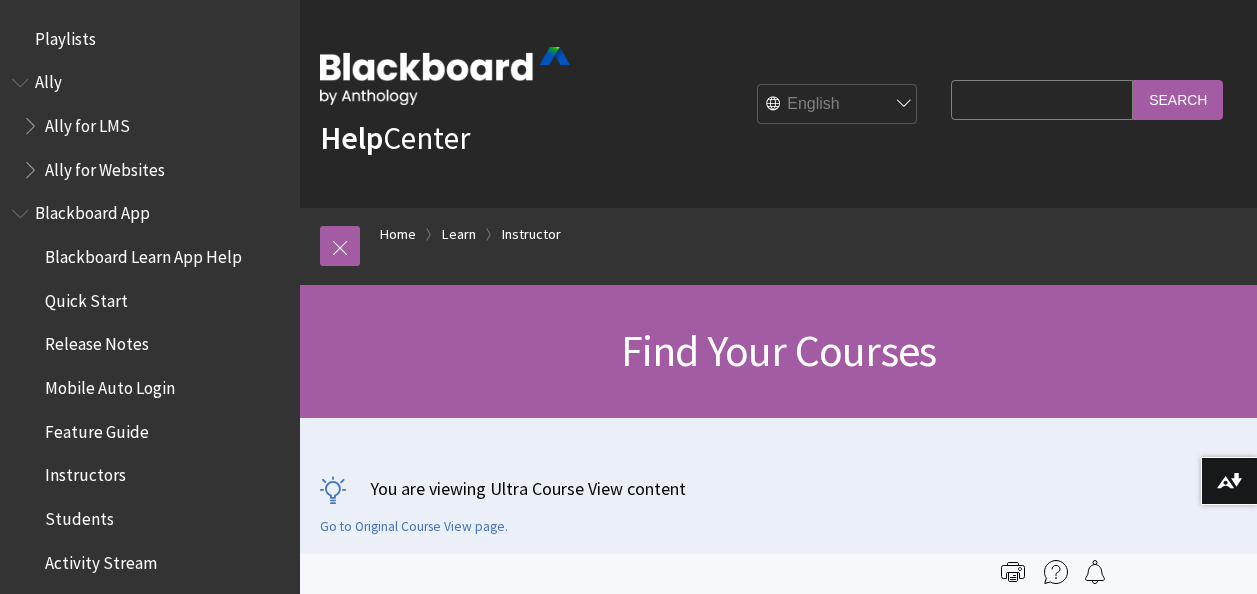 scroll, scrollTop: 0, scrollLeft: 0, axis: both 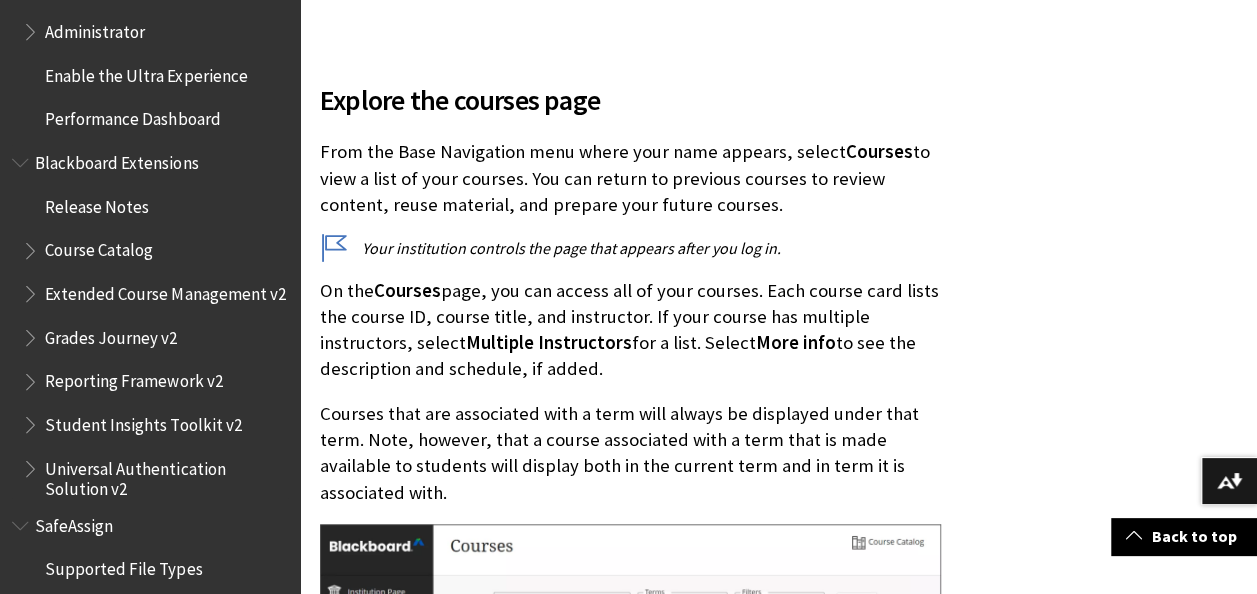 click on "Grades Journey v2" at bounding box center [111, 334] 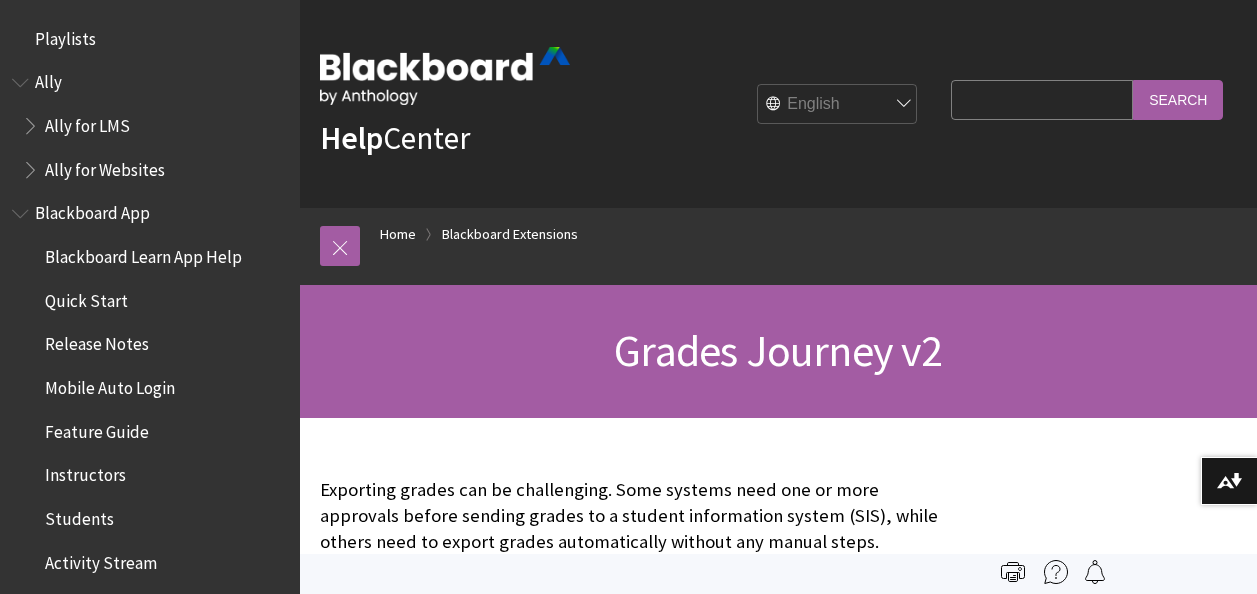 scroll, scrollTop: 0, scrollLeft: 0, axis: both 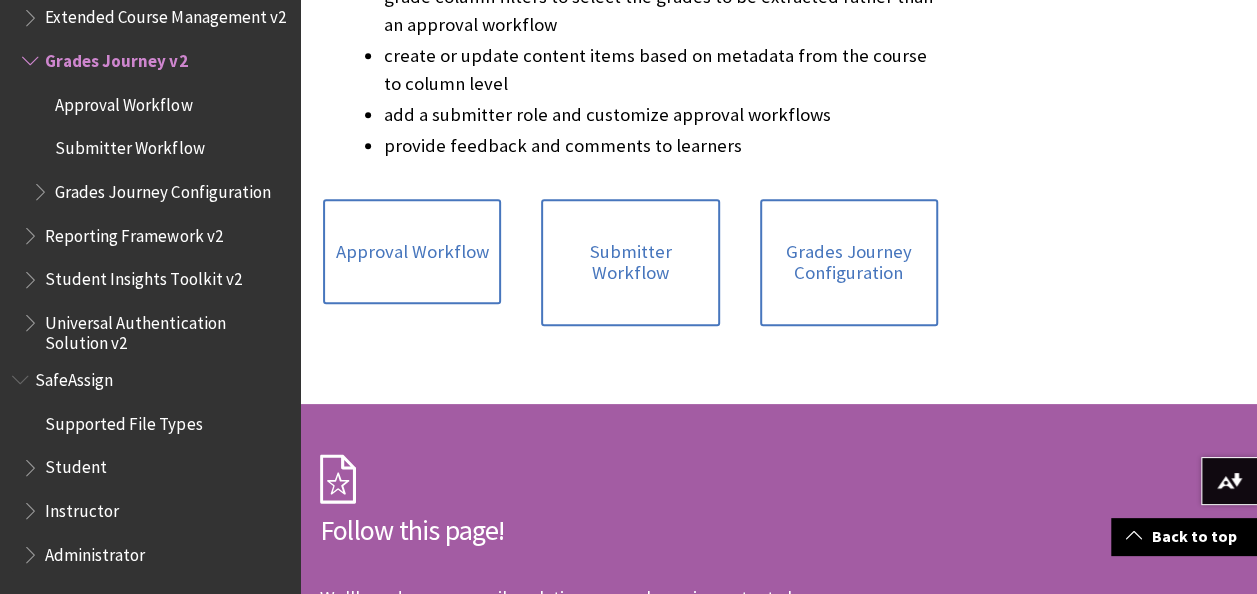 click on "Student" at bounding box center [76, 464] 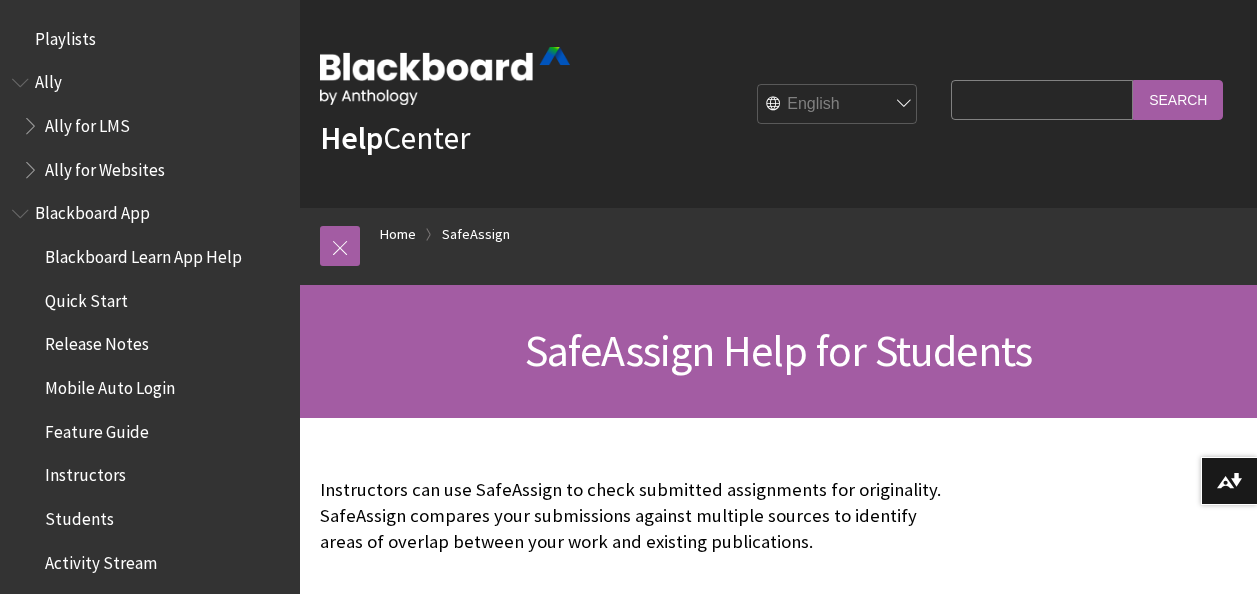 scroll, scrollTop: 0, scrollLeft: 0, axis: both 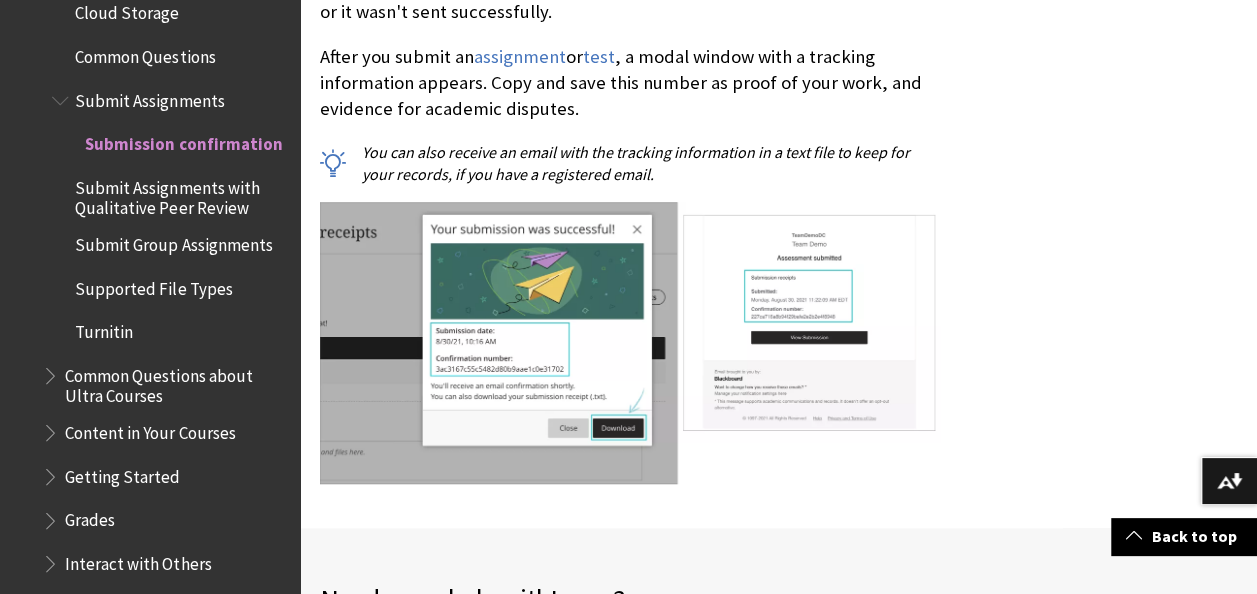 click on "Submit Assignments with Qualitative Peer Review" at bounding box center [180, 194] 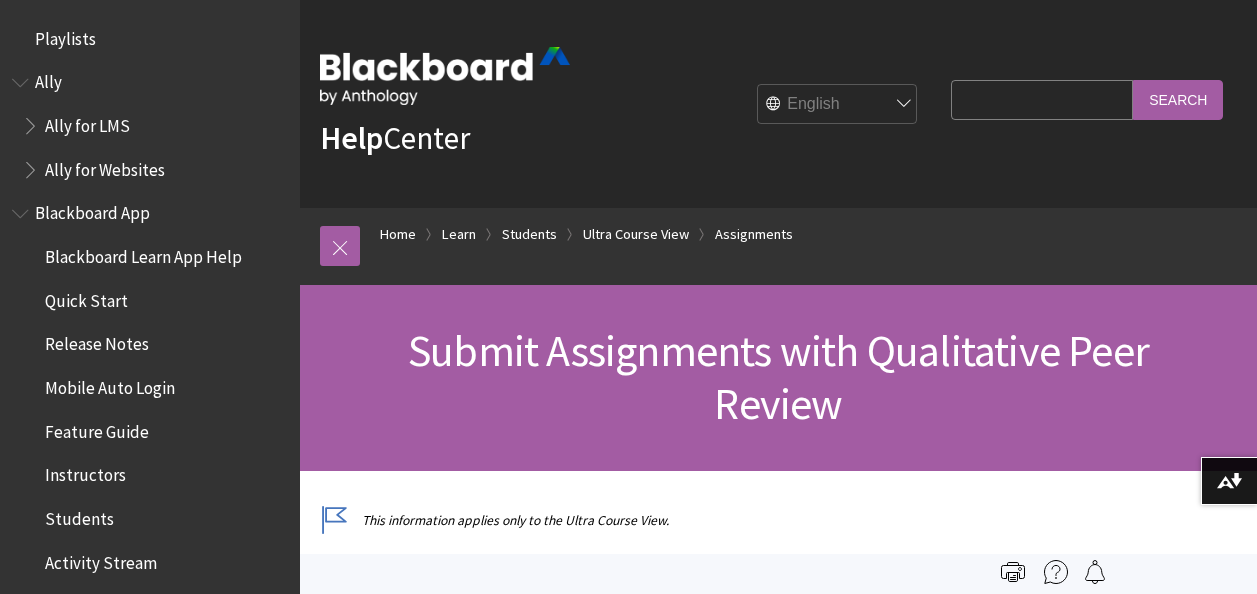 scroll, scrollTop: 0, scrollLeft: 0, axis: both 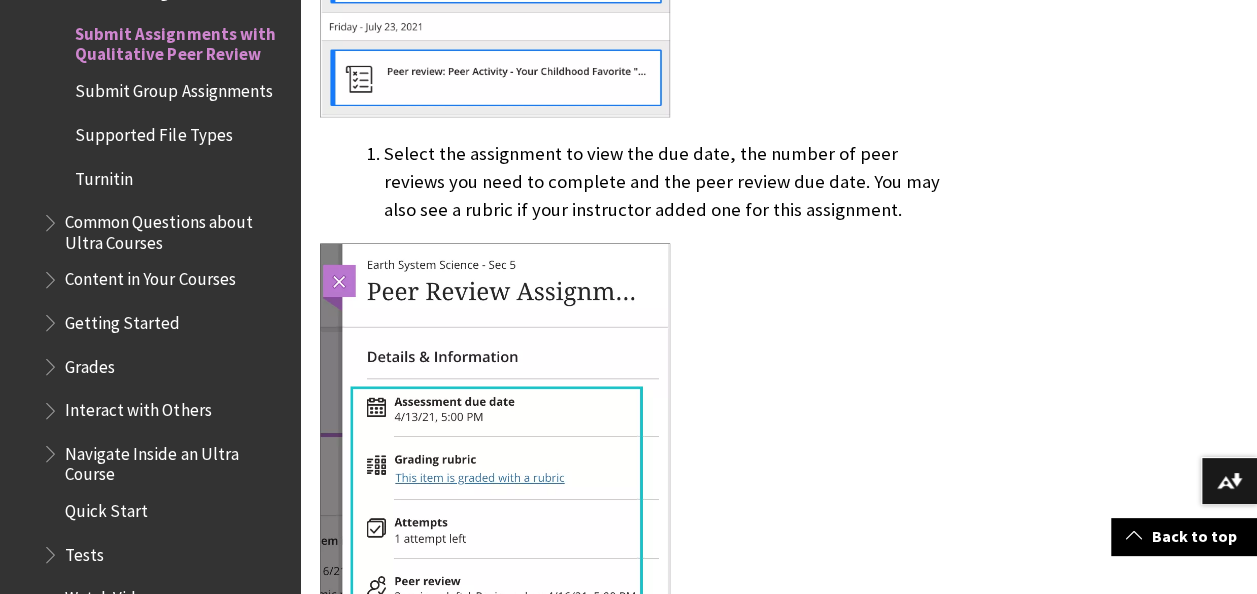 click on "Submit Group Assignments" at bounding box center [170, 92] 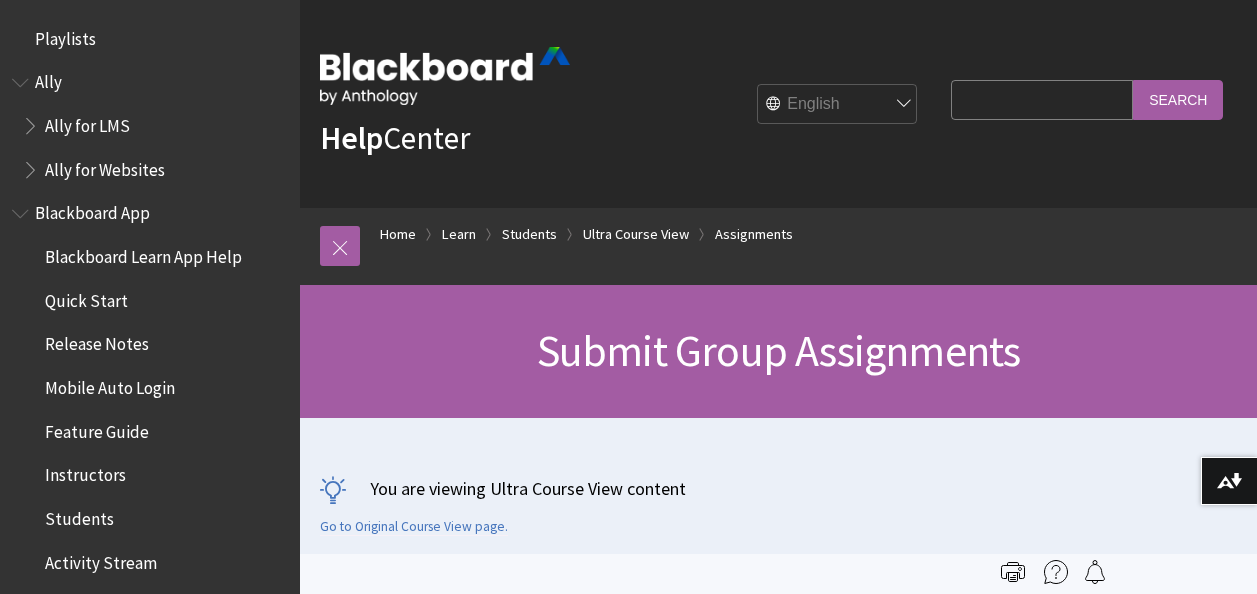 scroll, scrollTop: 0, scrollLeft: 0, axis: both 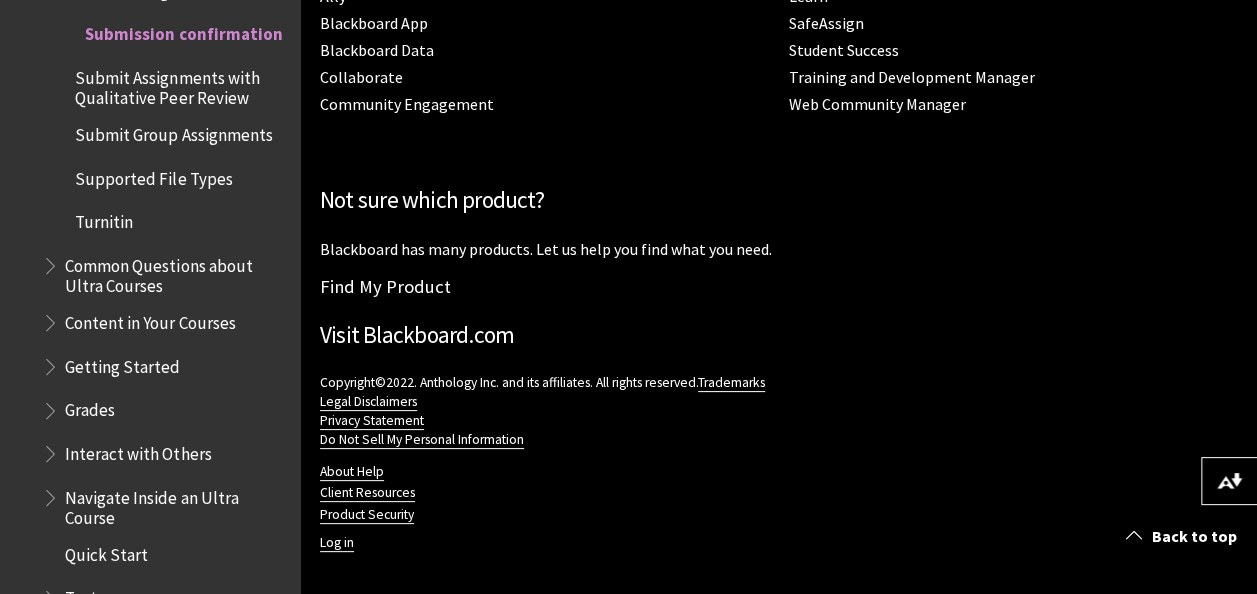 click on "Submit Assignments with Qualitative Peer Review" at bounding box center (180, 84) 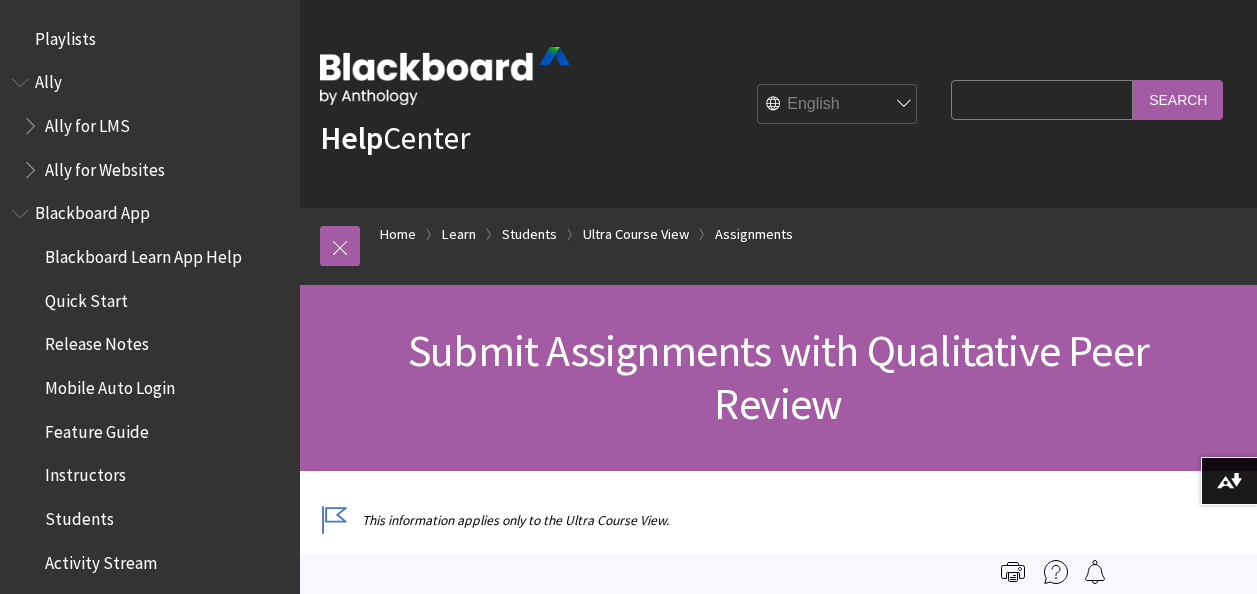 scroll, scrollTop: 0, scrollLeft: 0, axis: both 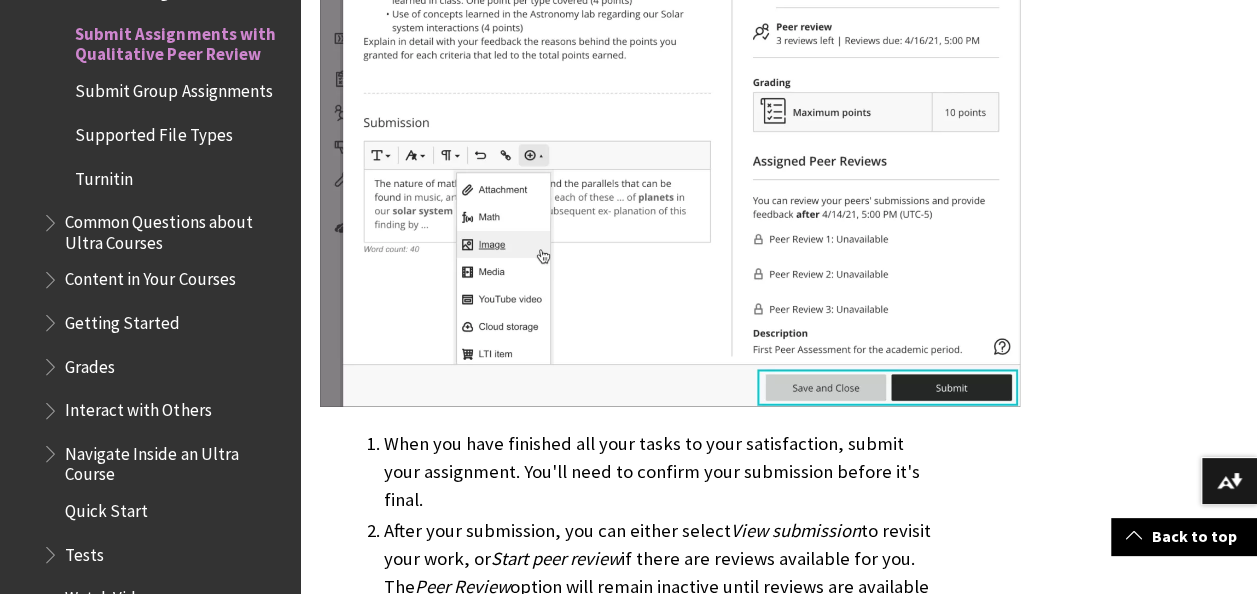 click on "Submit Group Assignments" at bounding box center (173, 88) 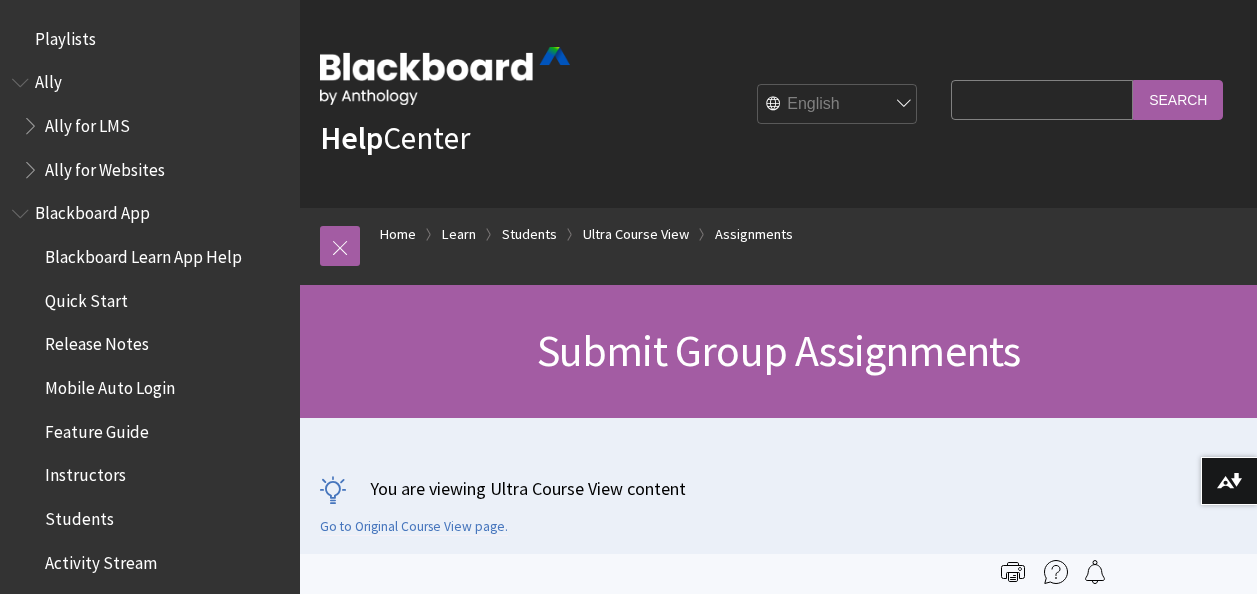 scroll, scrollTop: 54, scrollLeft: 0, axis: vertical 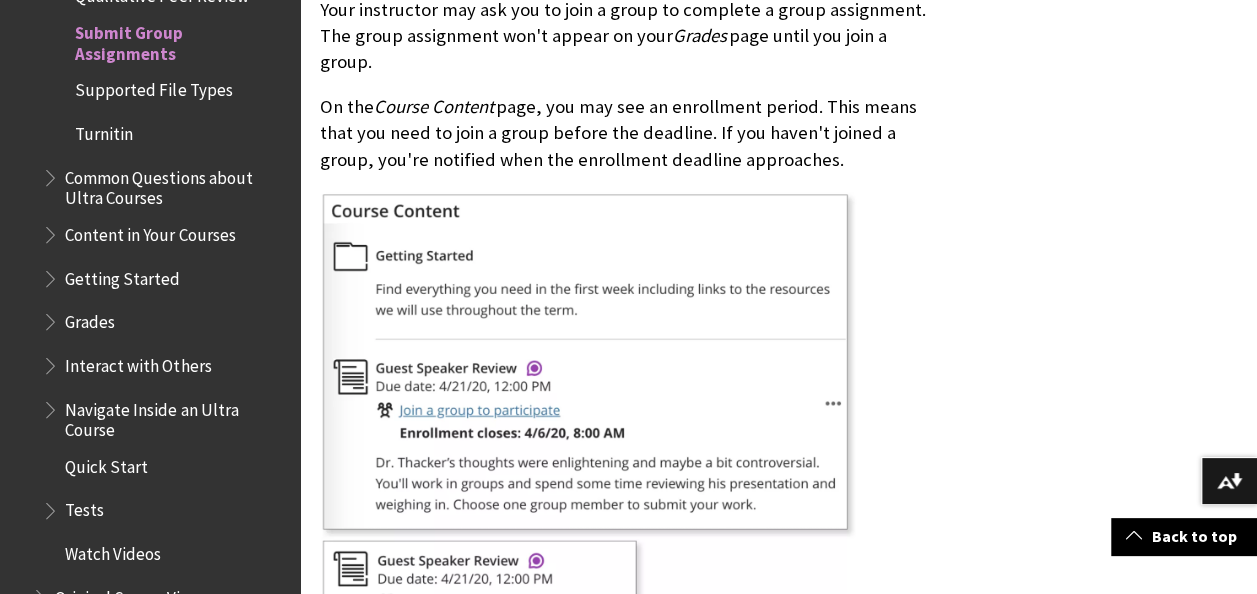 click on "Supported File Types" at bounding box center (153, 87) 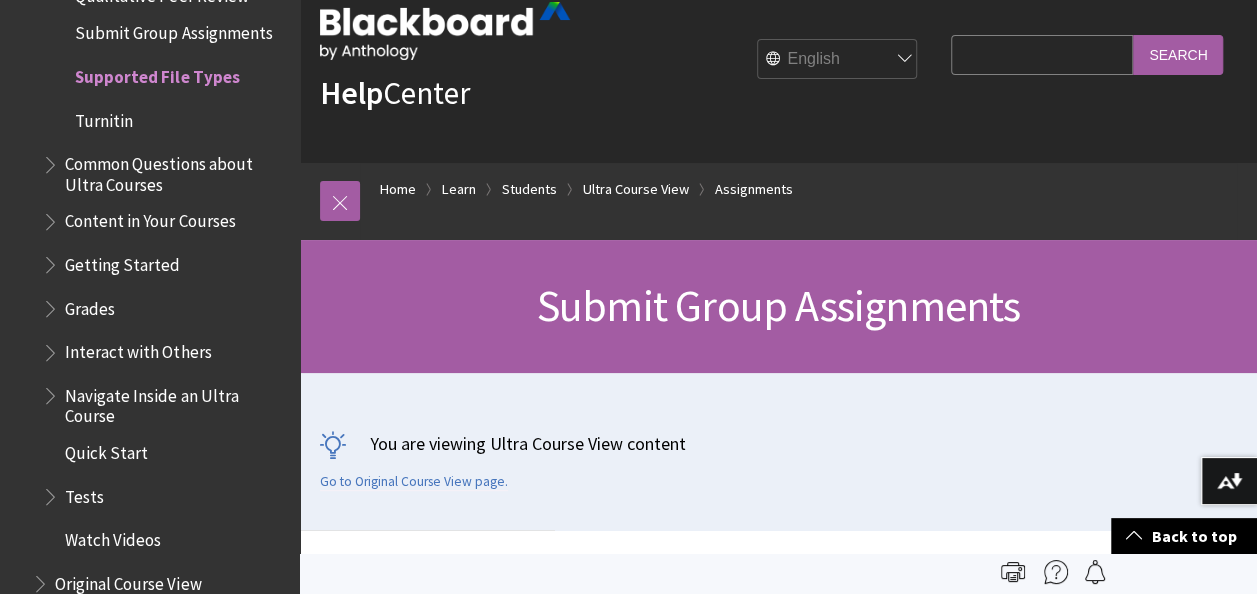 scroll, scrollTop: 0, scrollLeft: 0, axis: both 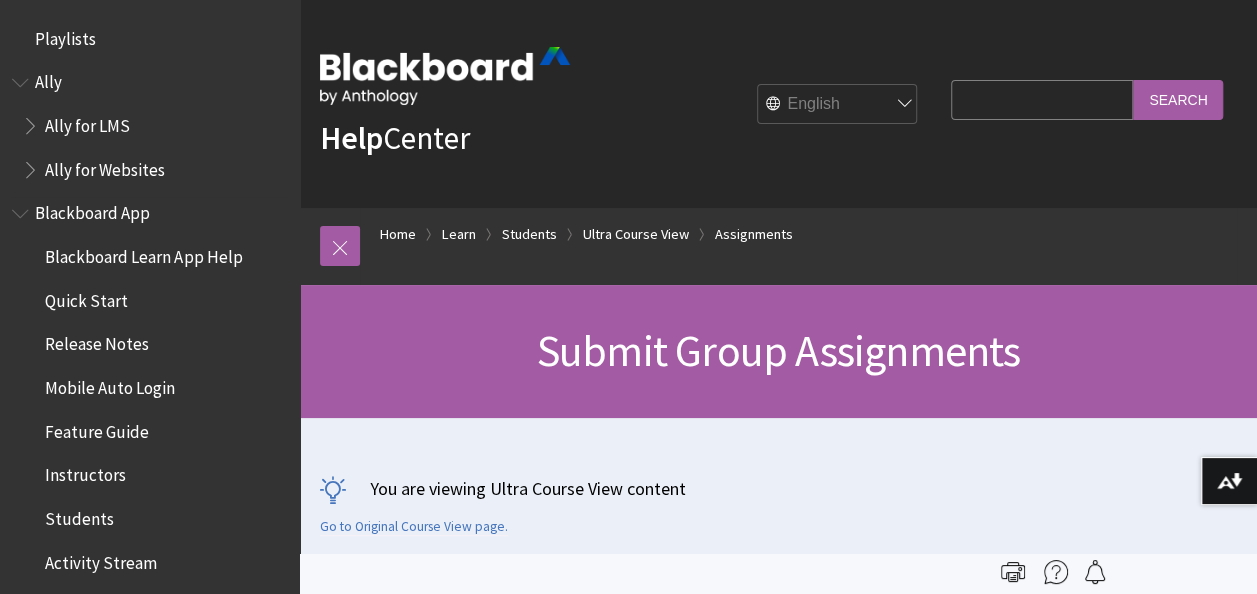 click on "Quick Start" at bounding box center [86, 297] 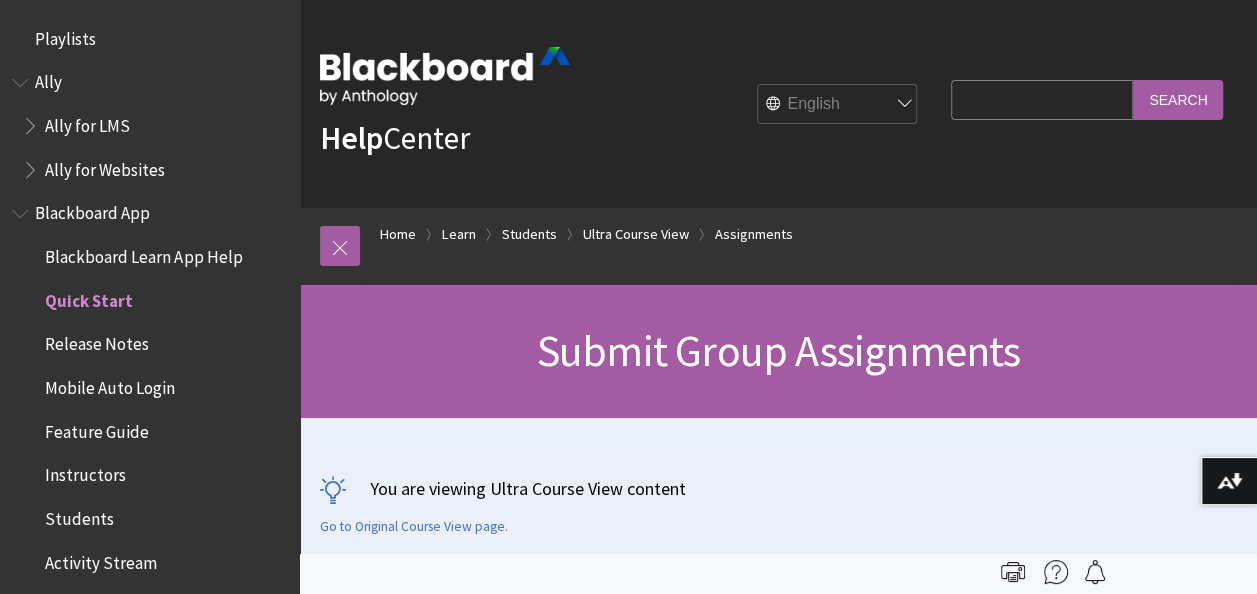 click on "Blackboard App" at bounding box center [92, 210] 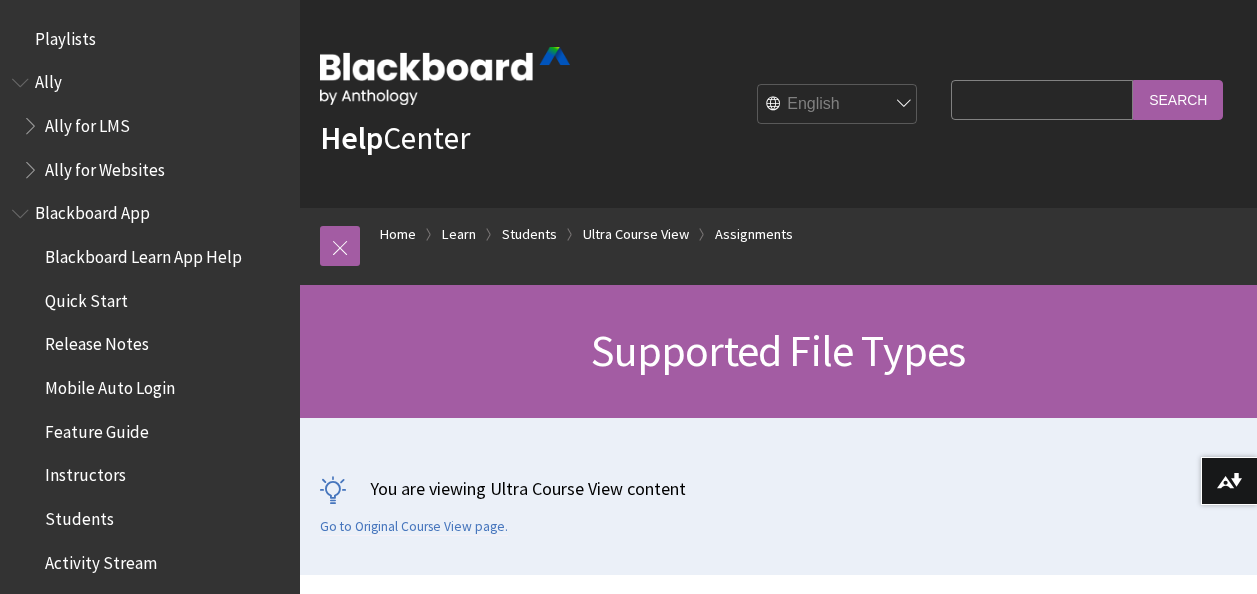 scroll, scrollTop: 204, scrollLeft: 0, axis: vertical 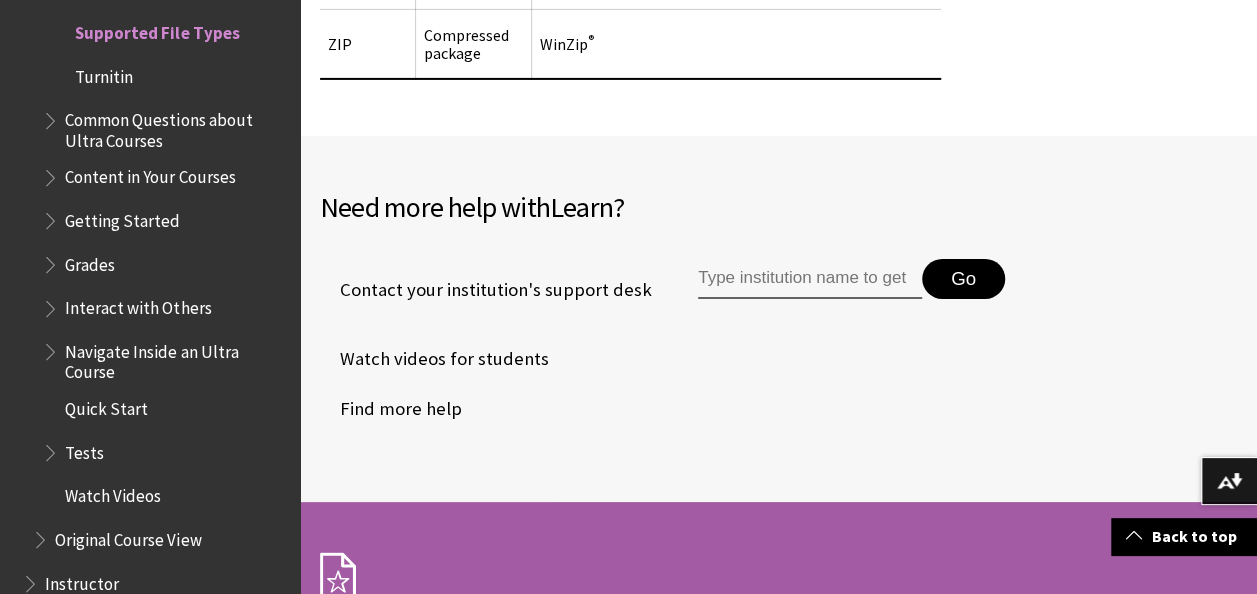 click on "Turnitin" at bounding box center (104, 73) 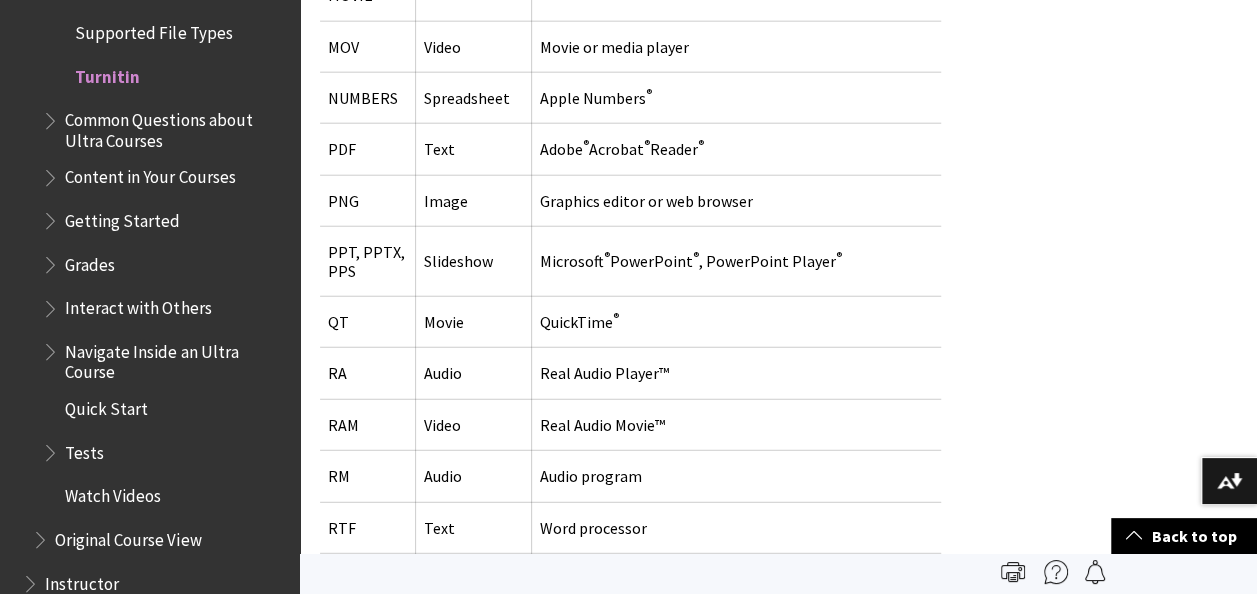 scroll, scrollTop: 2443, scrollLeft: 0, axis: vertical 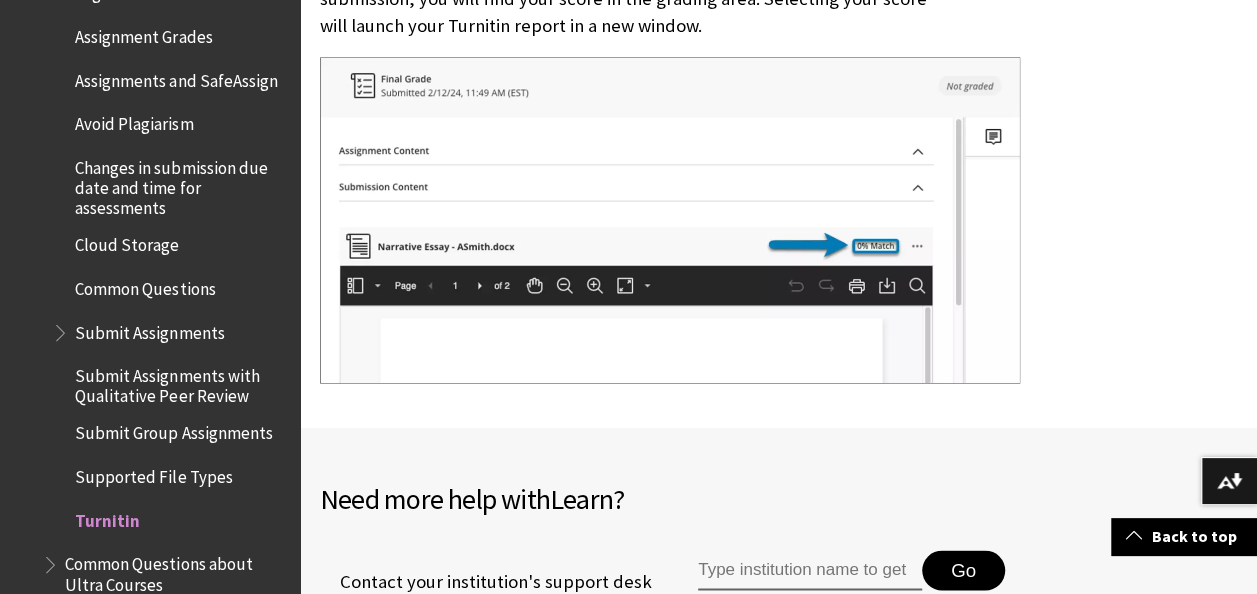 click on "Submit Assignments" at bounding box center [149, 329] 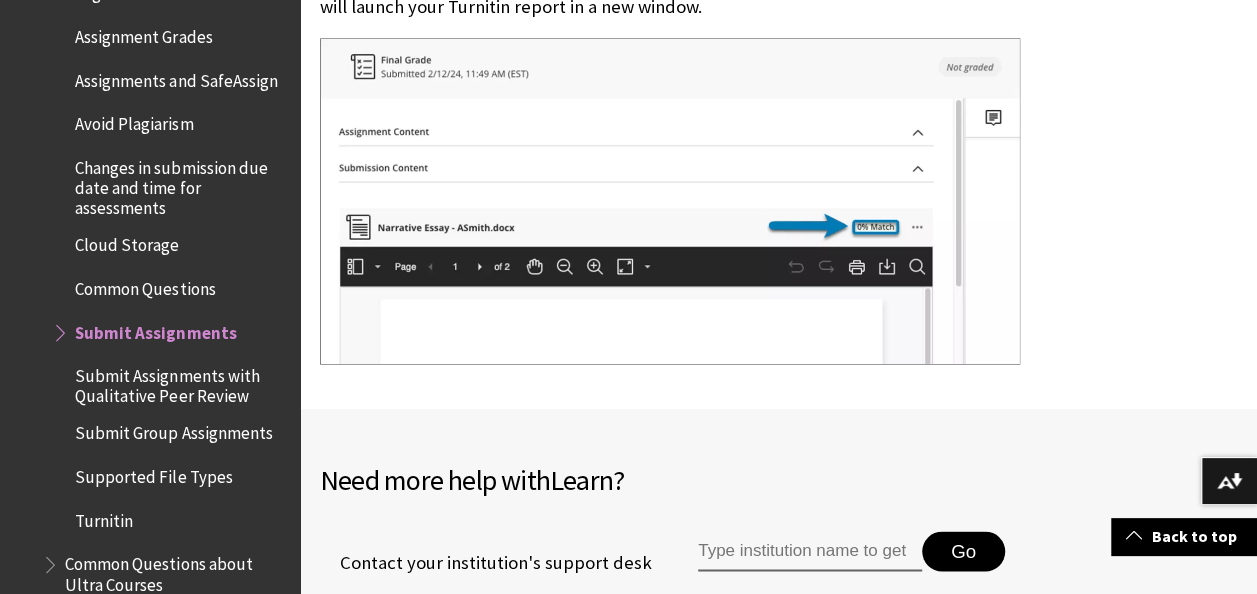 scroll, scrollTop: 1748, scrollLeft: 0, axis: vertical 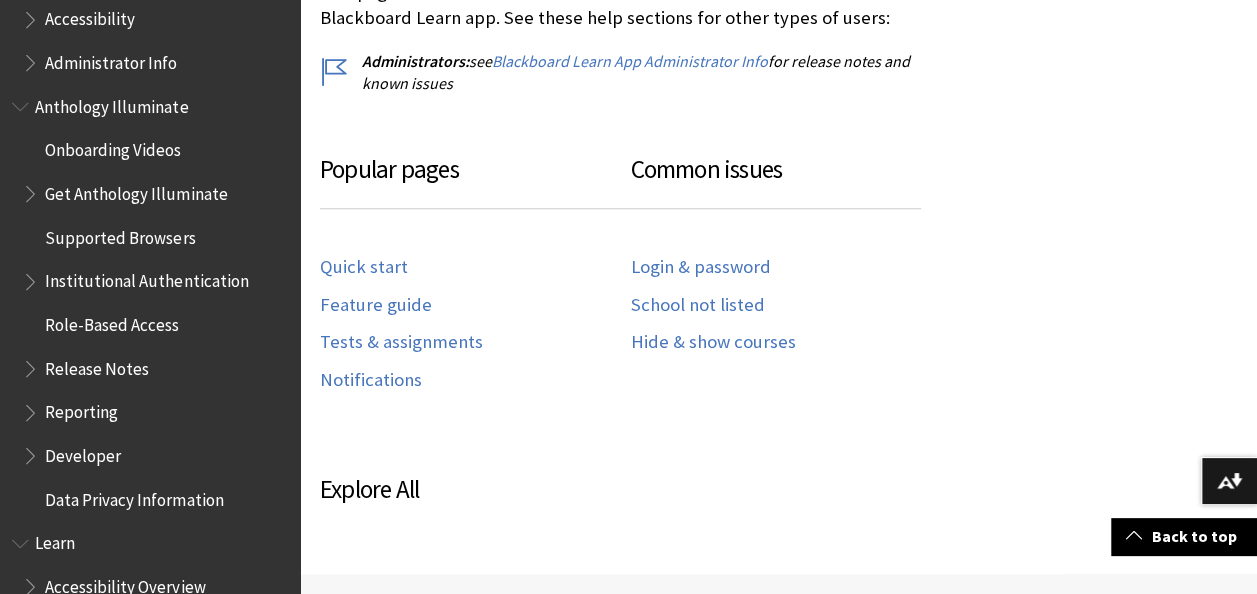 click on "Supported Browsers" at bounding box center (155, 238) 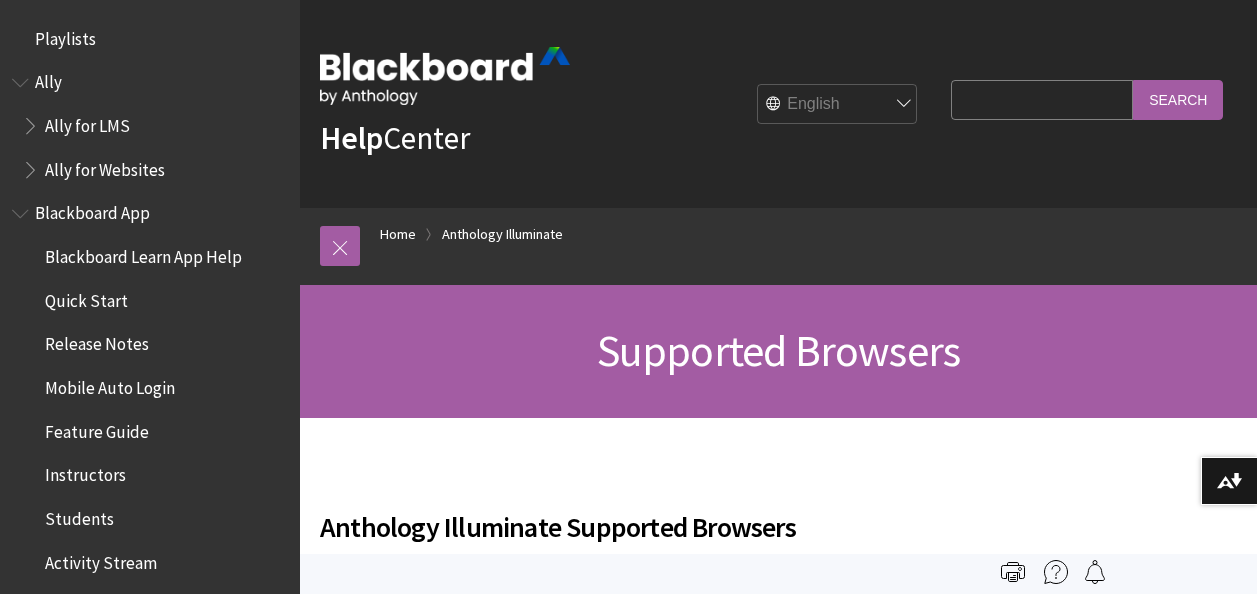 scroll, scrollTop: 0, scrollLeft: 0, axis: both 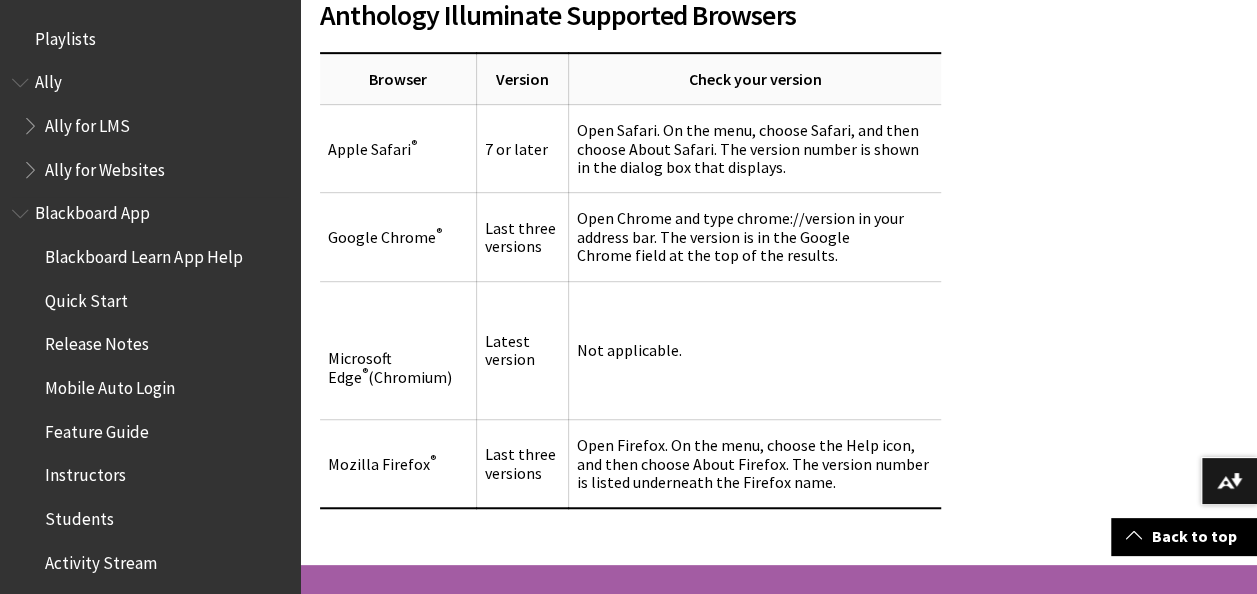 click on "Quick Start" at bounding box center (86, 297) 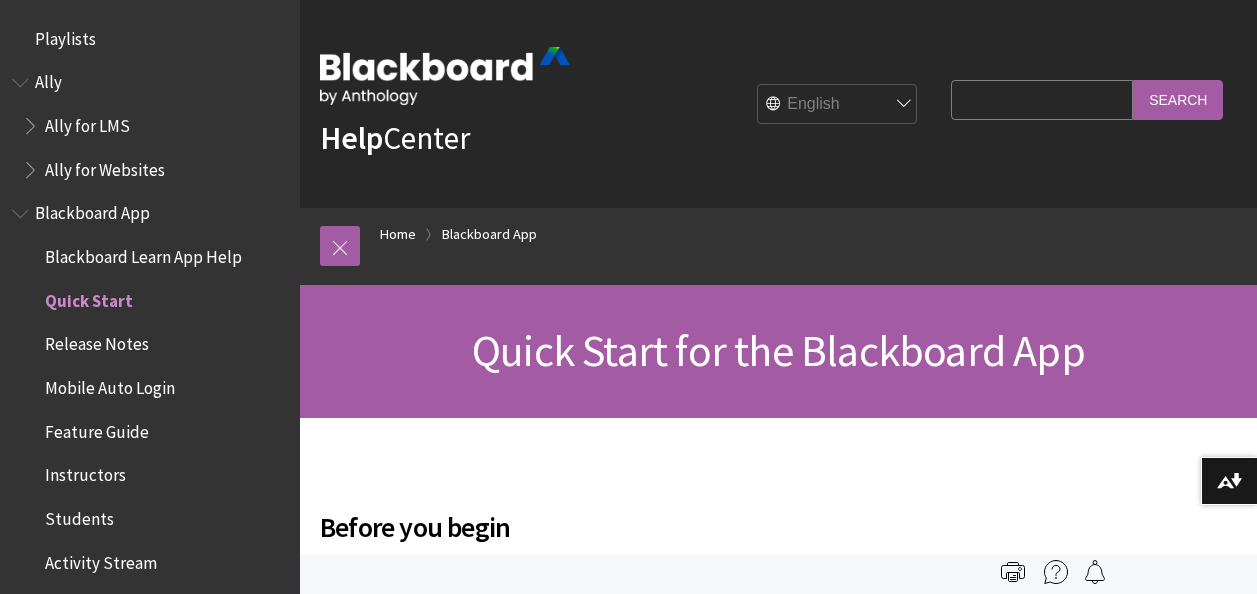 scroll, scrollTop: 0, scrollLeft: 0, axis: both 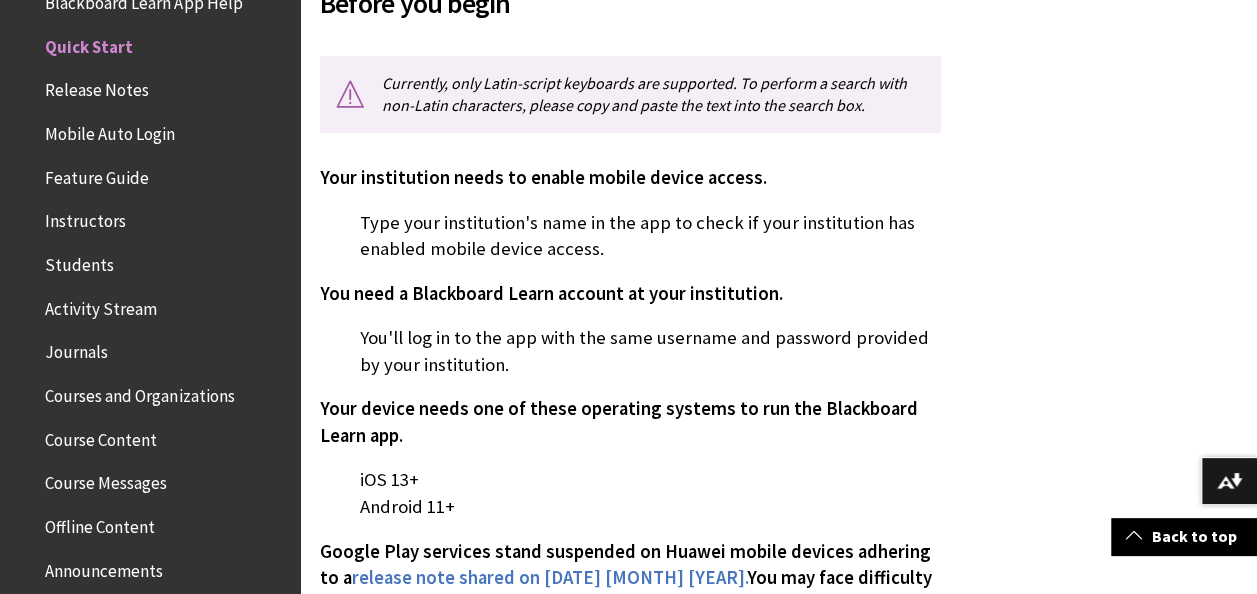 click on "Feature Guide" at bounding box center [97, 174] 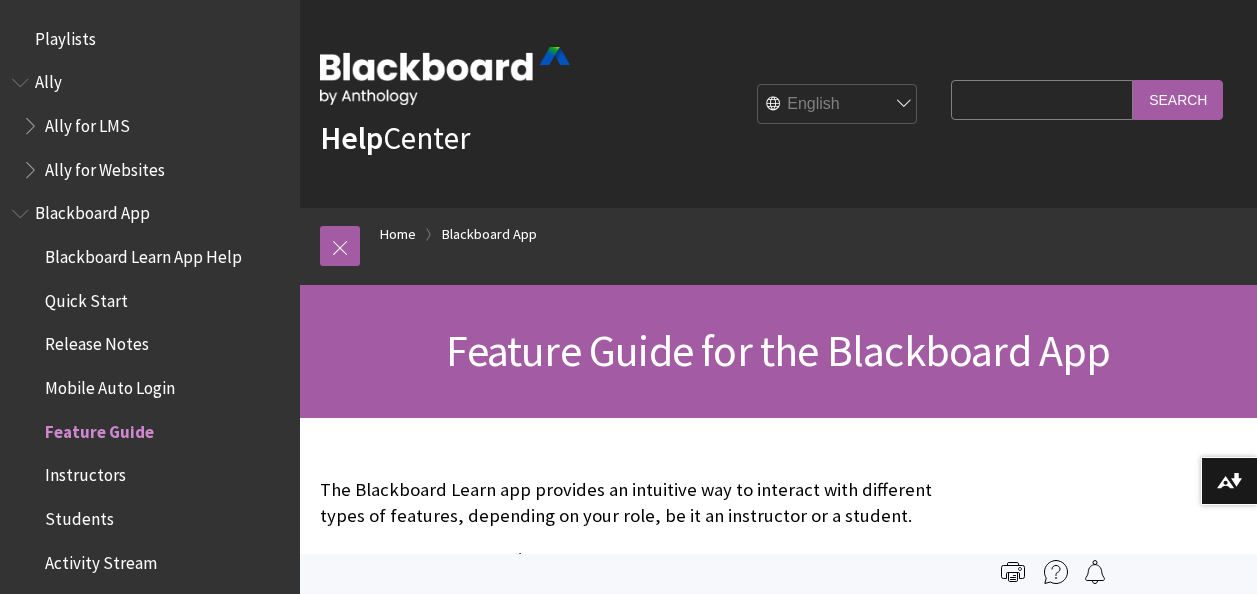 scroll, scrollTop: 0, scrollLeft: 0, axis: both 